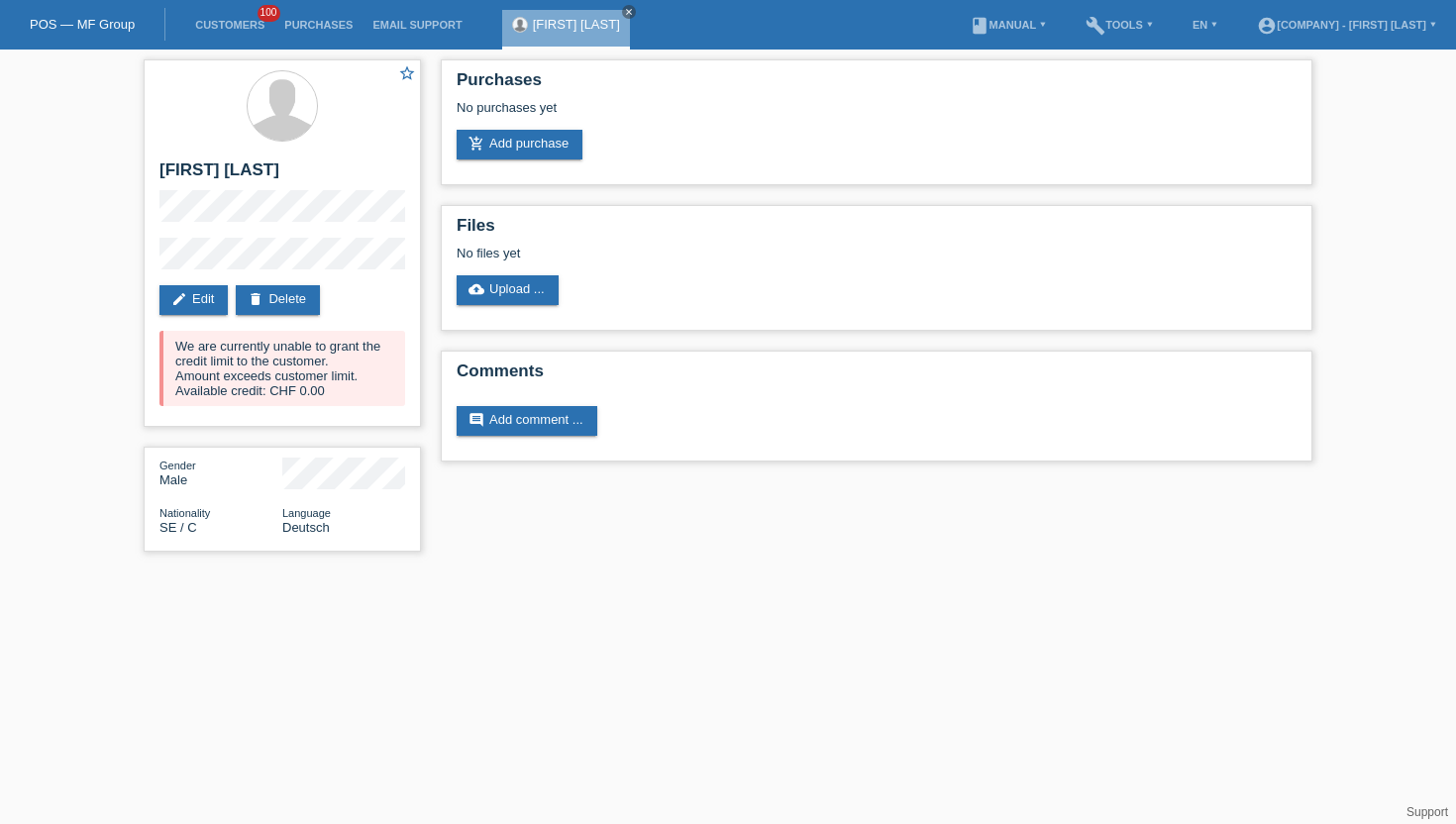 scroll, scrollTop: 0, scrollLeft: 0, axis: both 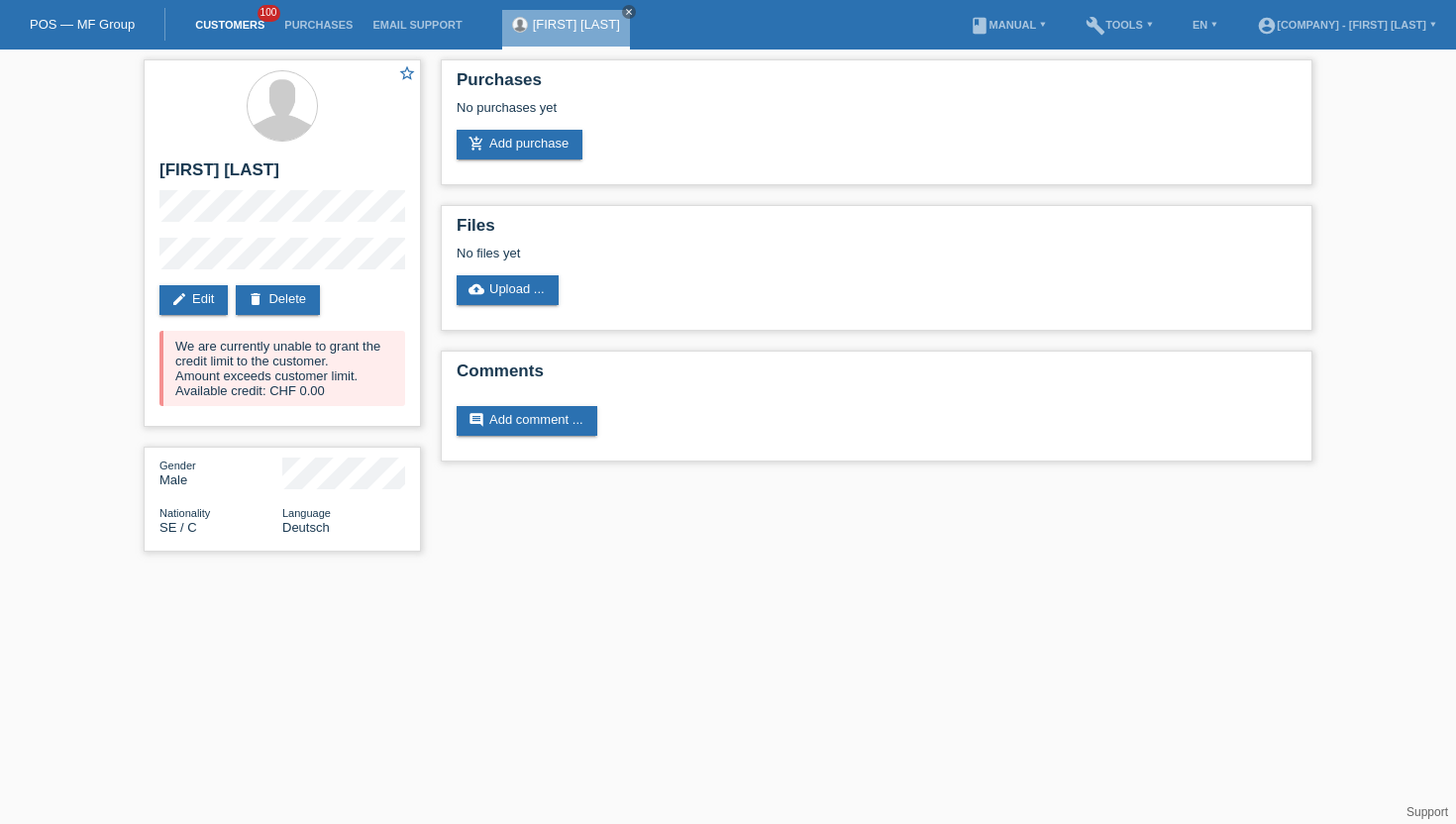 click on "Customers" at bounding box center [230, 25] 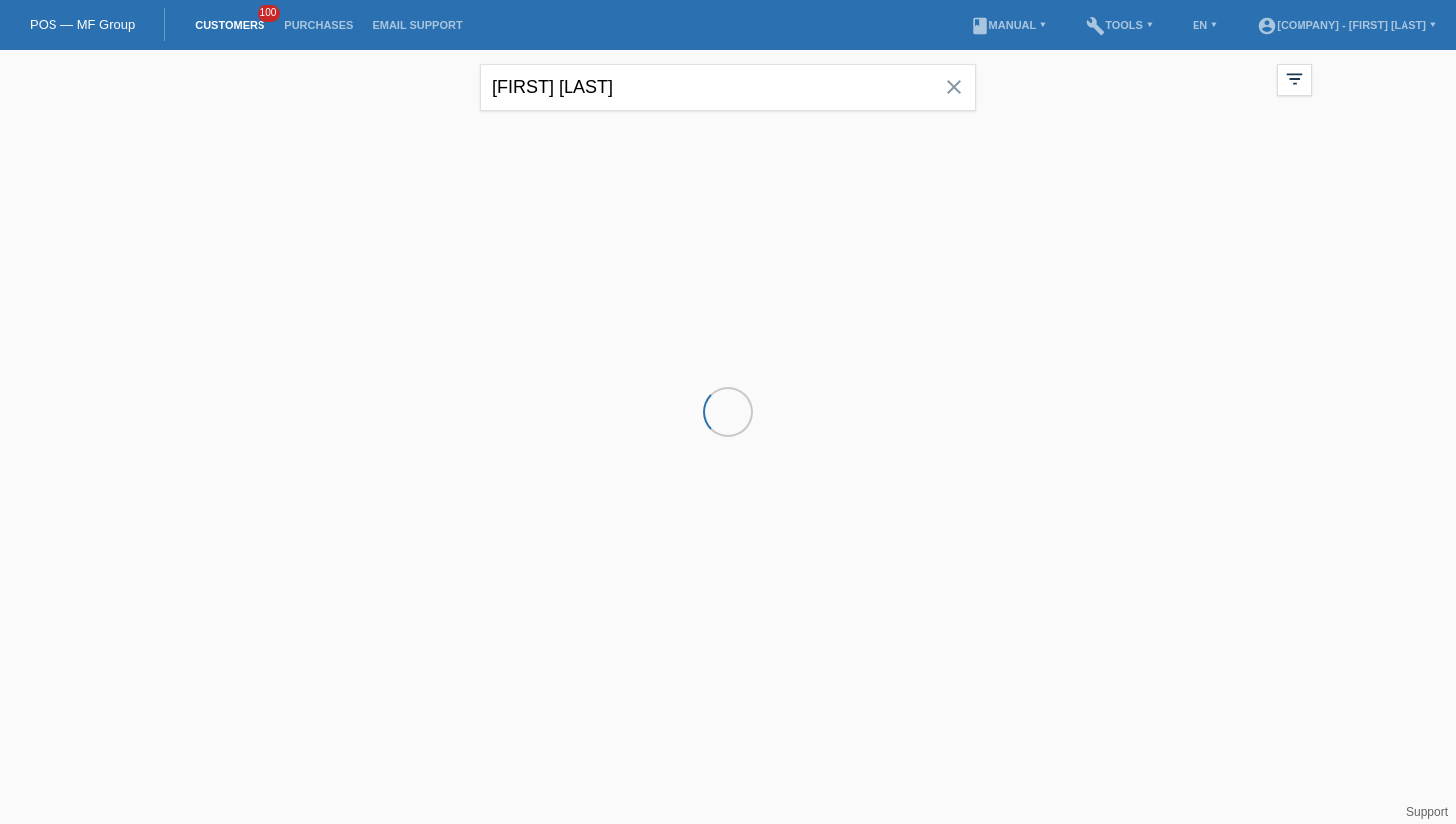 scroll, scrollTop: 0, scrollLeft: 0, axis: both 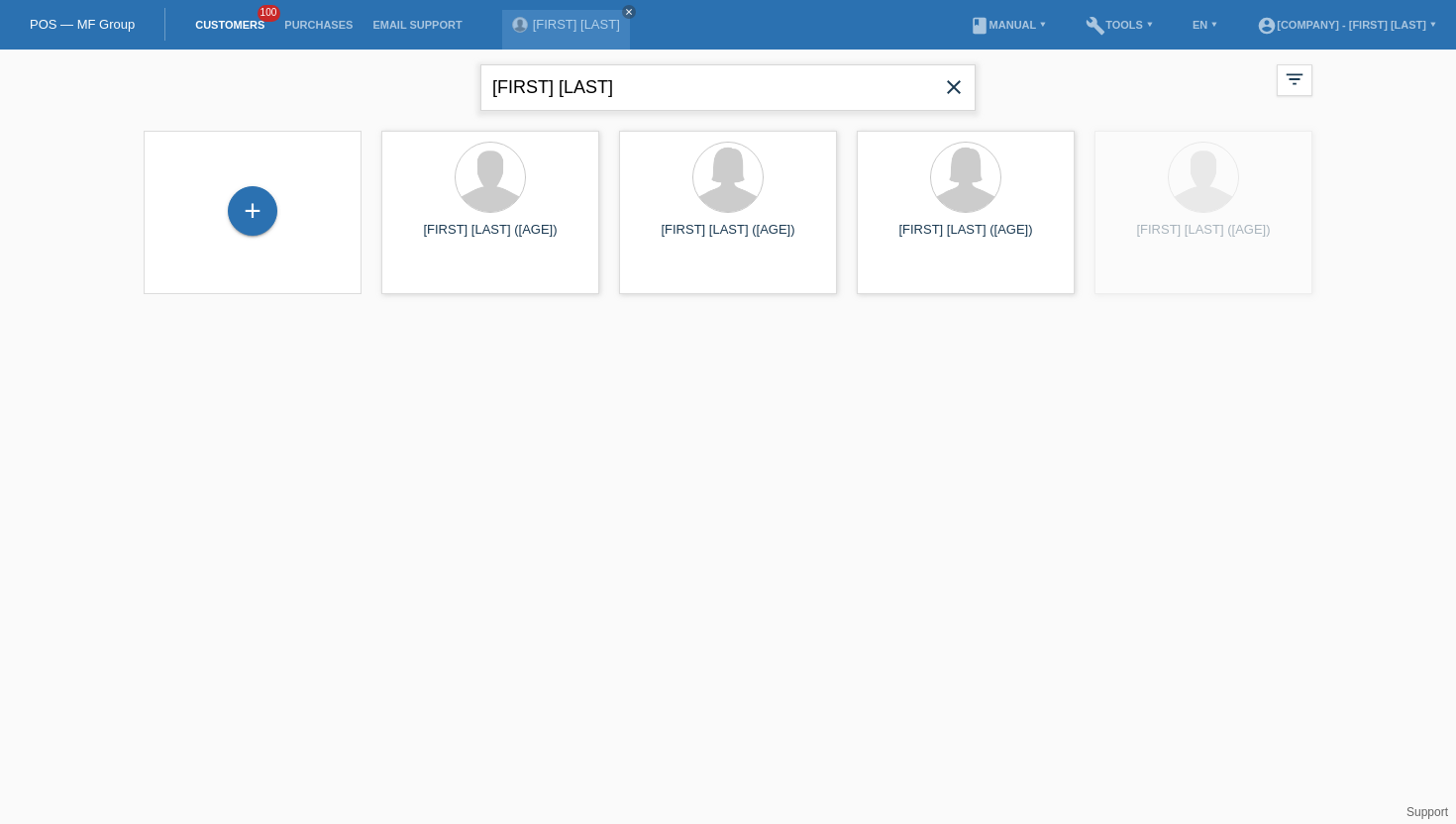 drag, startPoint x: 604, startPoint y: 89, endPoint x: 465, endPoint y: 89, distance: 139 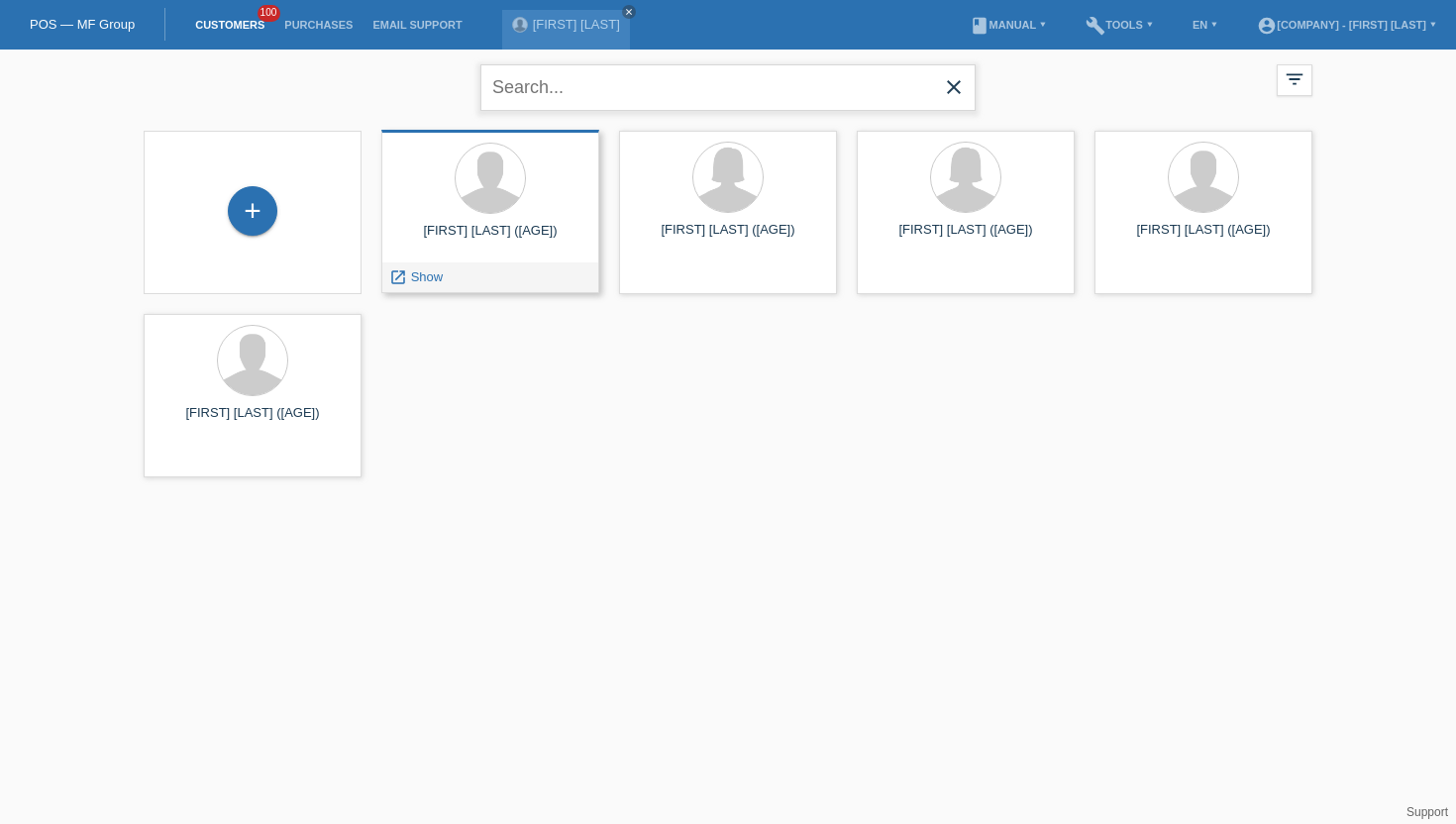 paste on "Vincenzo" 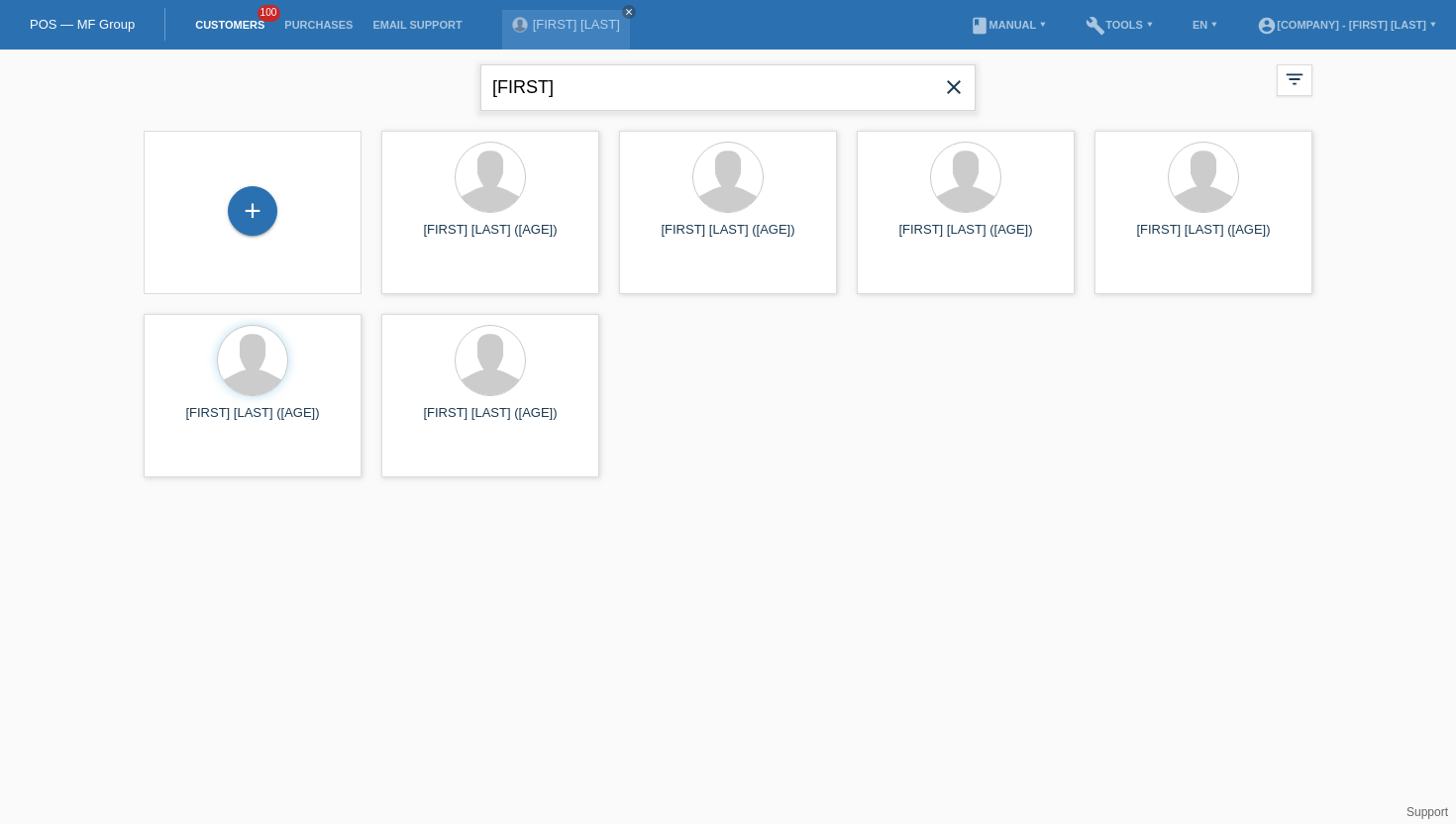 paste on "Moschettieri" 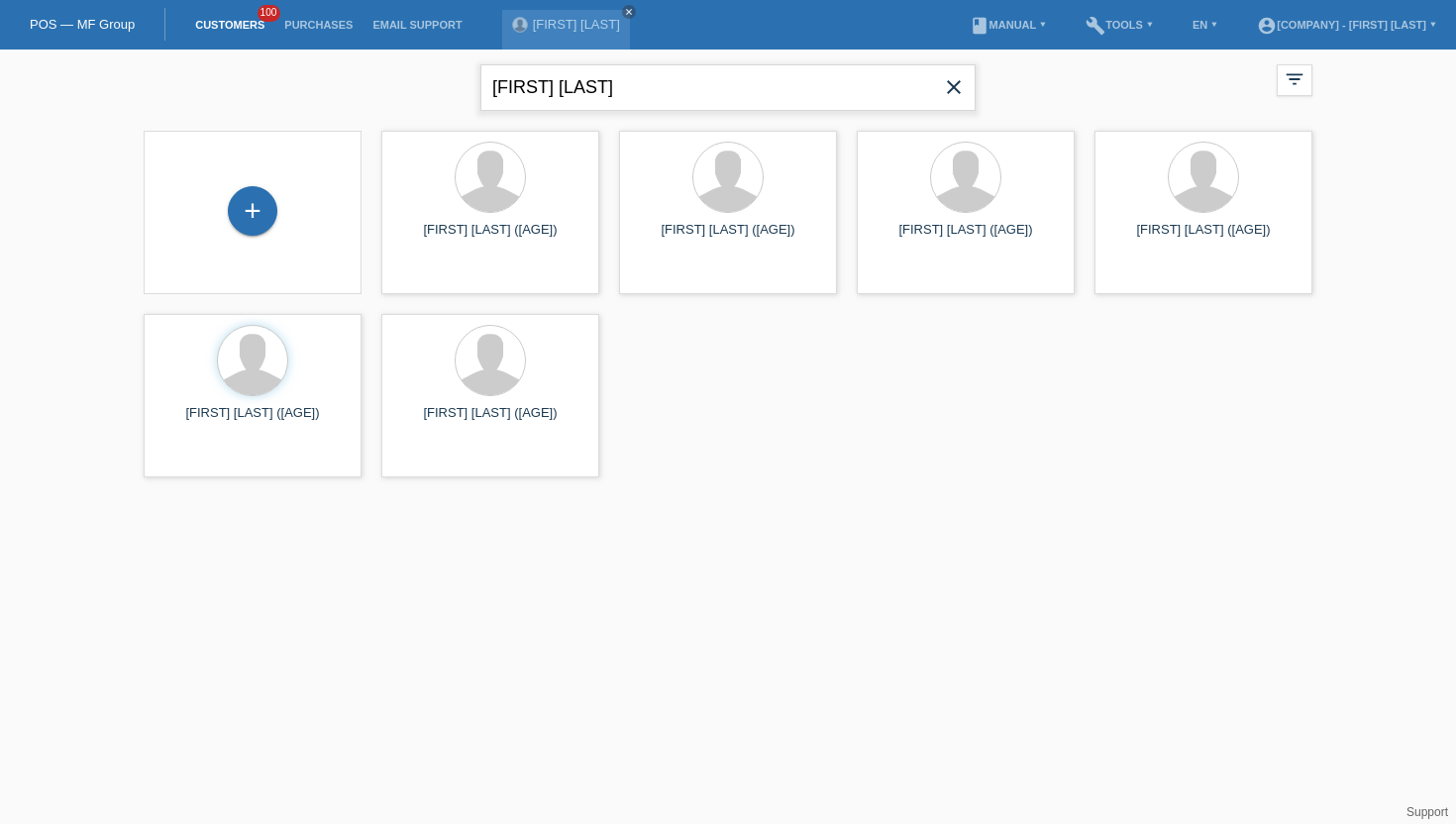 type on "Vincenzo Moschettieri" 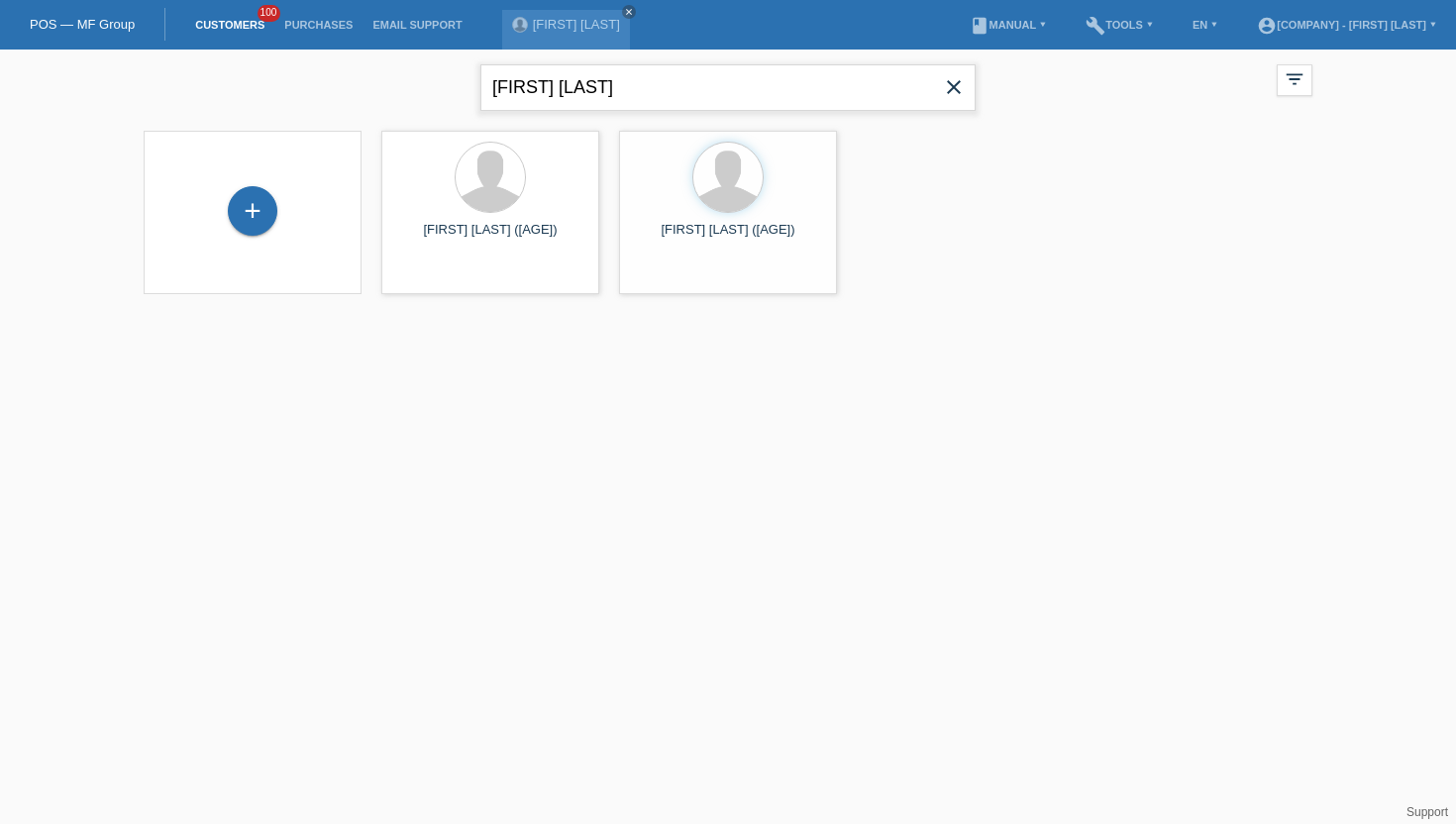 click on "[FIRST] [LAST]" at bounding box center (728, 87) 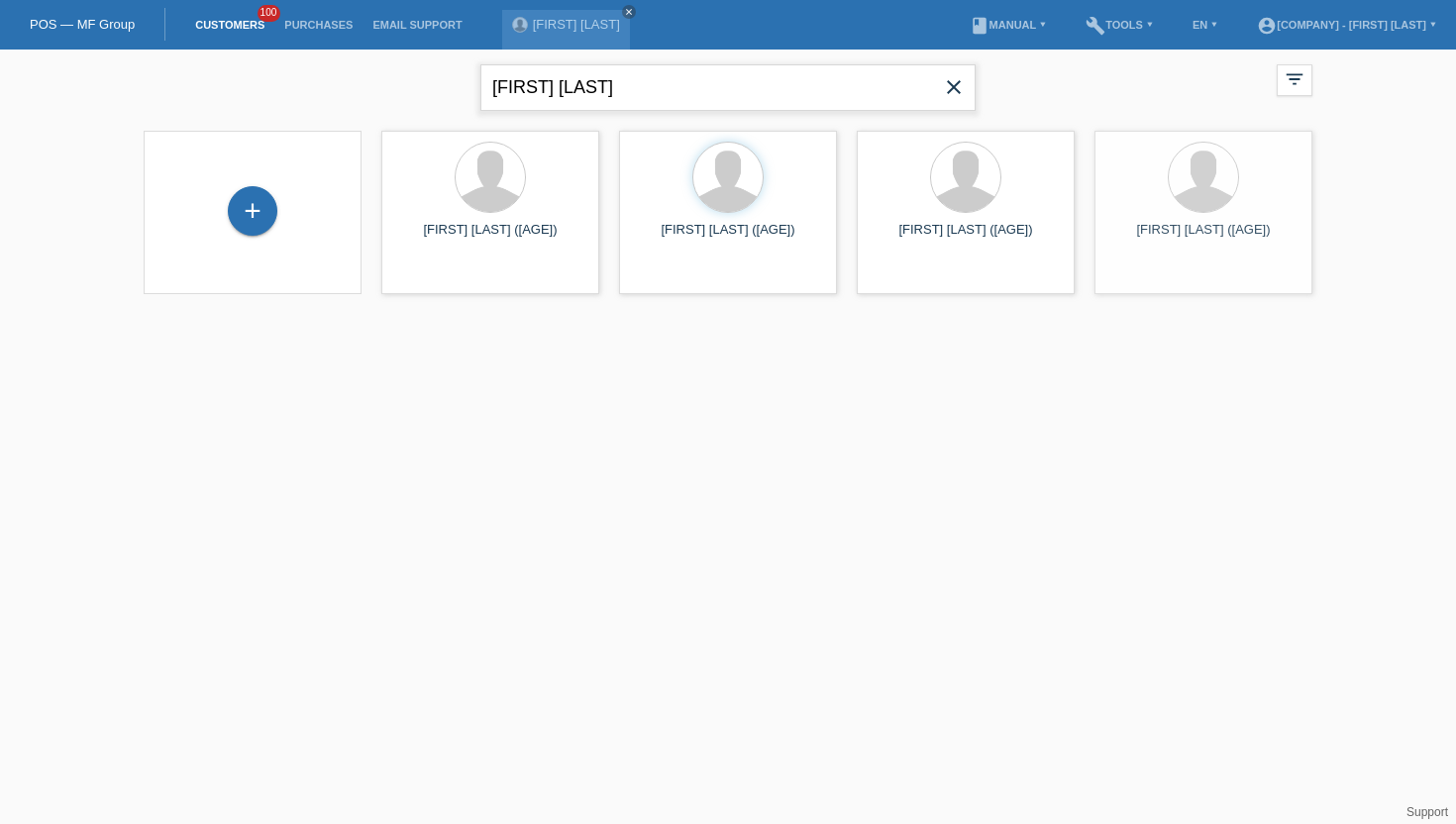 click on "[FIRST] [LAST]" at bounding box center (728, 87) 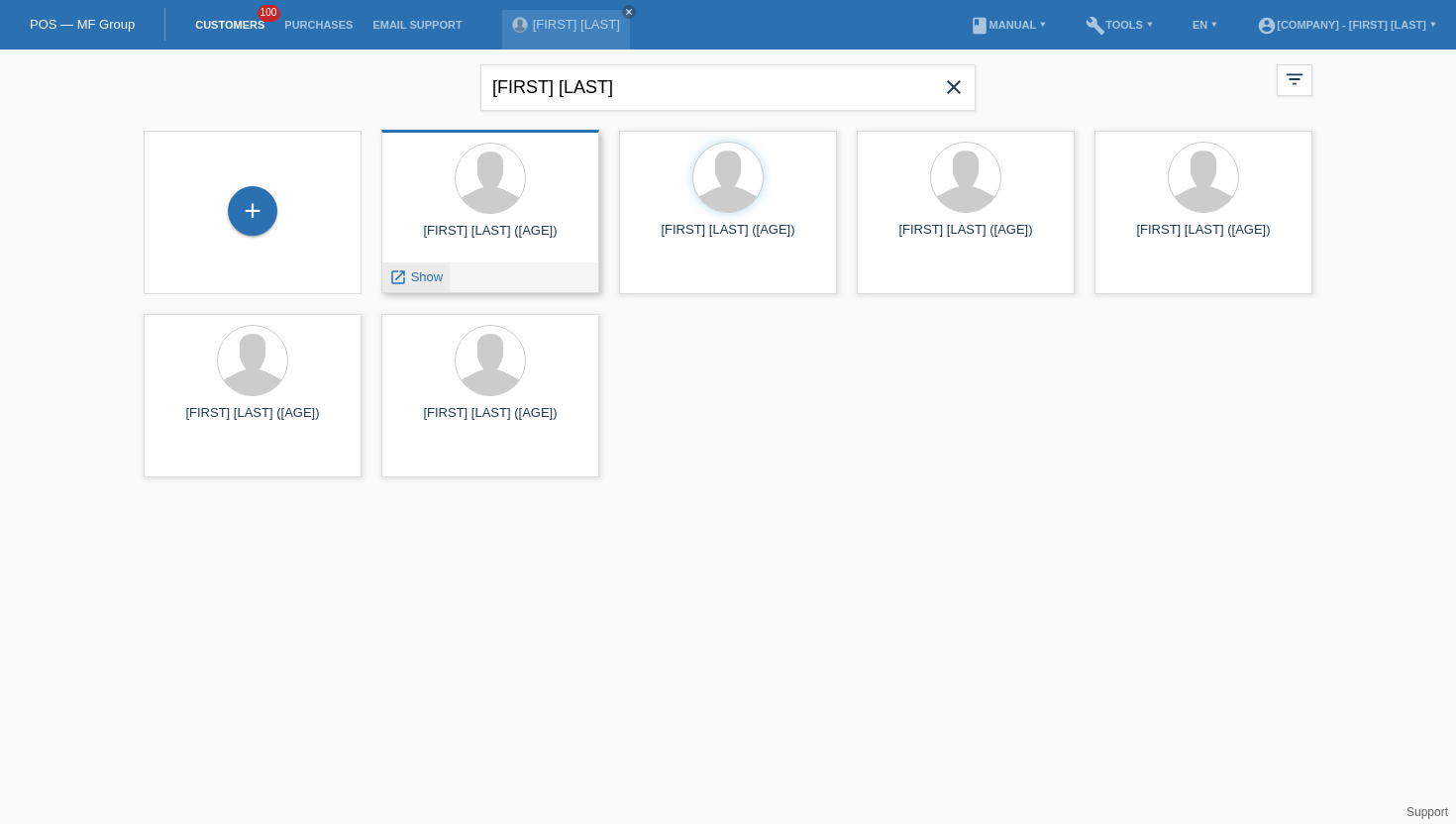 click on "launch   Show" at bounding box center [416, 277] 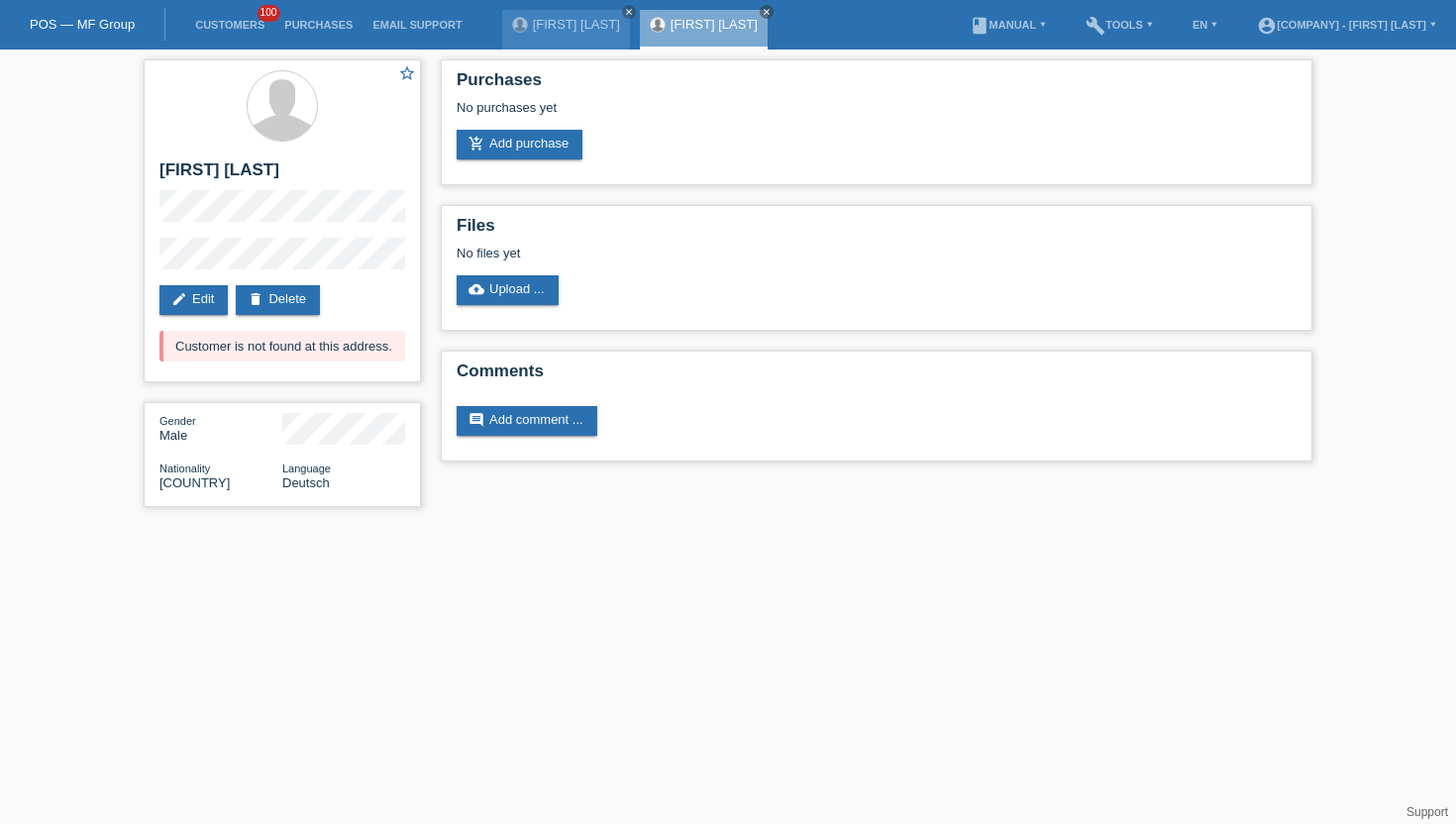 scroll, scrollTop: 0, scrollLeft: 0, axis: both 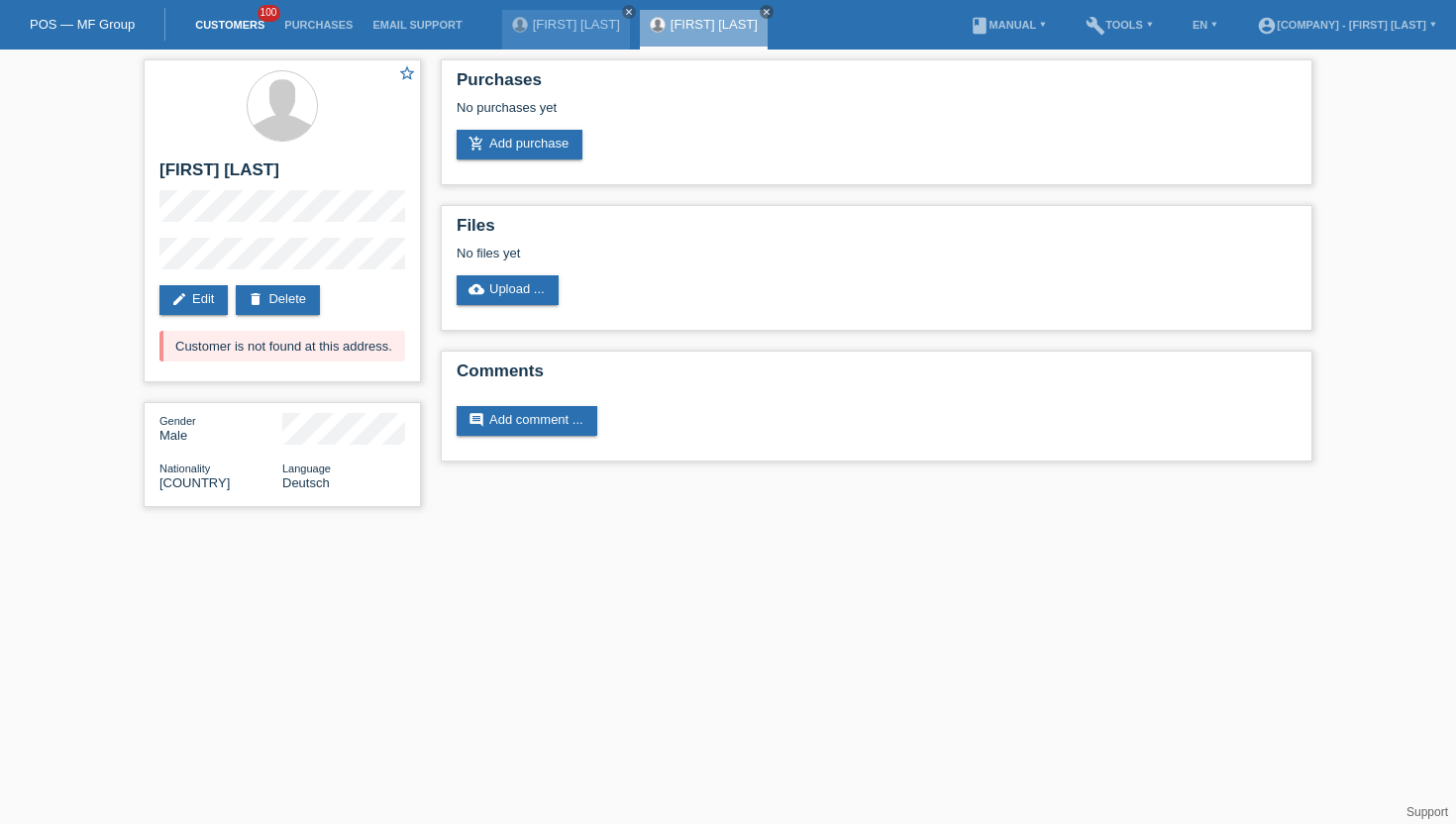 click on "Customers" at bounding box center (230, 25) 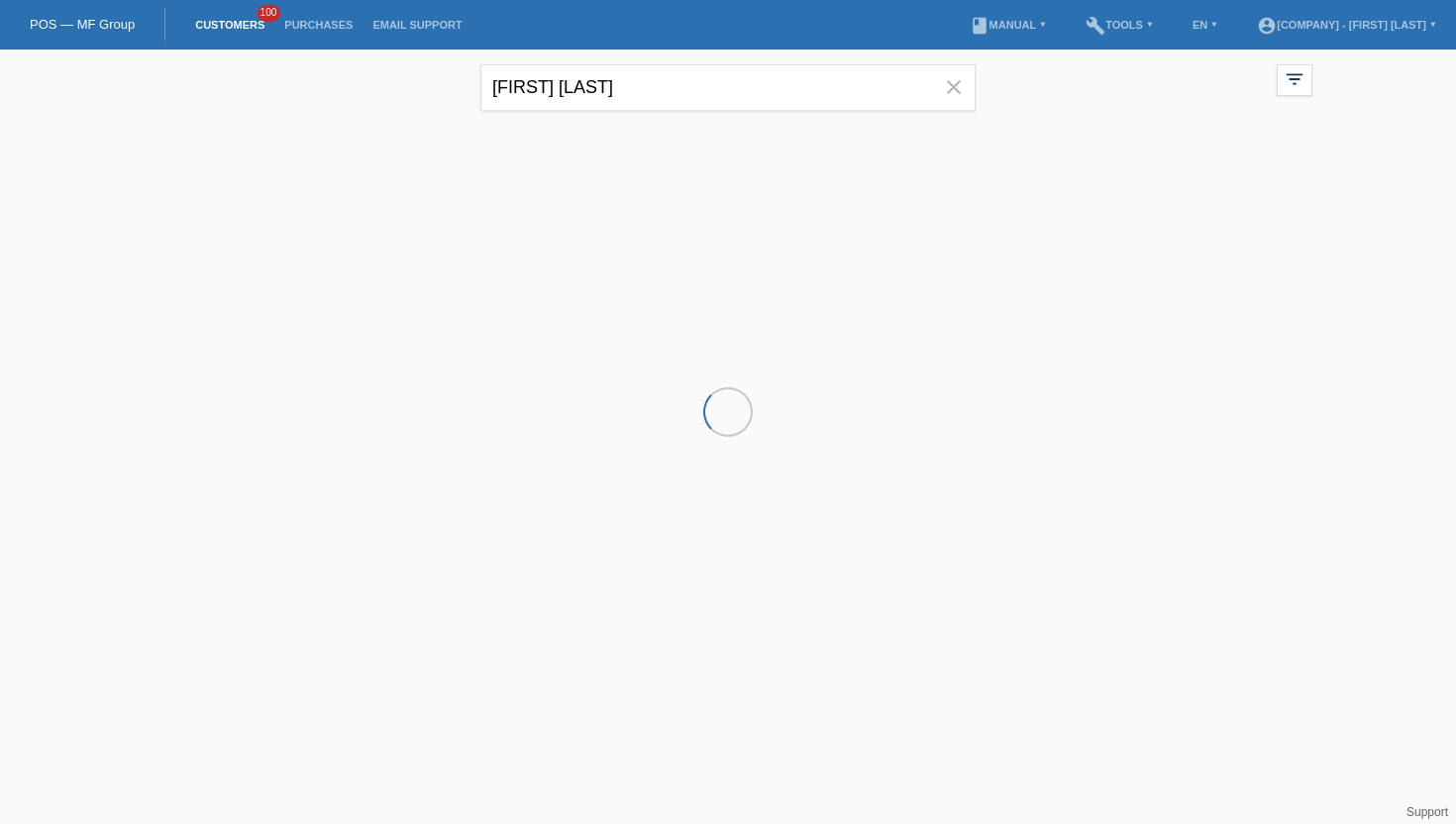 scroll, scrollTop: 0, scrollLeft: 0, axis: both 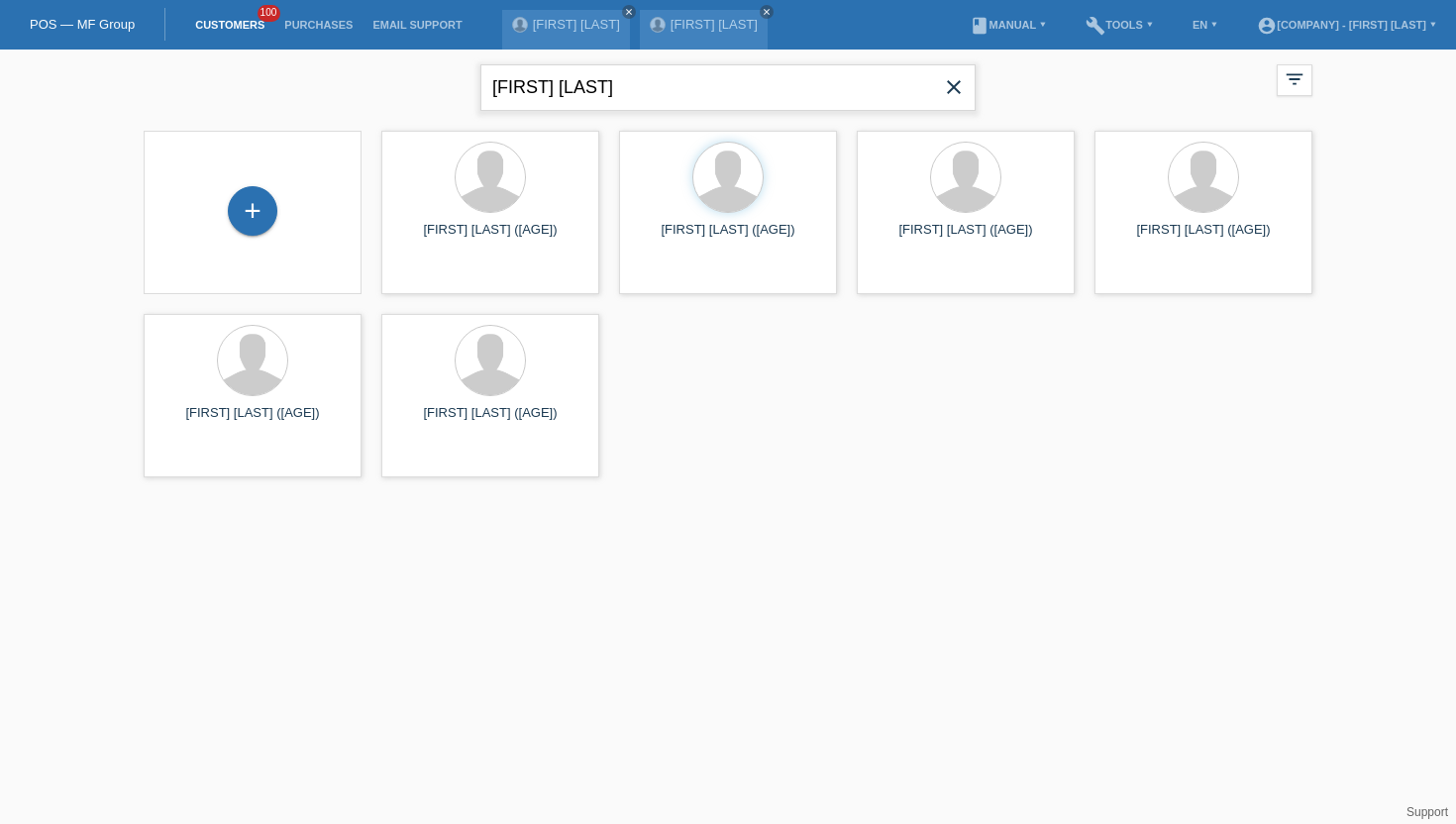 click on "Vincenzo Moschettieri" at bounding box center [728, 87] 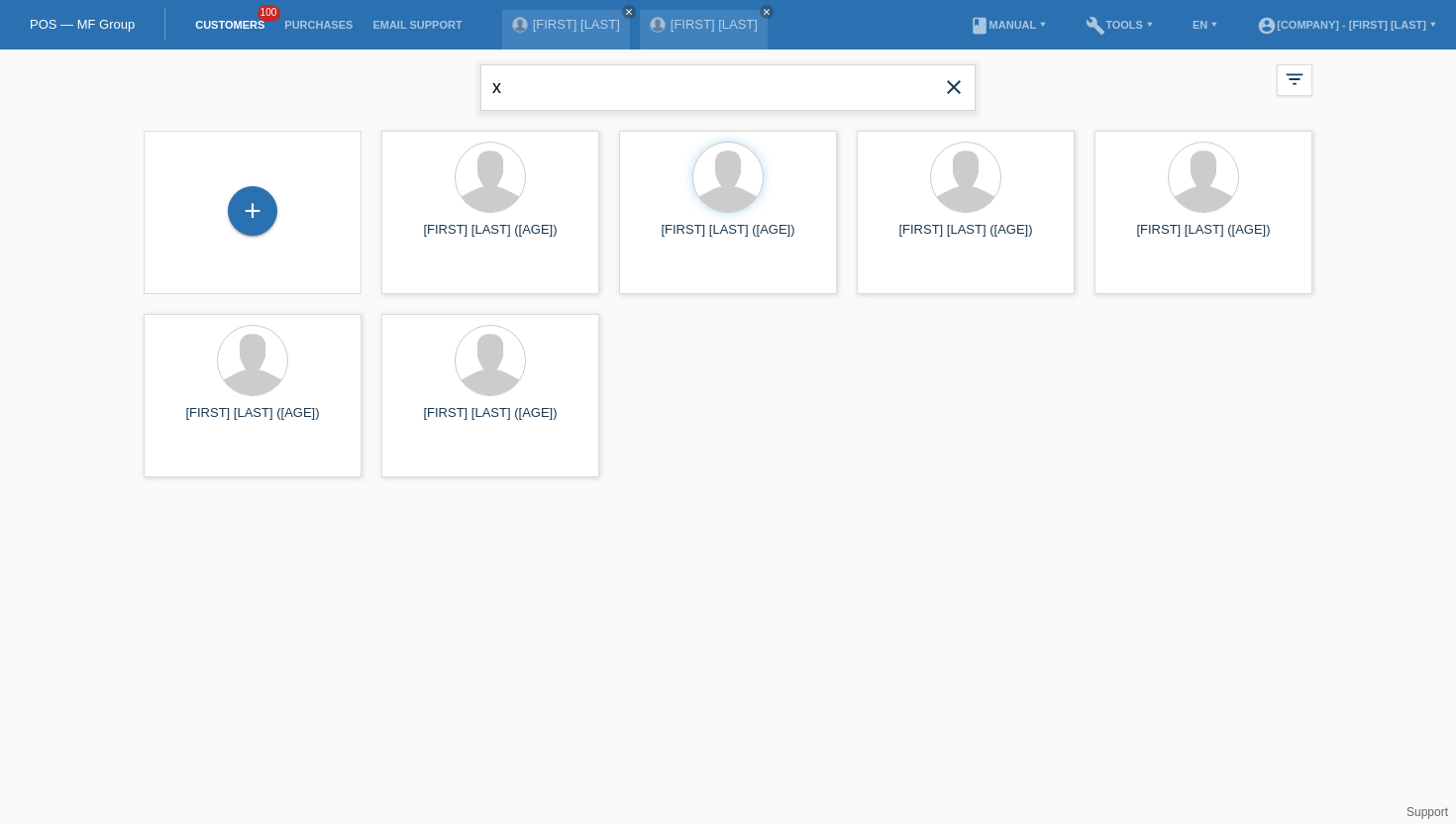 type on "[FIRST] [LAST]" 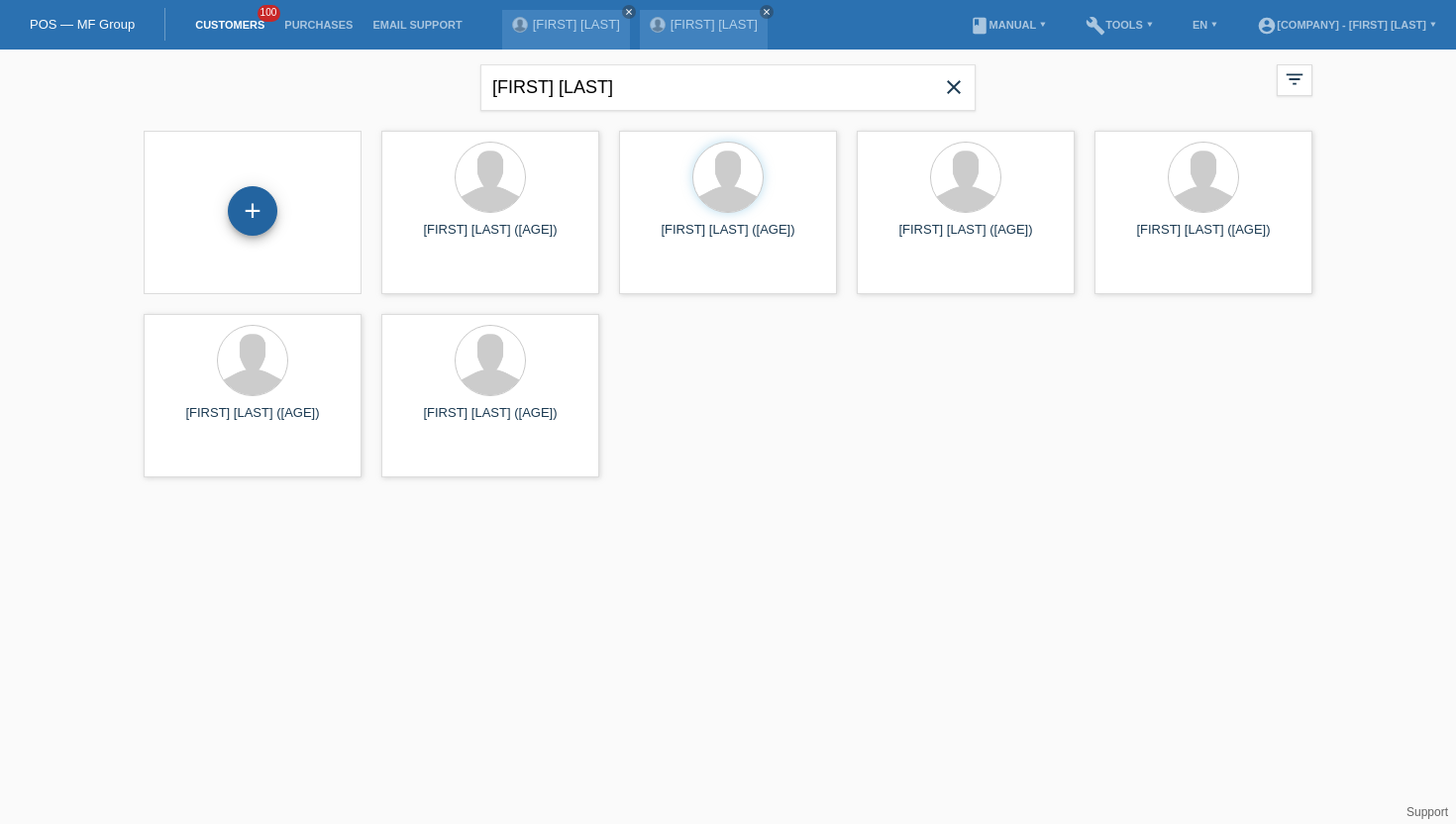 click on "+" at bounding box center (253, 211) 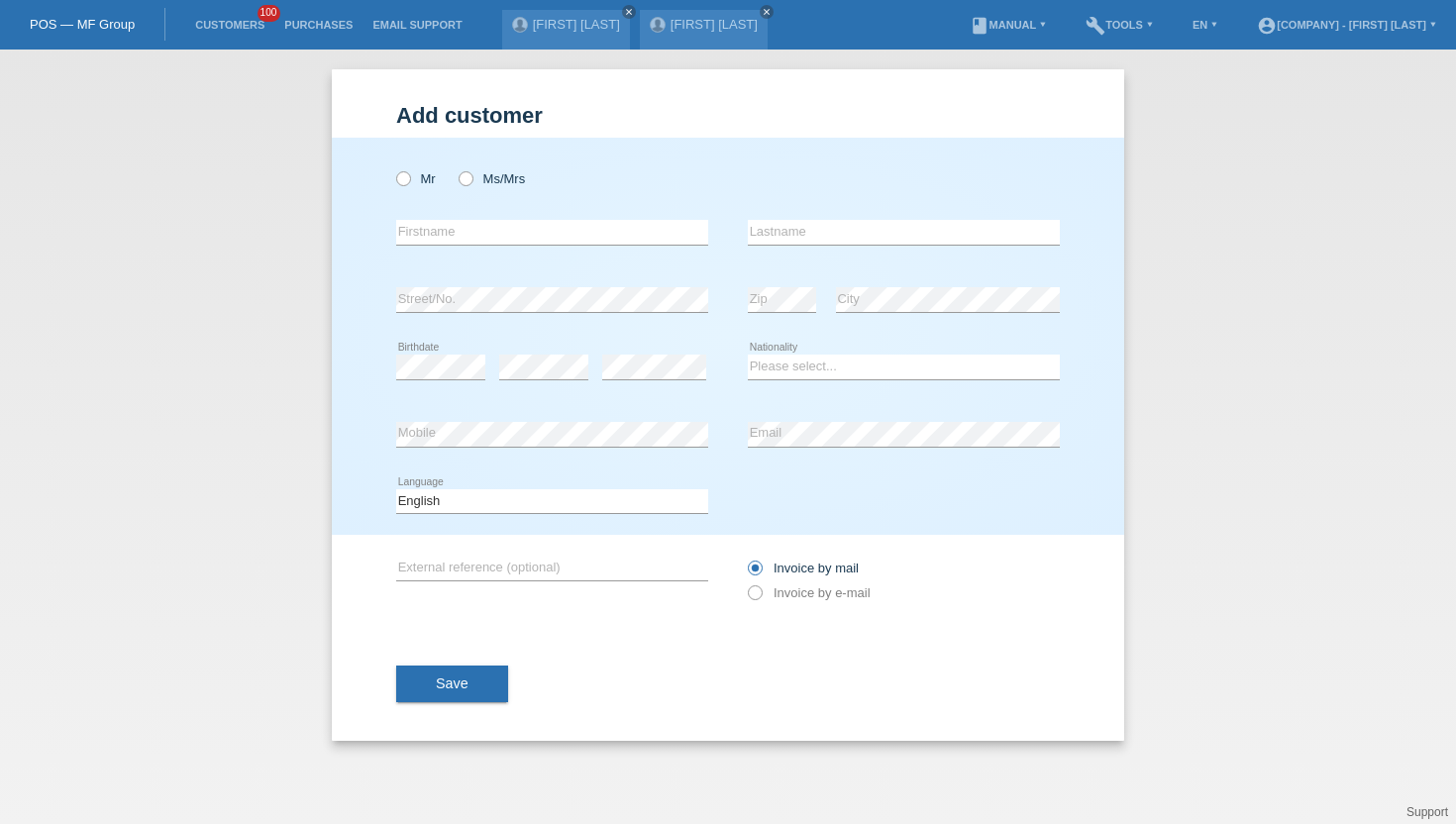 scroll, scrollTop: 0, scrollLeft: 0, axis: both 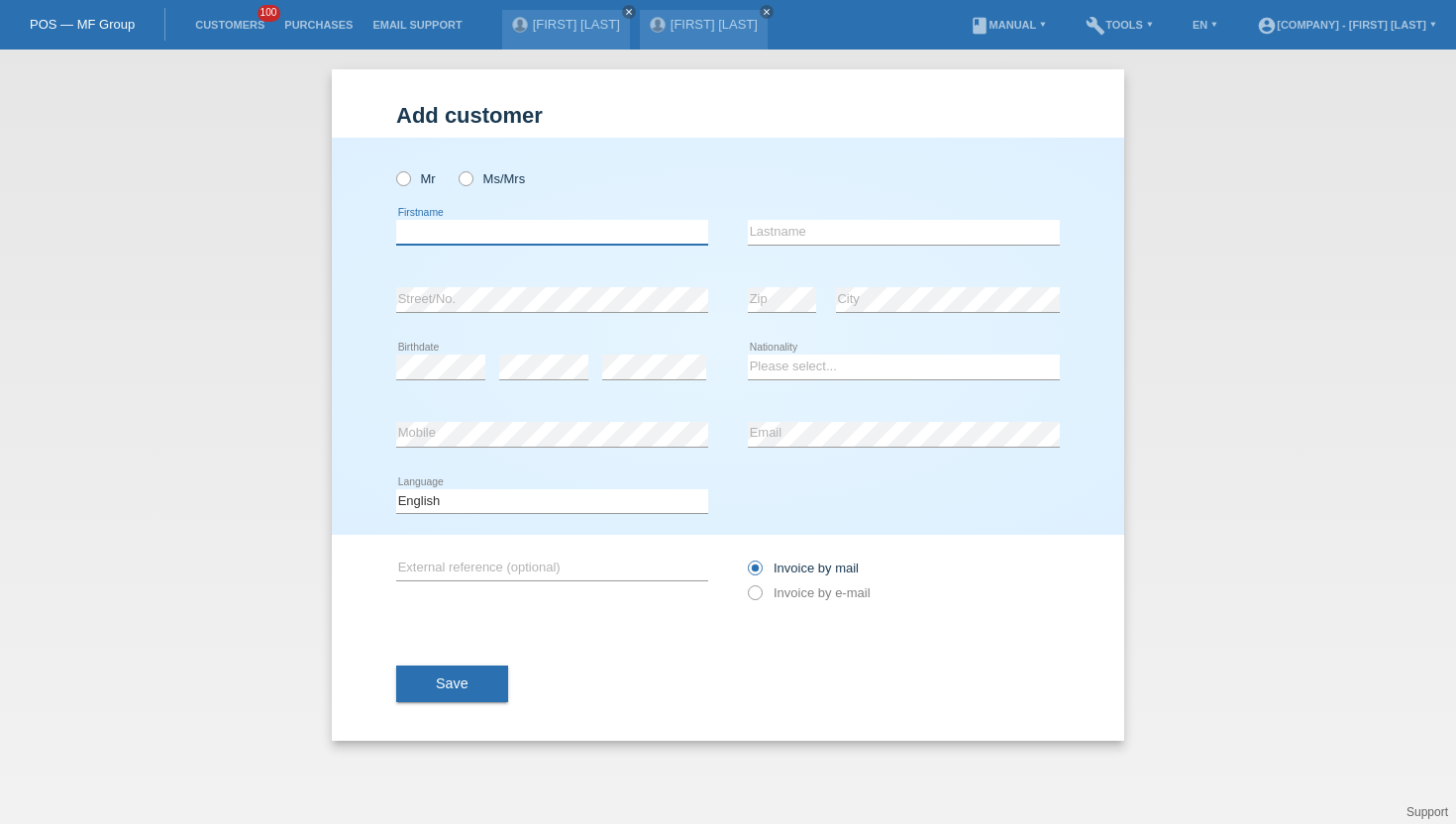 click at bounding box center (552, 232) 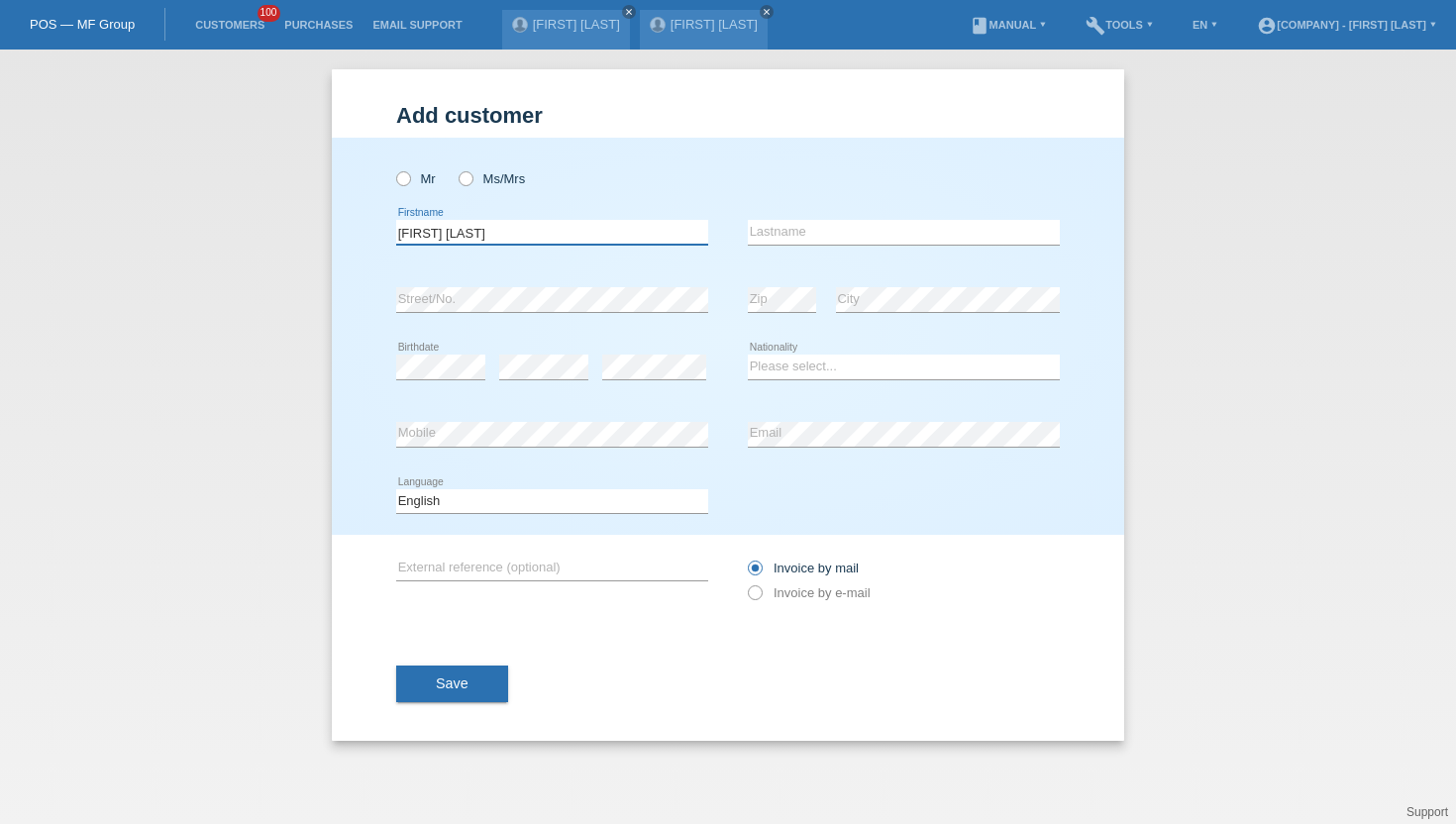 click on "[FIRST] [LAST]" at bounding box center (552, 232) 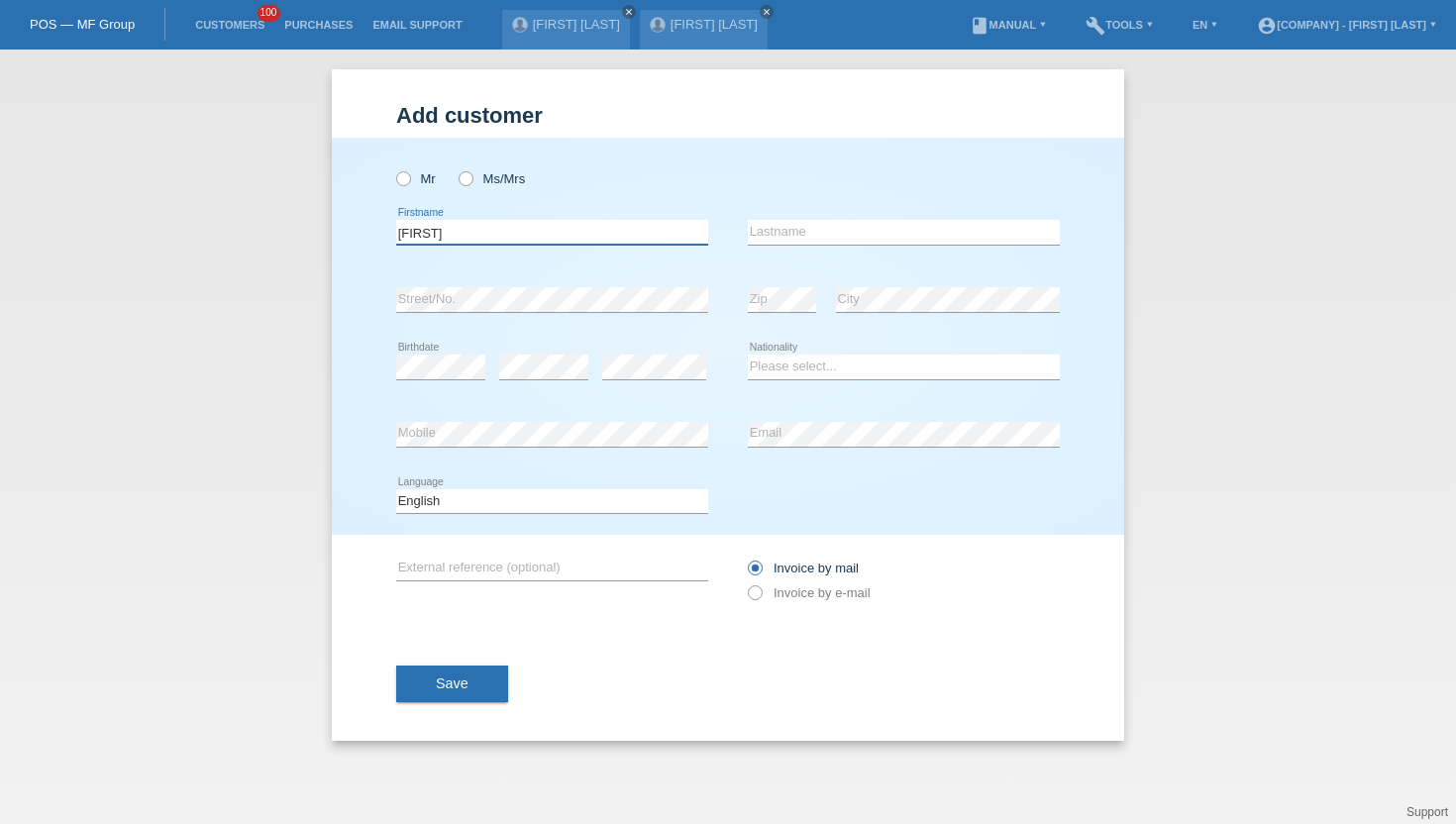 type on "Vincenzo" 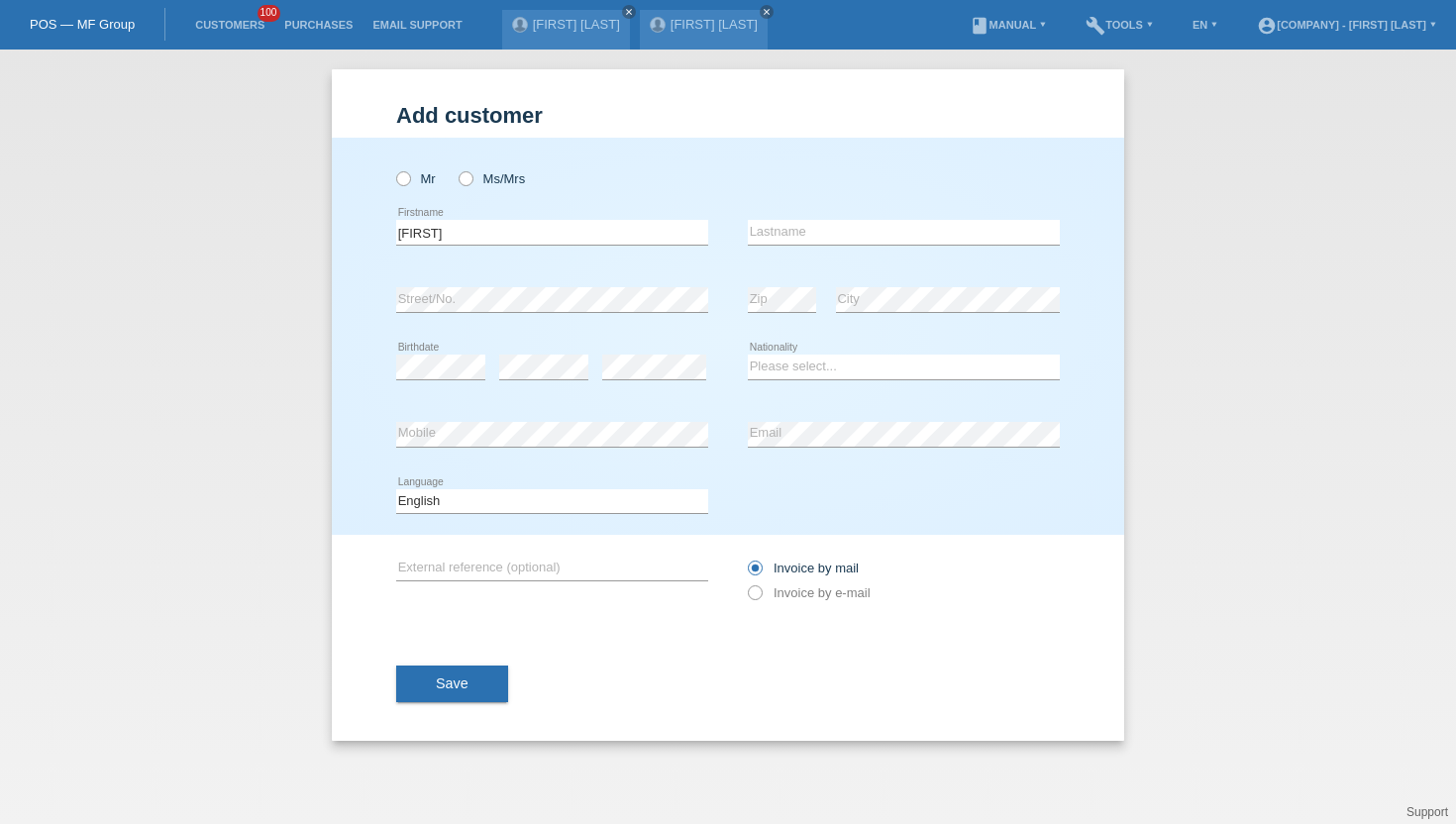 click on "error
Lastname" at bounding box center [903, 233] 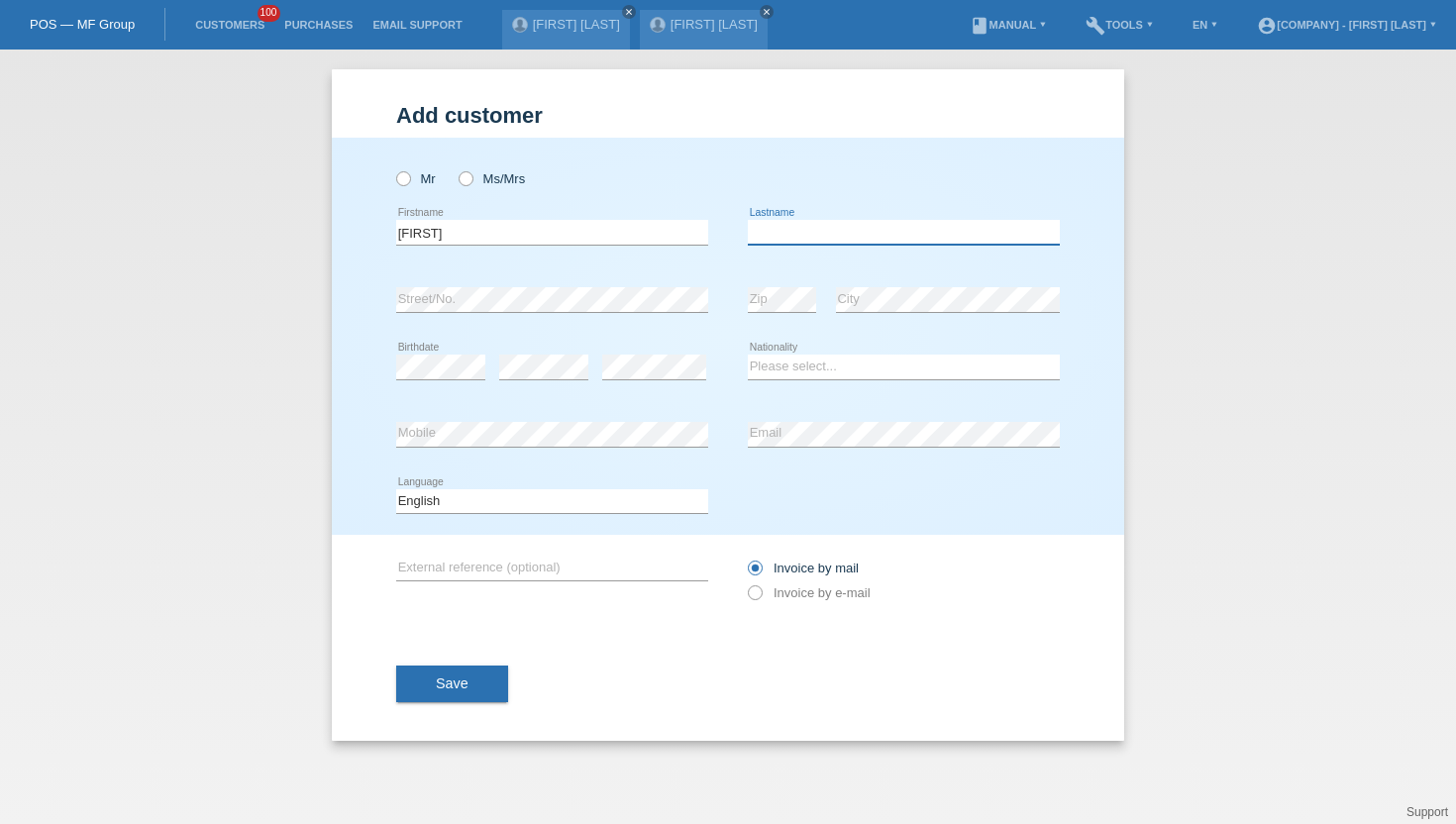 click at bounding box center [903, 232] 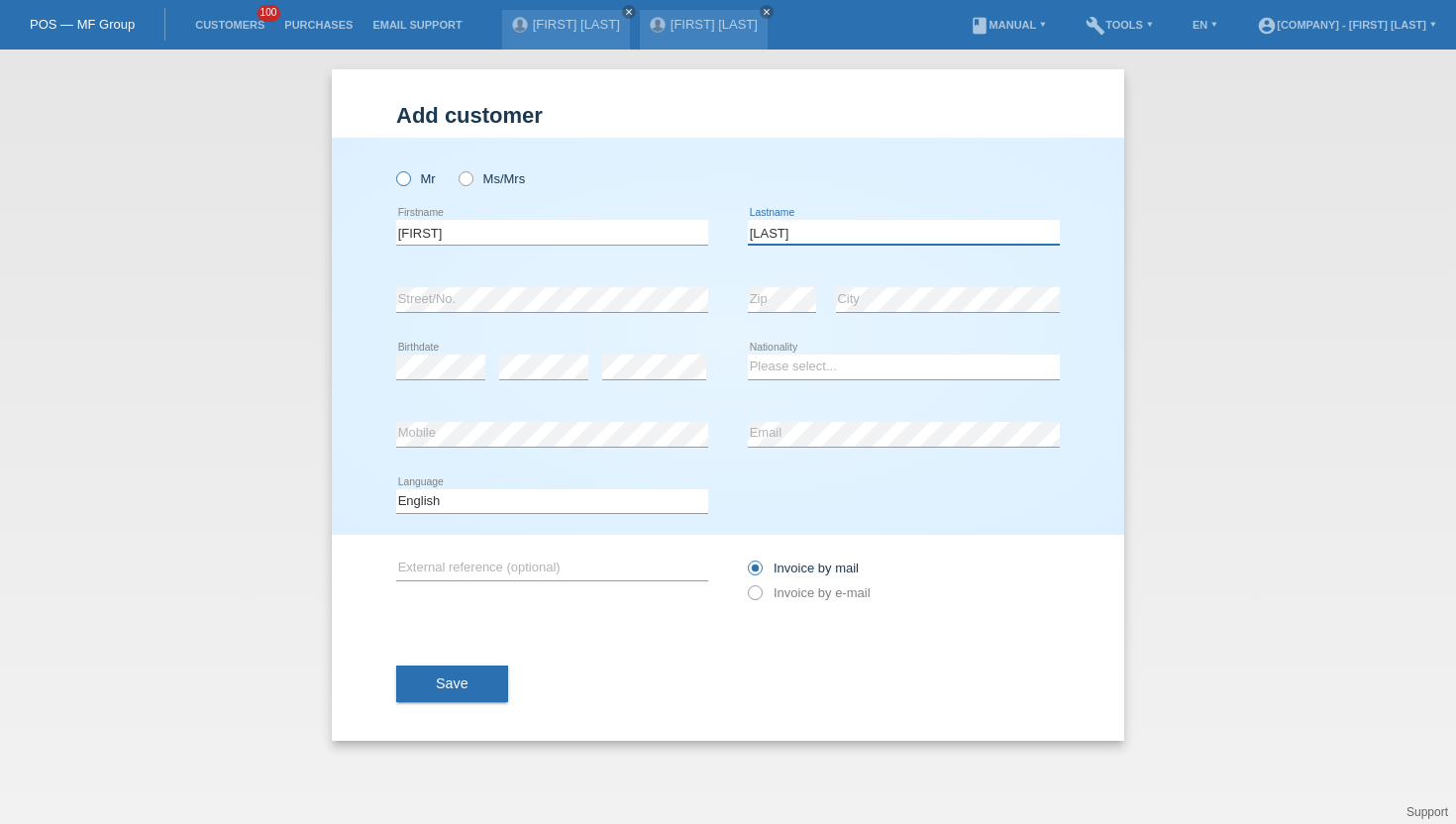 type on "Moschettieri" 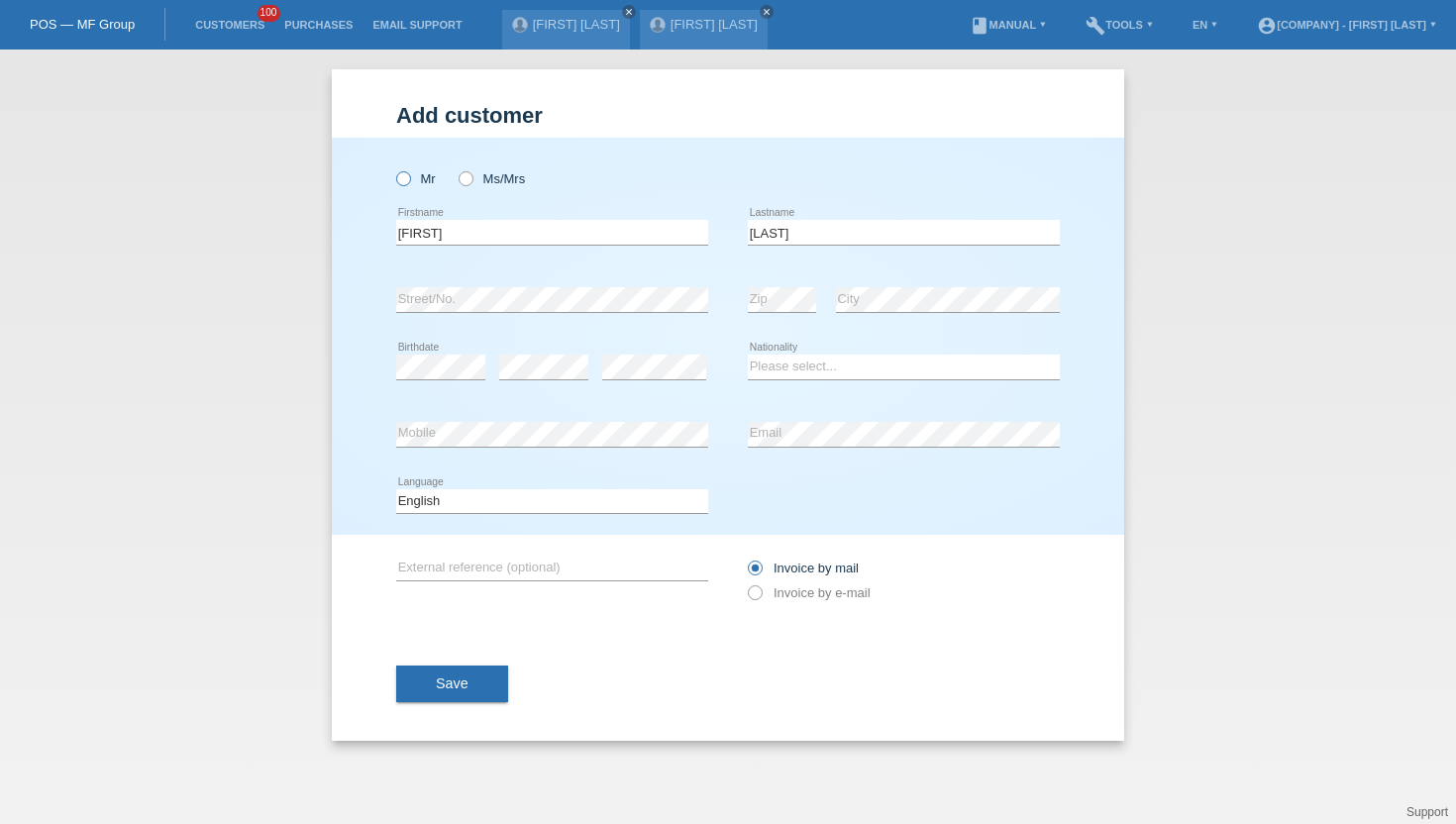 click at bounding box center [393, 168] 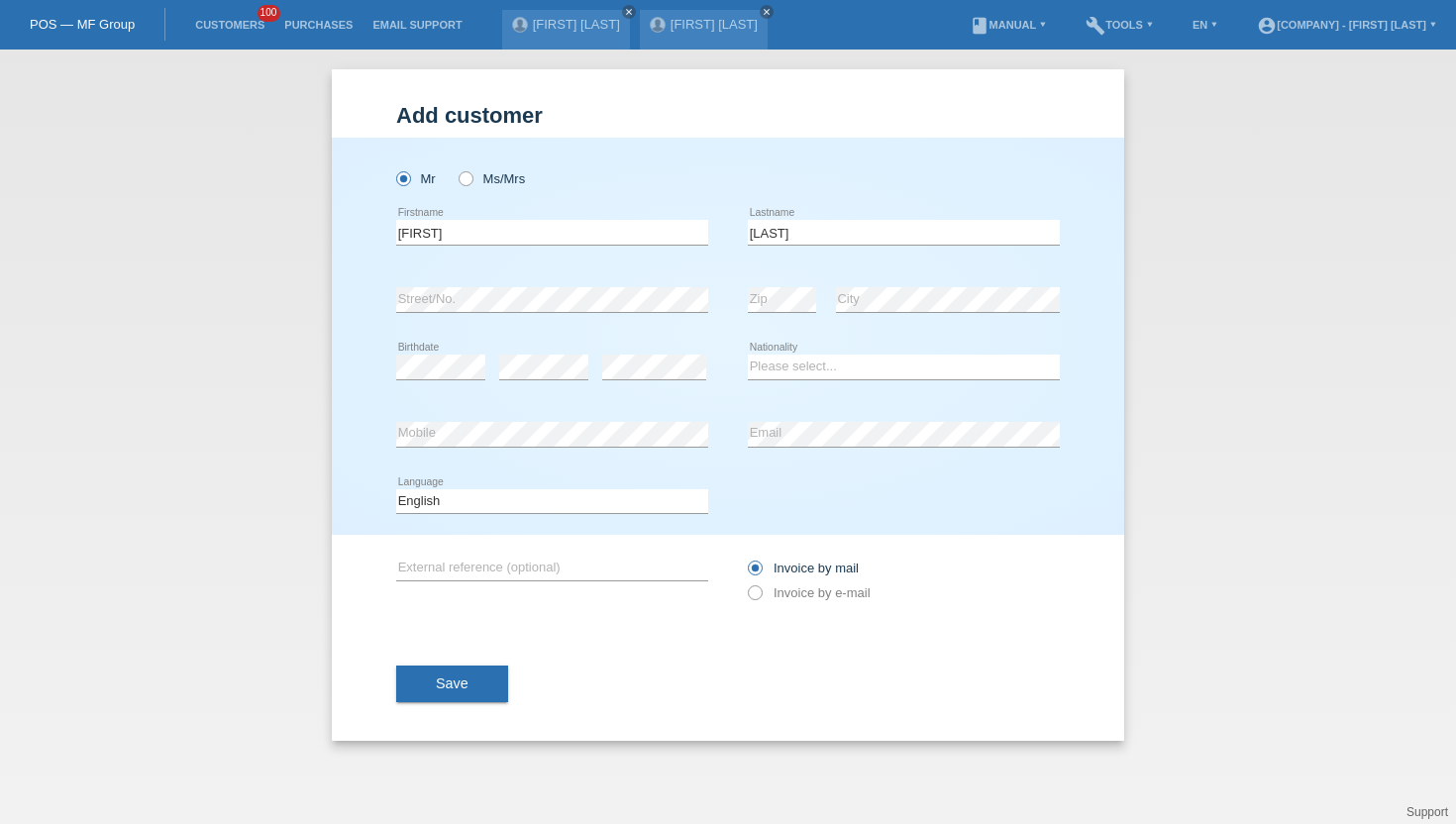 click on "error
Street/No." at bounding box center [552, 300] 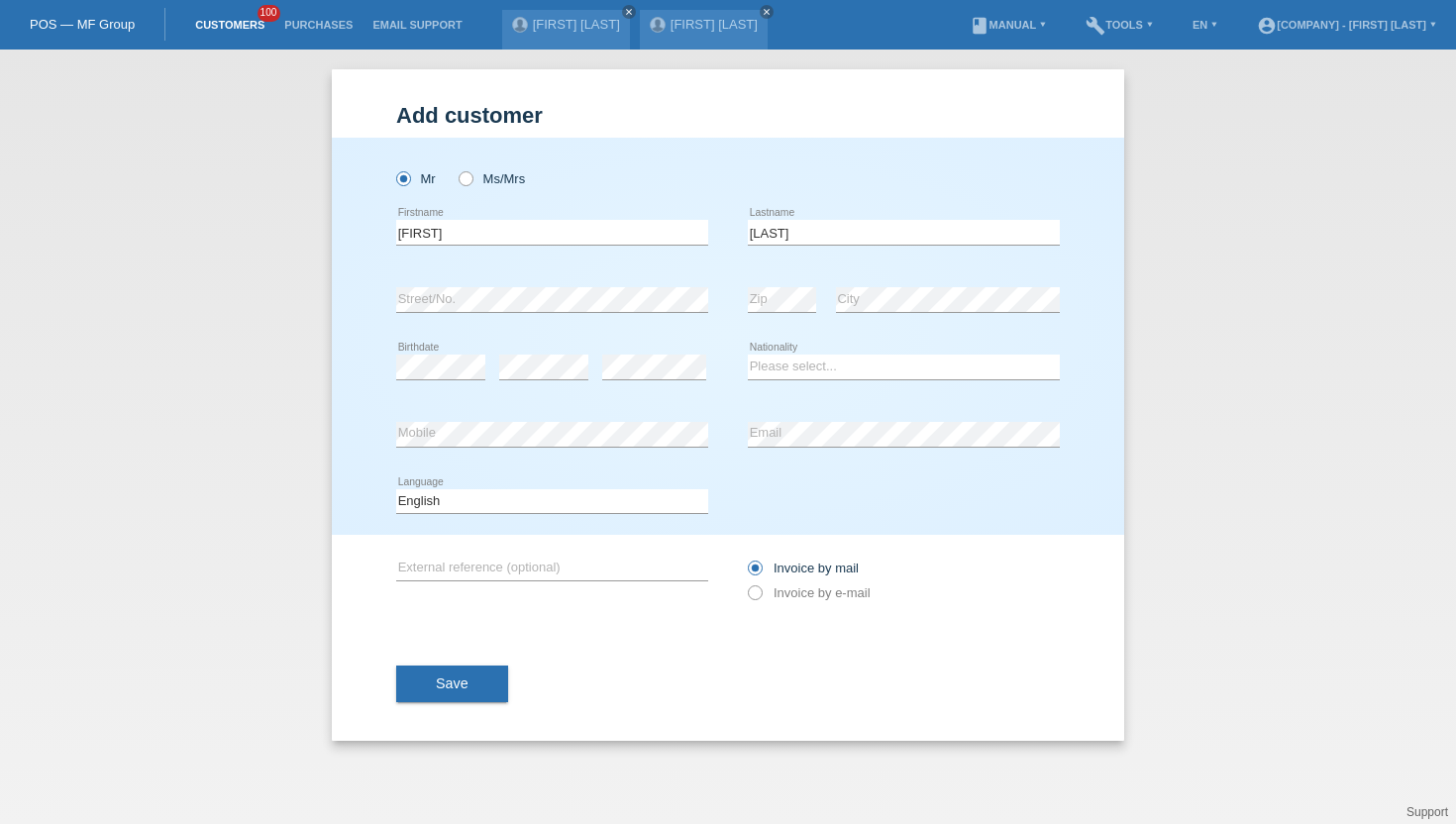 click on "Customers" at bounding box center [230, 25] 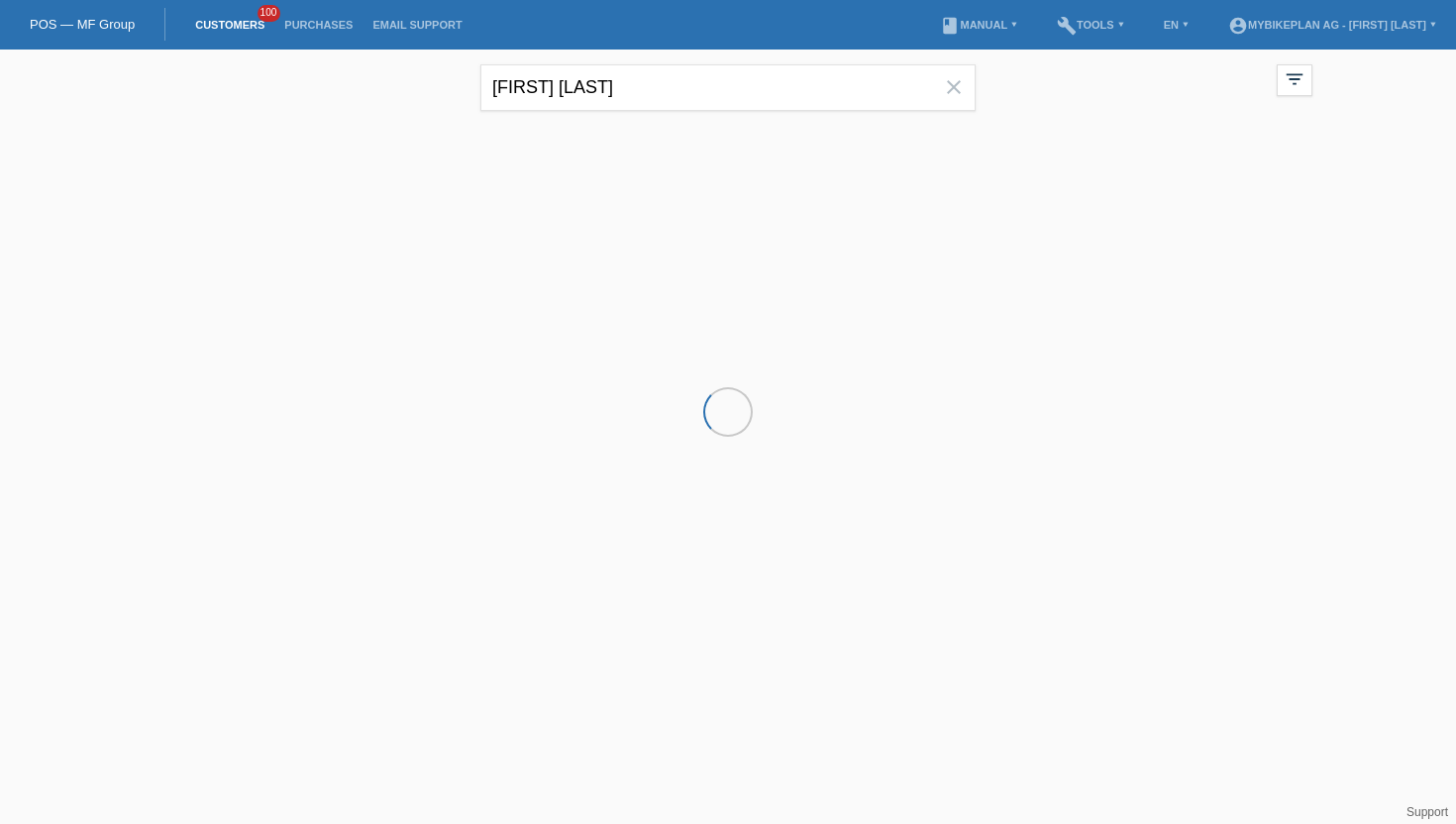 scroll, scrollTop: 0, scrollLeft: 0, axis: both 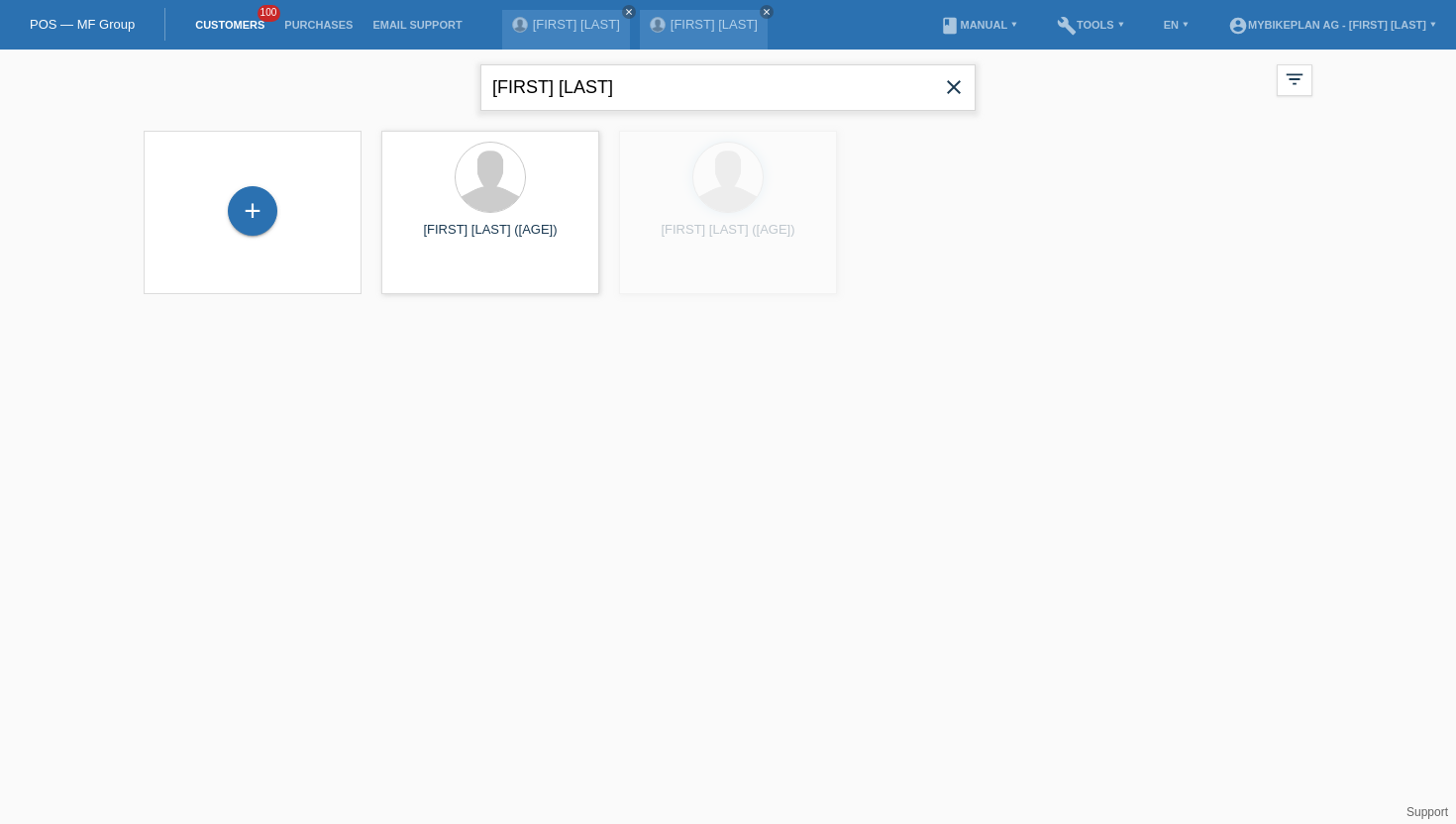 drag, startPoint x: 668, startPoint y: 93, endPoint x: 392, endPoint y: 72, distance: 276.79776 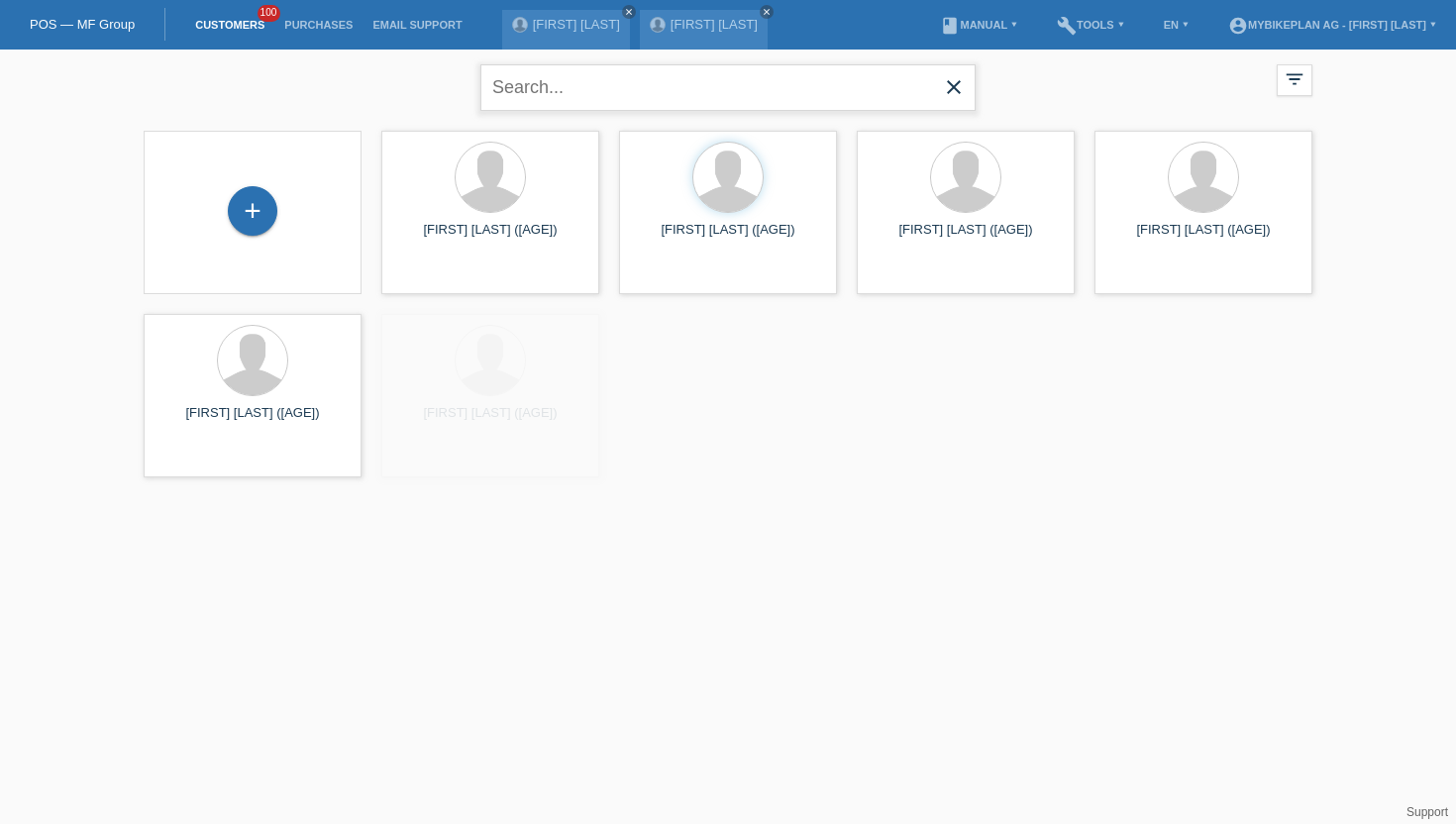 paste on "[FIRST] [LAST]" 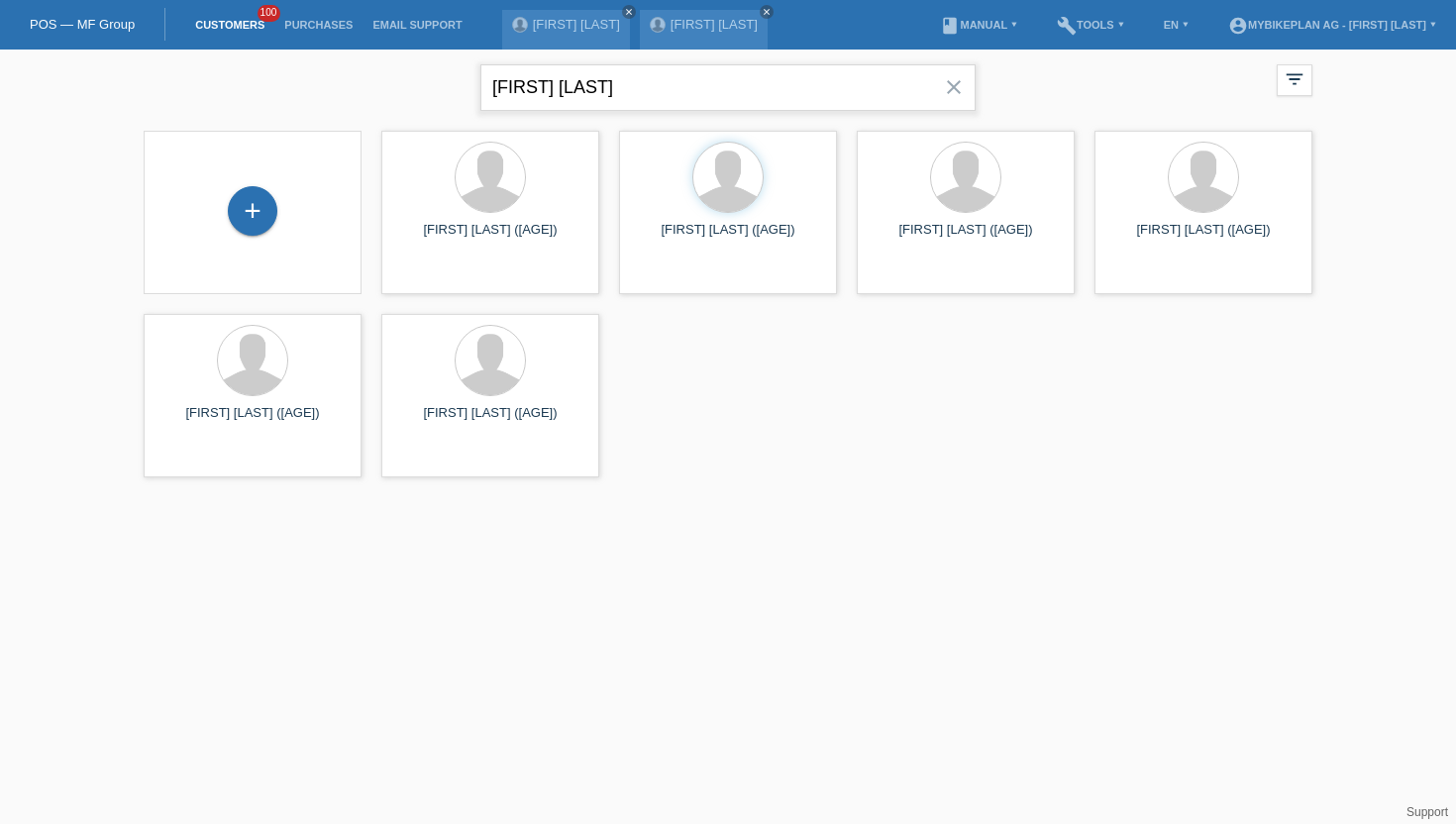 type on "[FIRST] [LAST]" 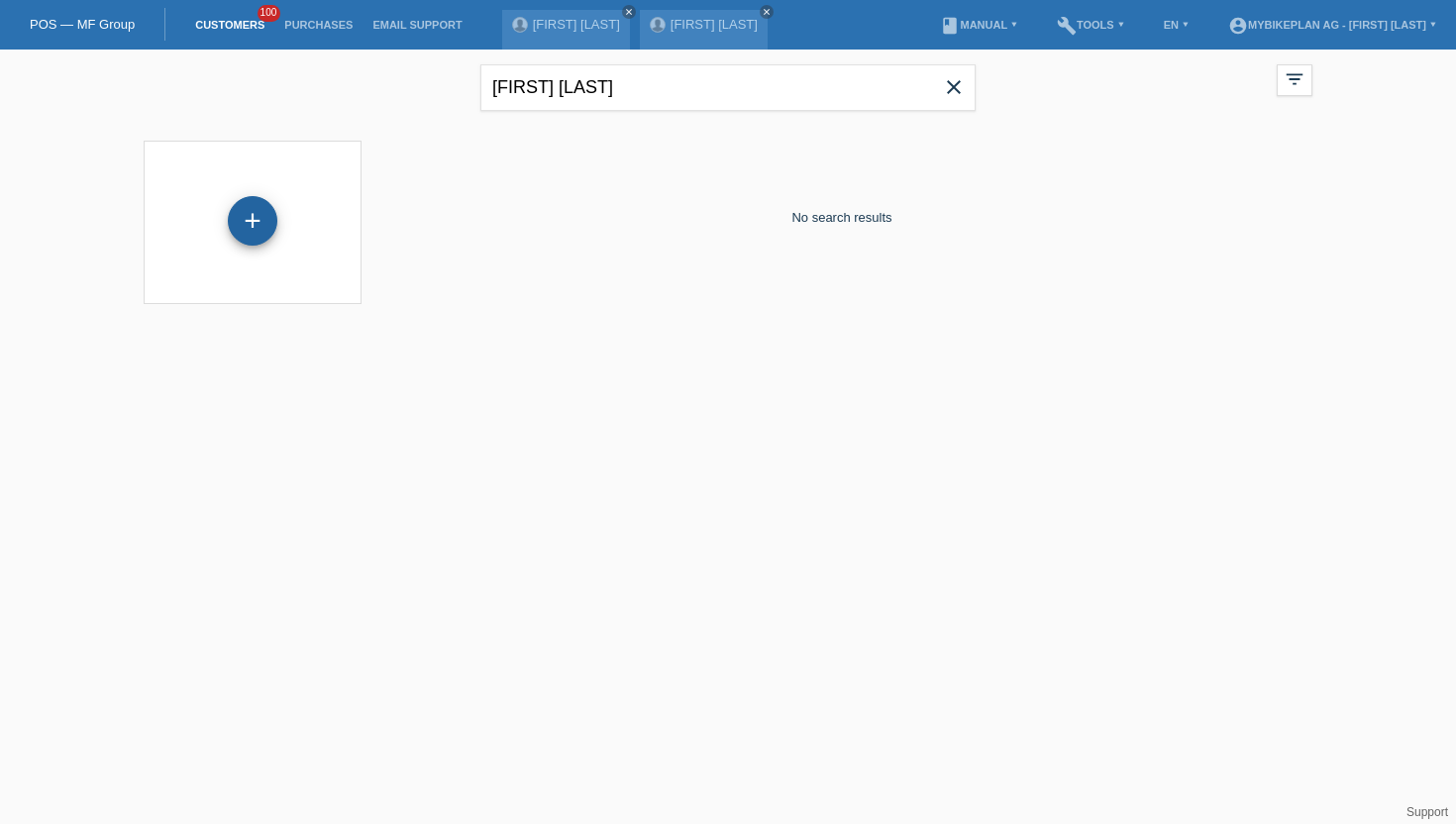 click on "+" at bounding box center [253, 221] 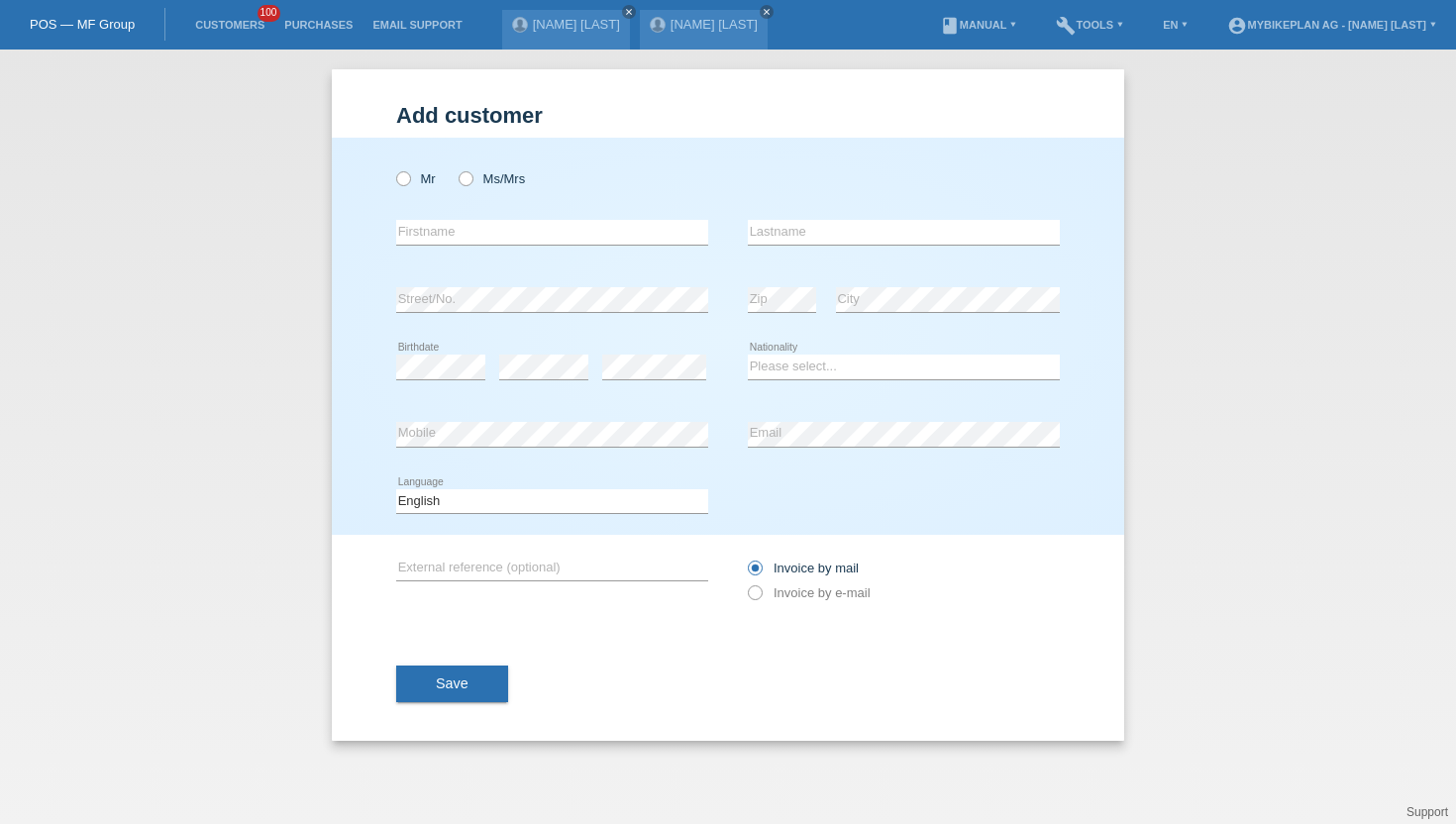 scroll, scrollTop: 0, scrollLeft: 0, axis: both 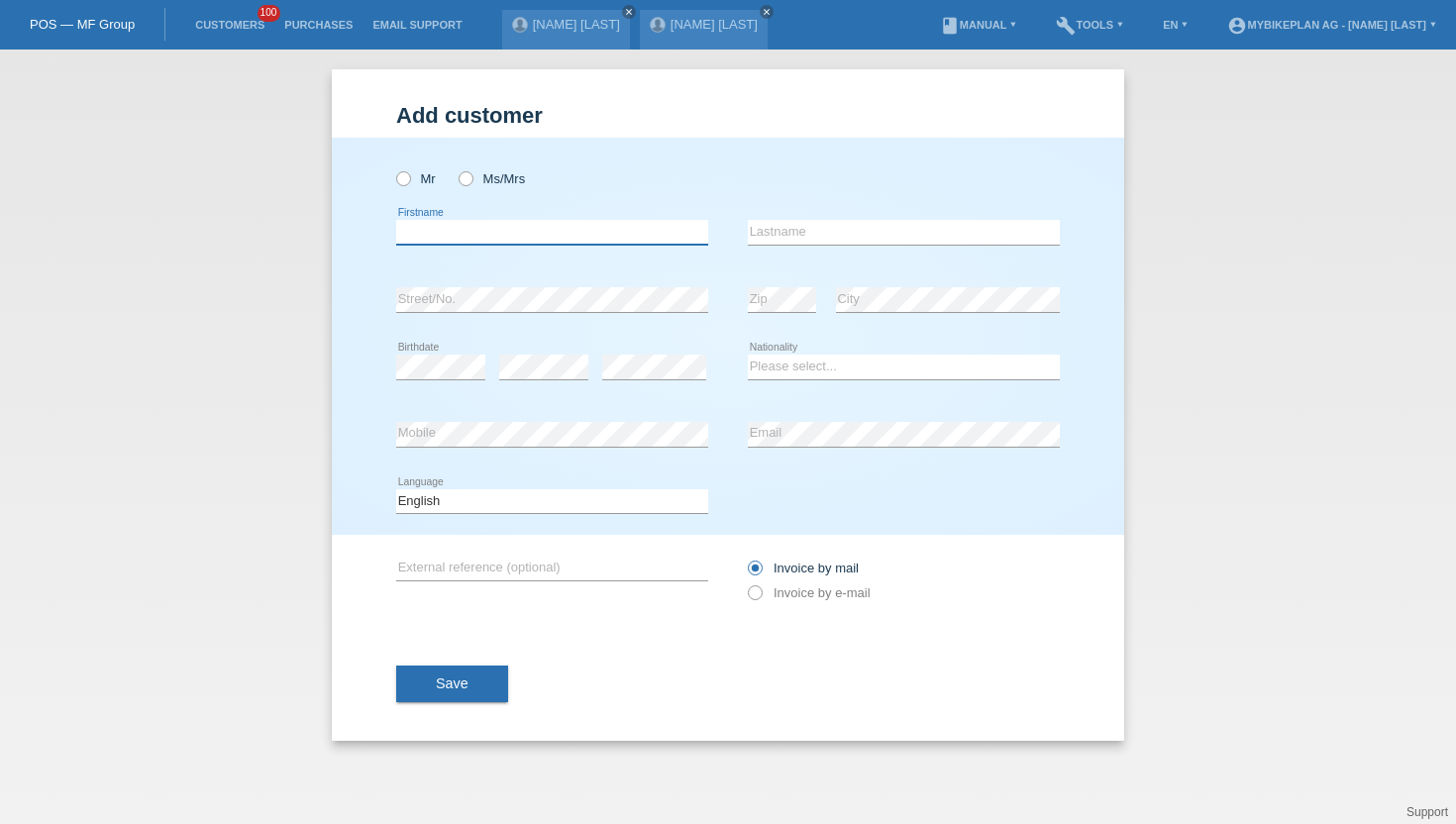 click at bounding box center (552, 232) 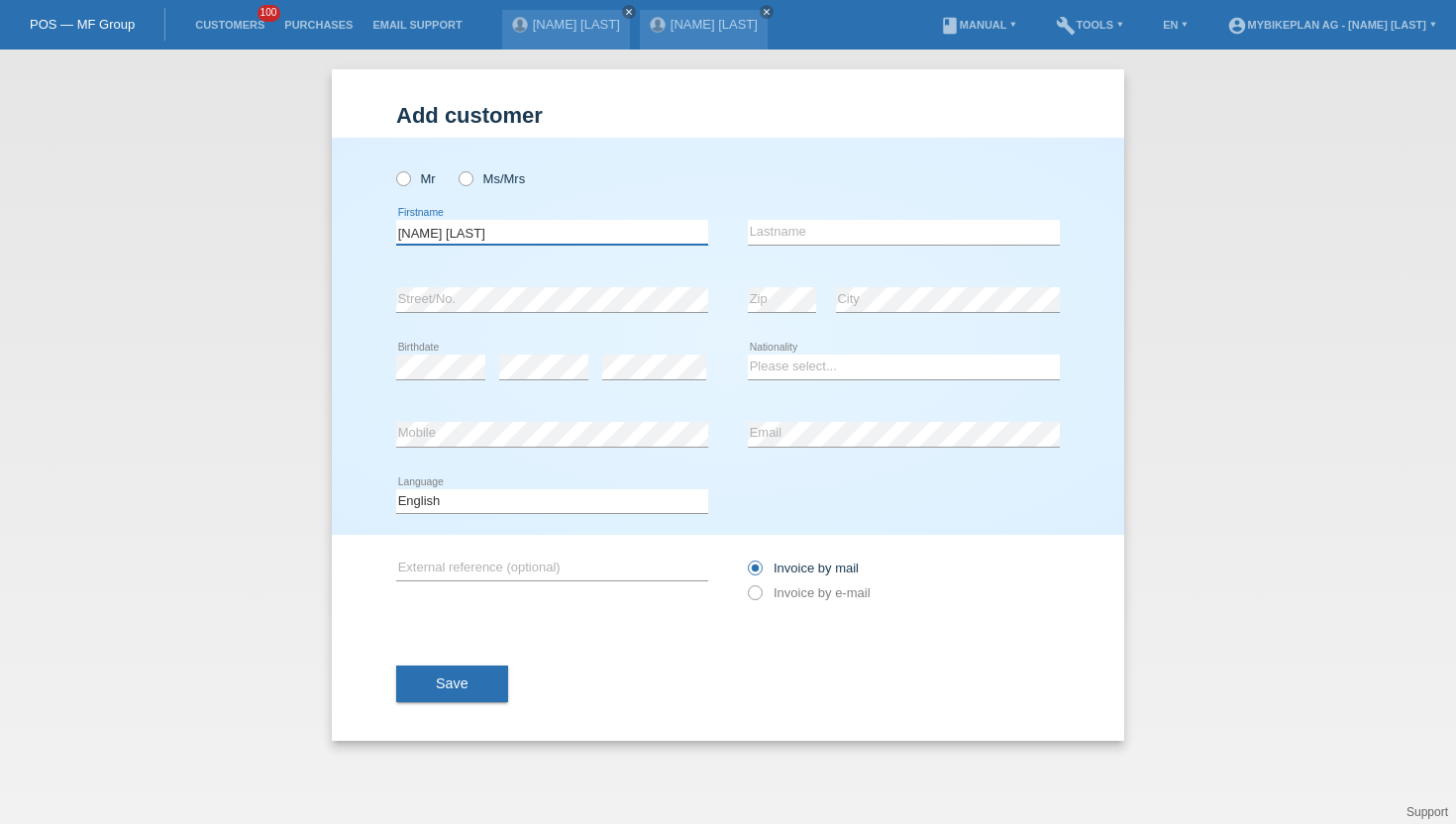 click on "[FIRST] [LAST]" at bounding box center (552, 232) 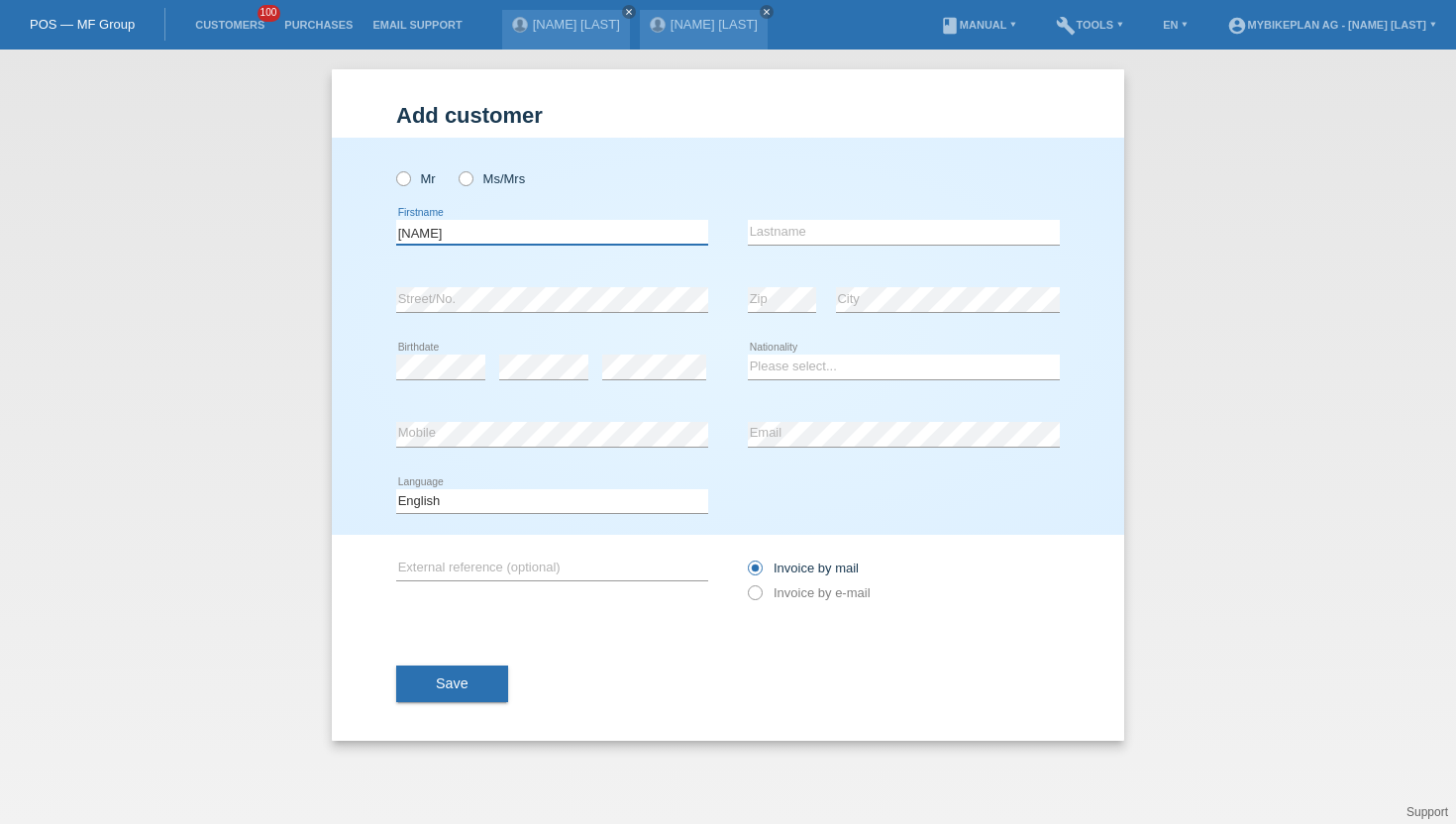 type on "[FIRST]" 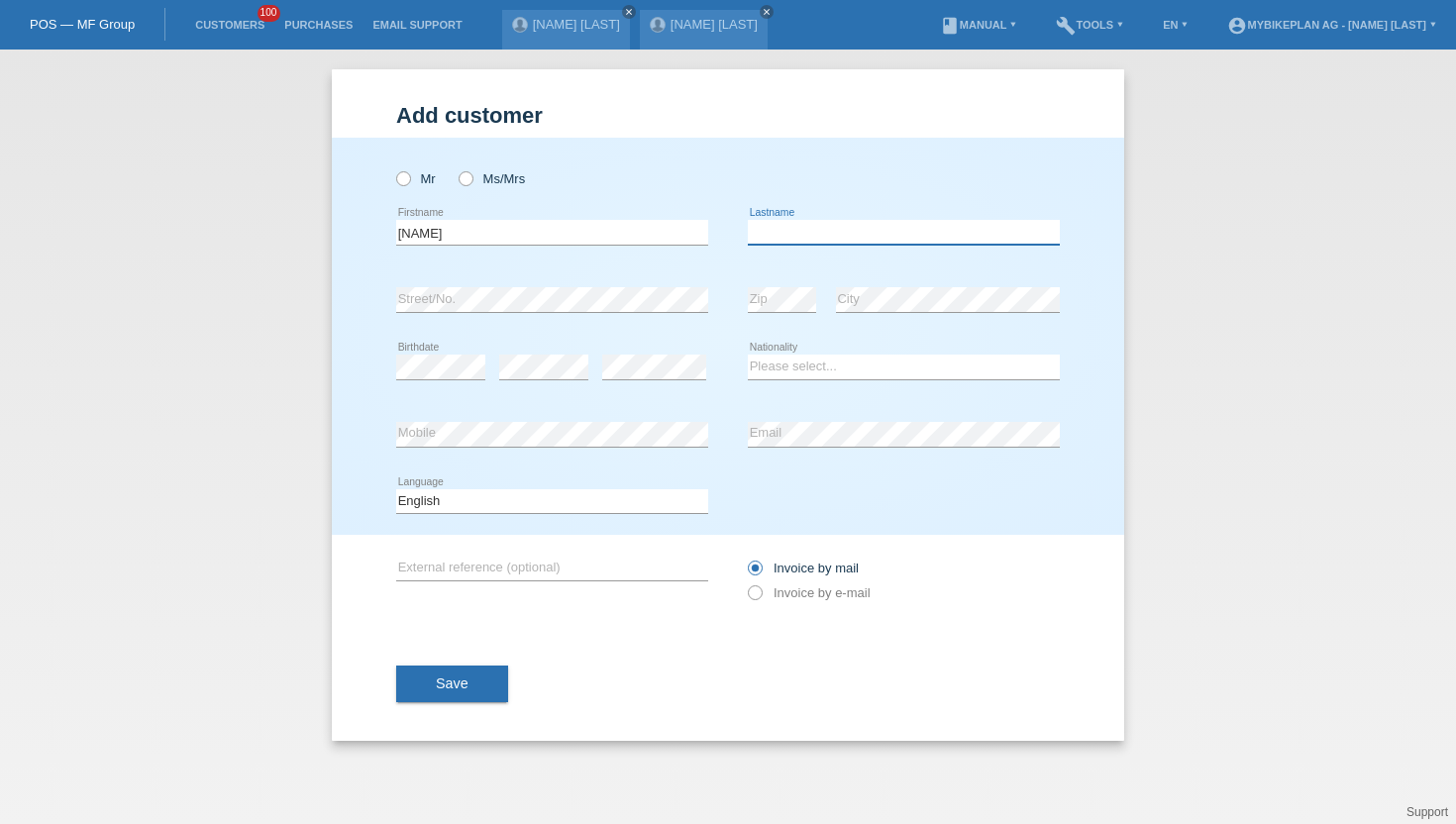 click at bounding box center (903, 232) 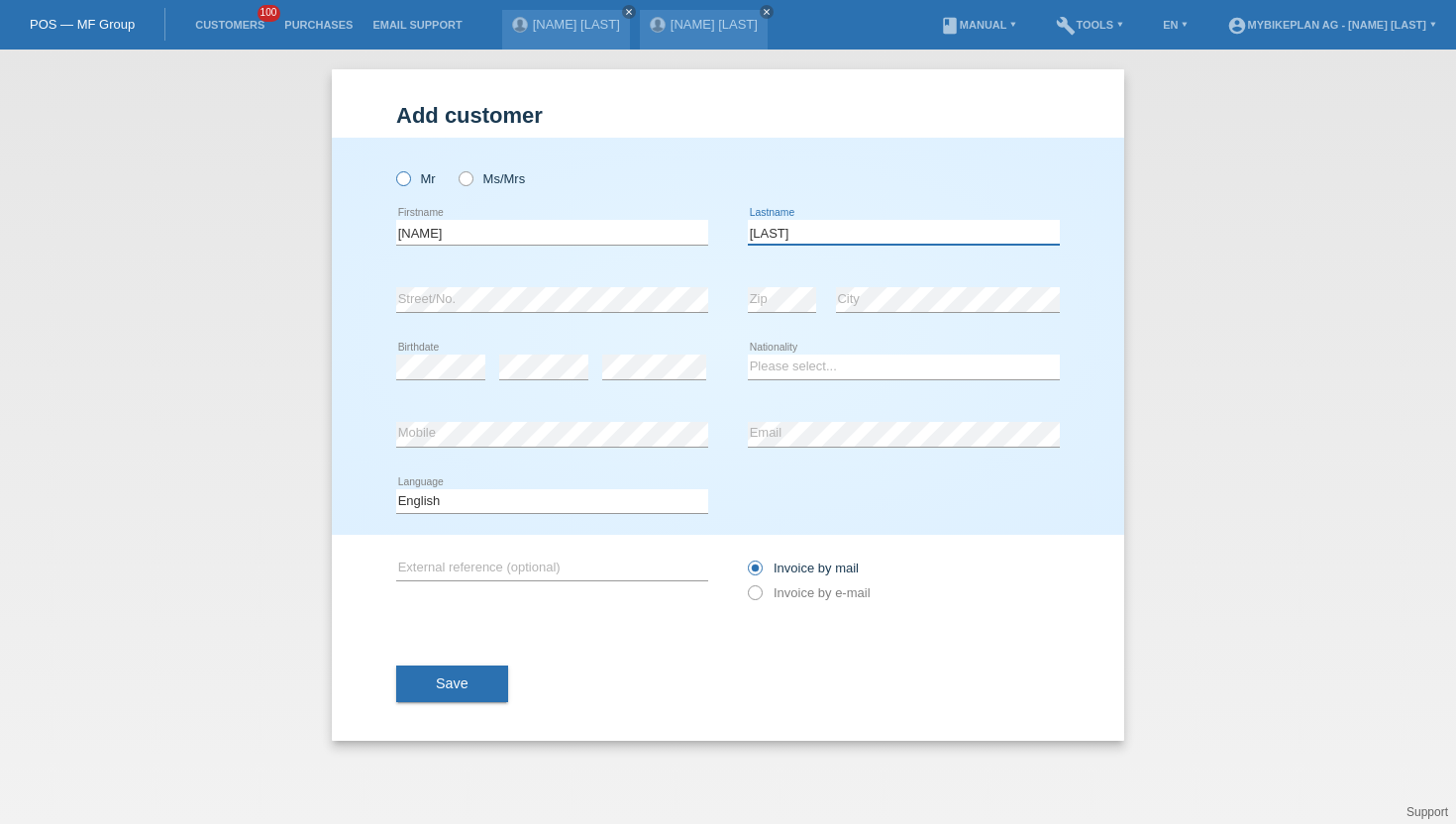 type on "[LAST]" 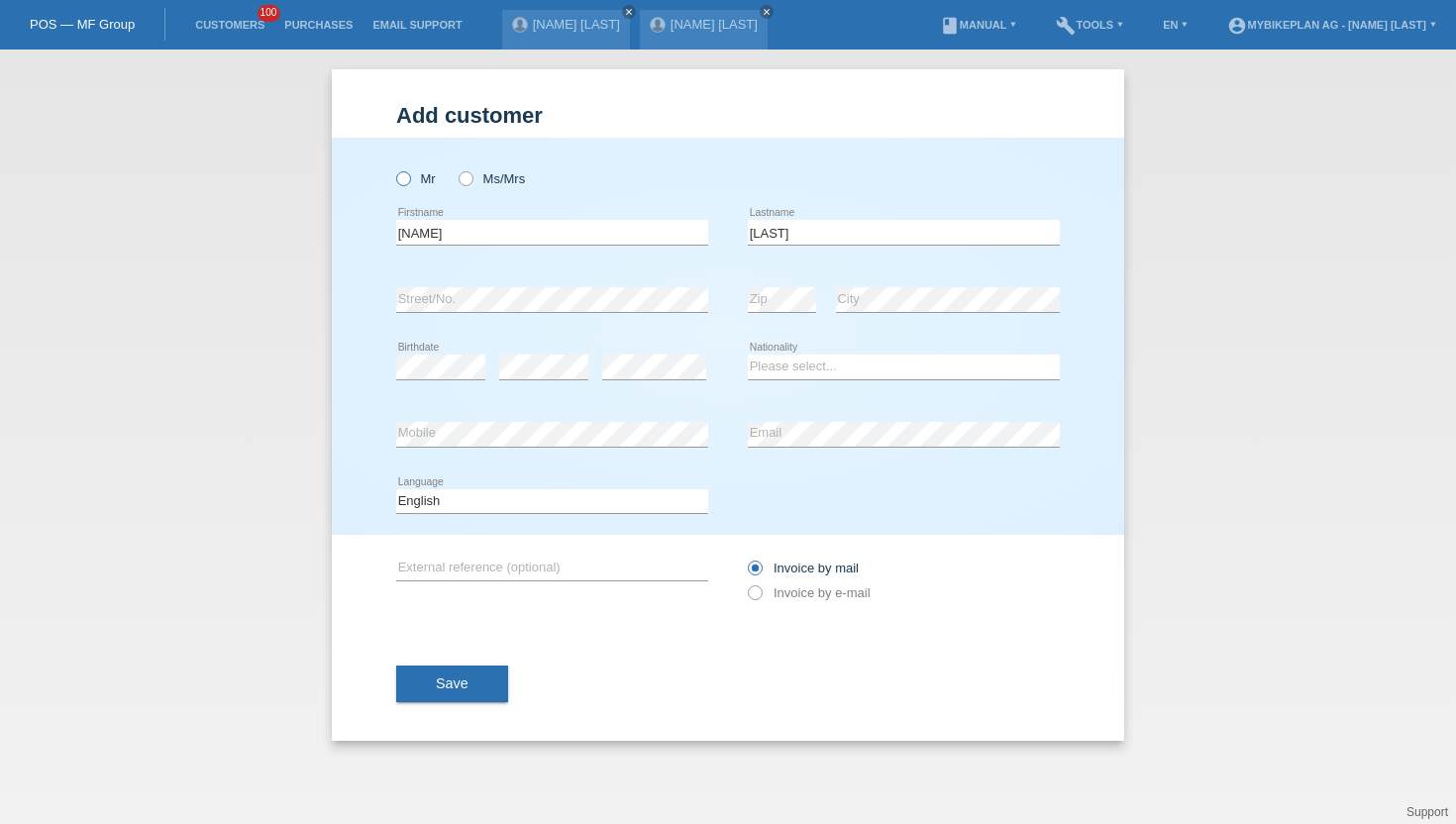 click at bounding box center (393, 168) 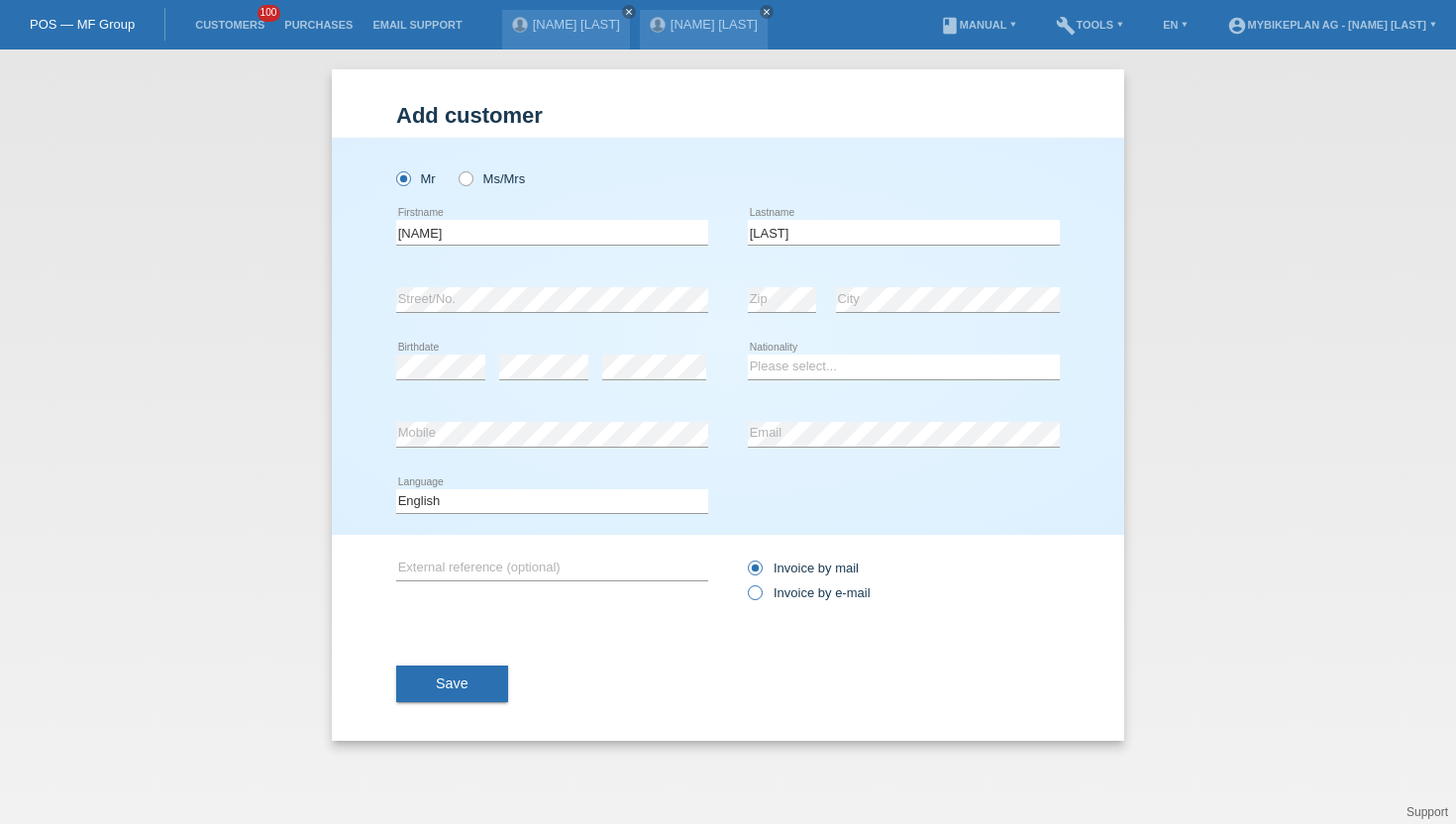 click at bounding box center (745, 582) 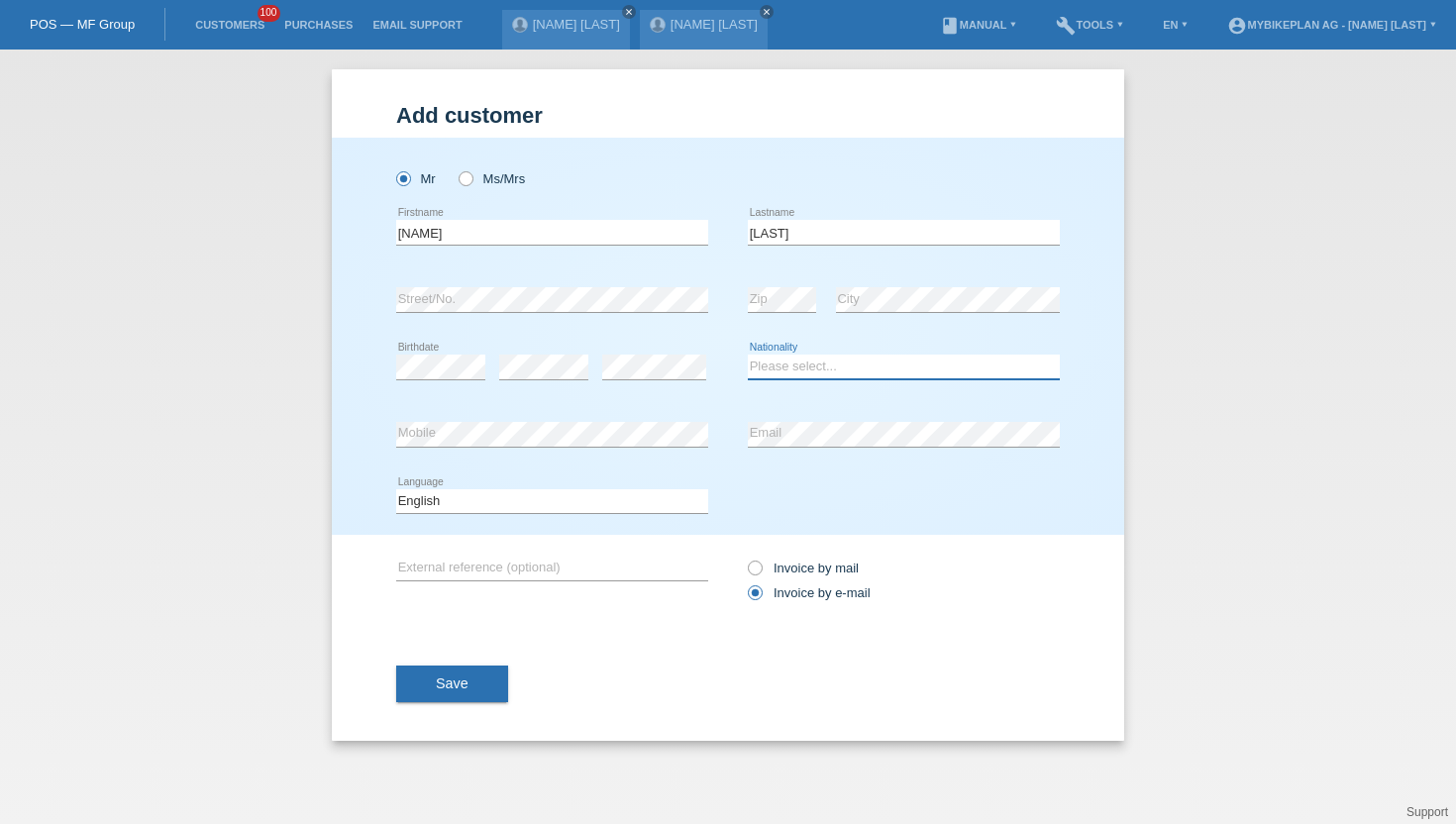 click on "Please select...
Switzerland
Austria
Germany
Liechtenstein
------------
Afghanistan
Åland Islands
Albania
Algeria
American Samoa Andorra Angola Anguilla Antarctica Antigua and Barbuda Argentina Armenia" at bounding box center (903, 366) 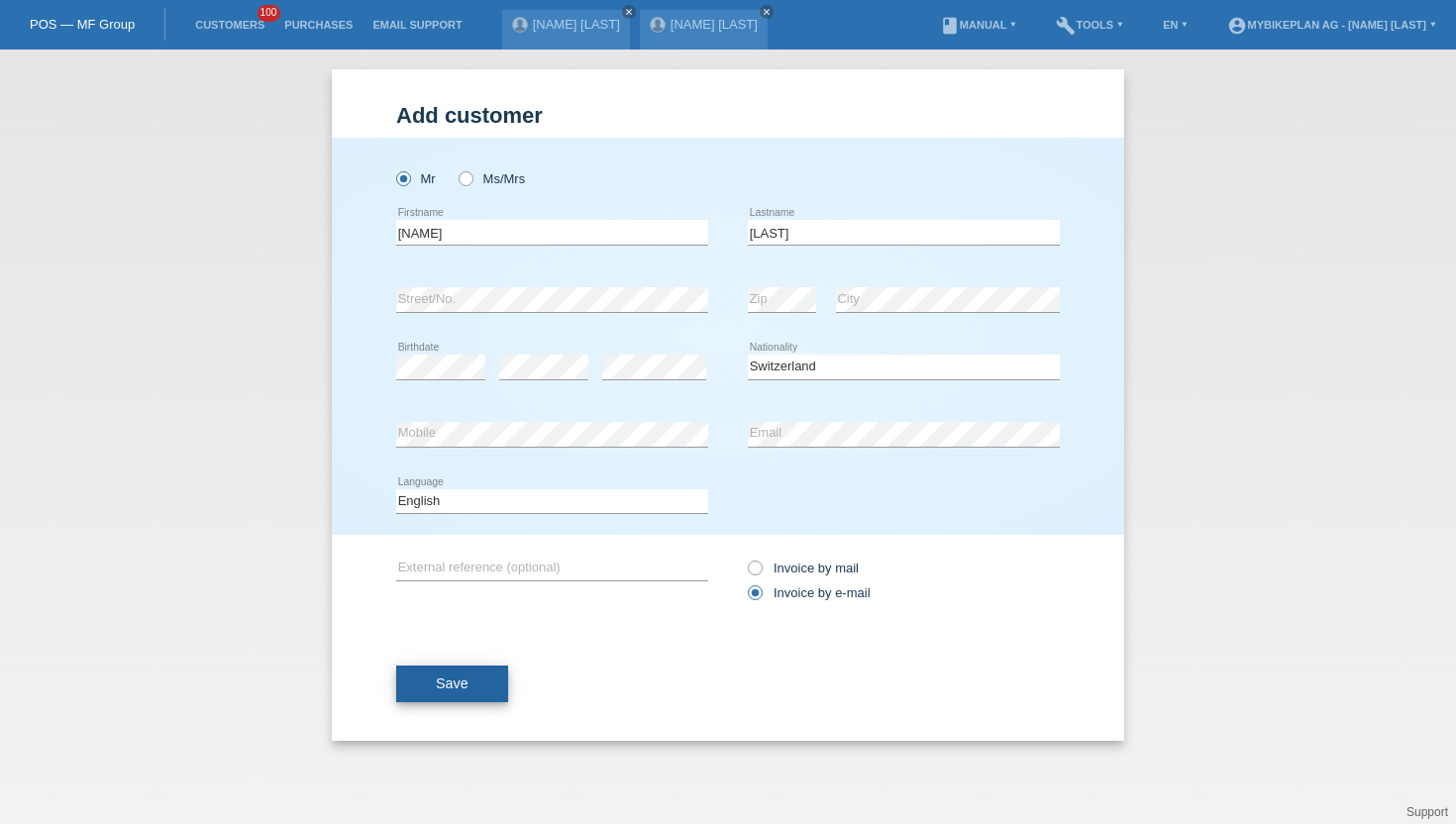 click on "Save" at bounding box center (452, 684) 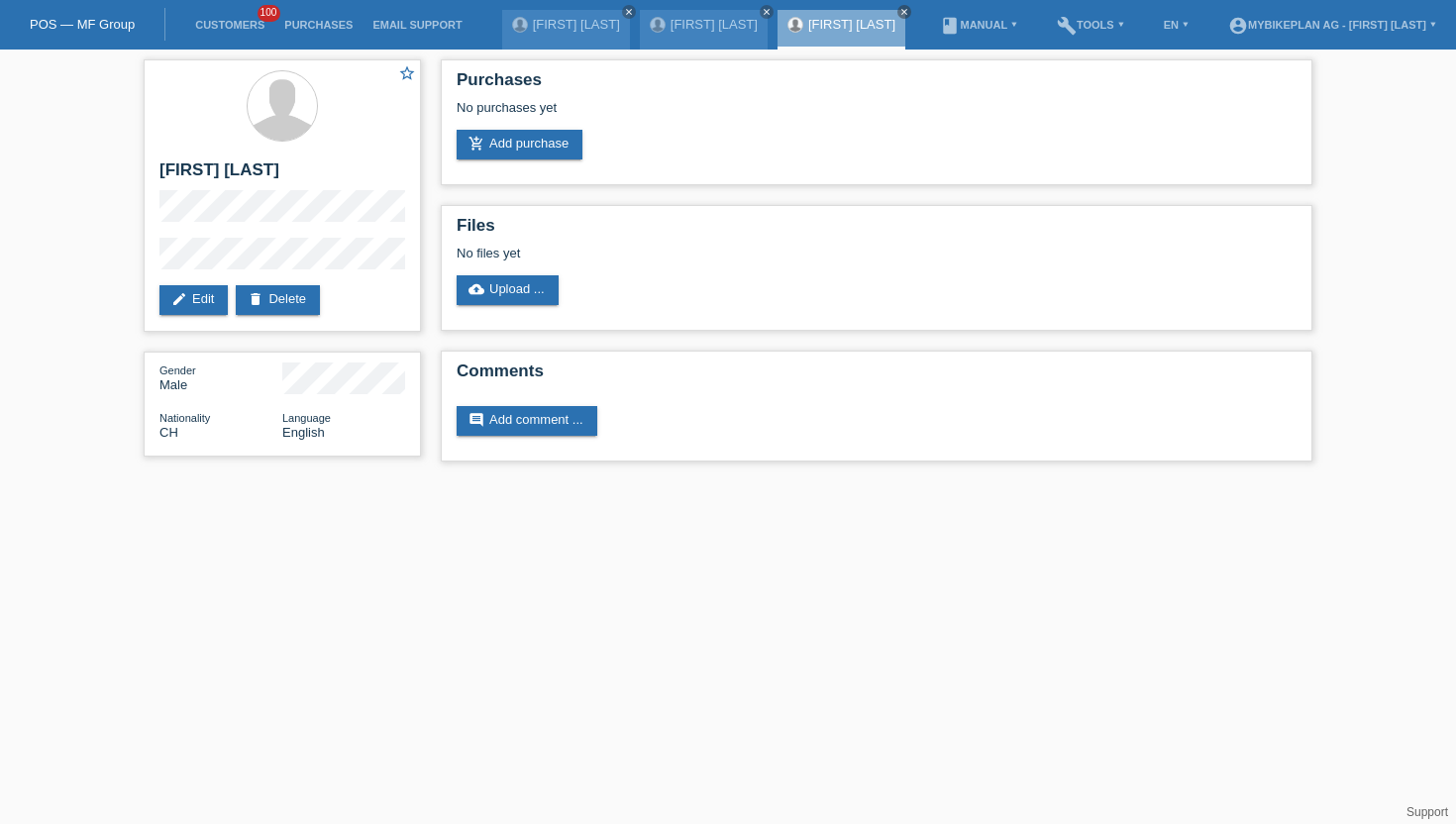 scroll, scrollTop: 0, scrollLeft: 0, axis: both 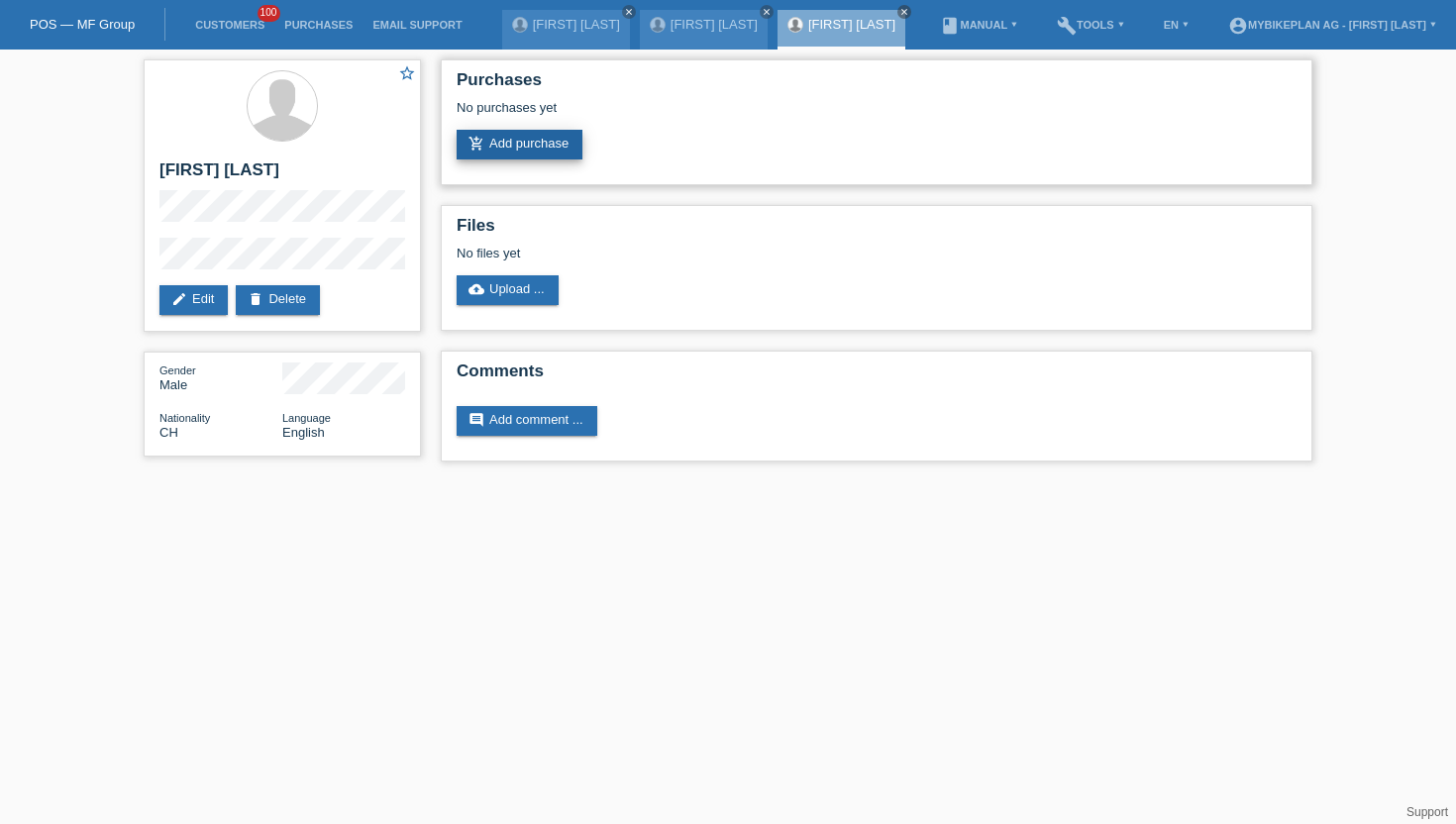 click on "add_shopping_cart  Add purchase" at bounding box center (519, 145) 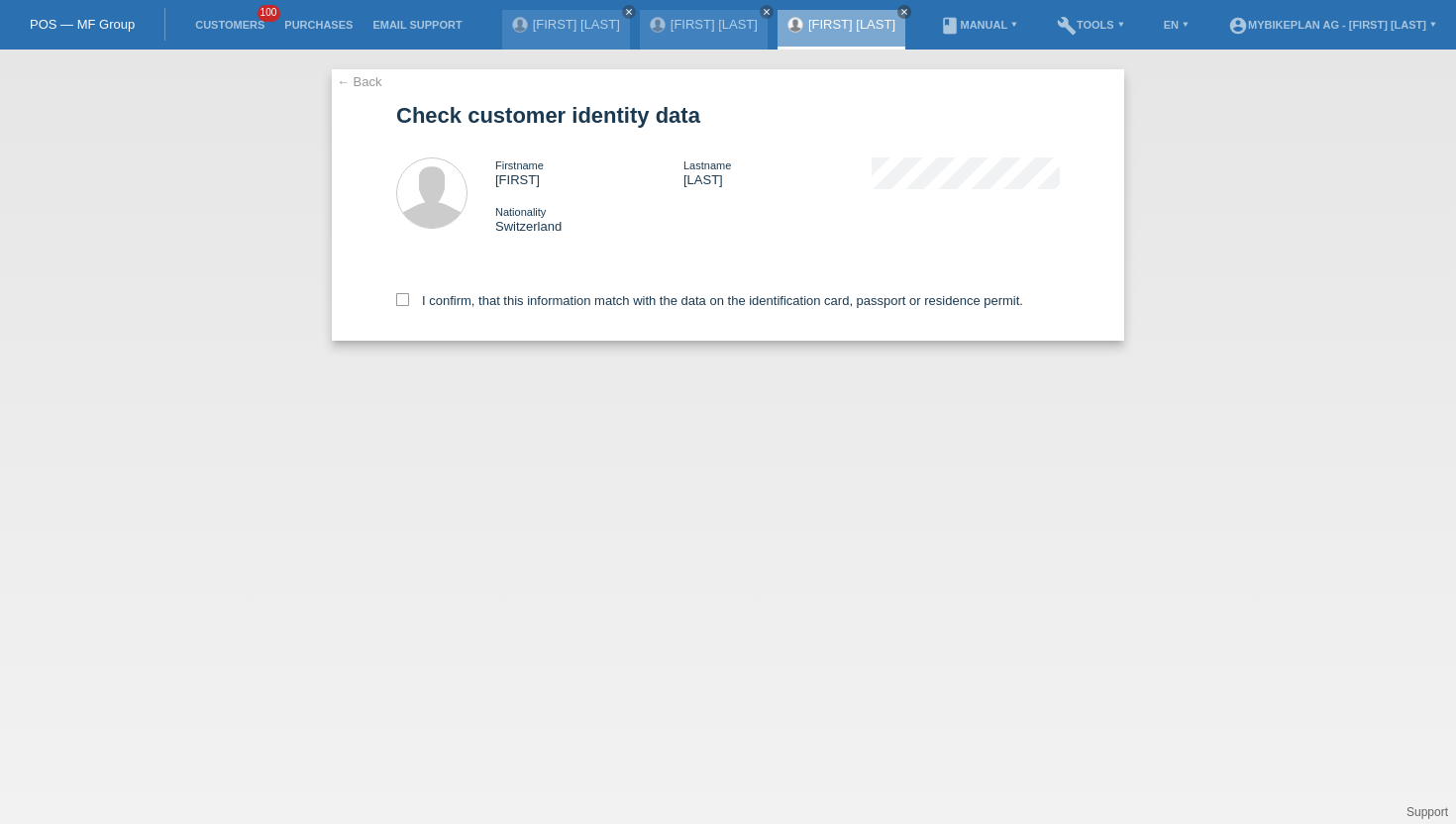 scroll, scrollTop: 0, scrollLeft: 0, axis: both 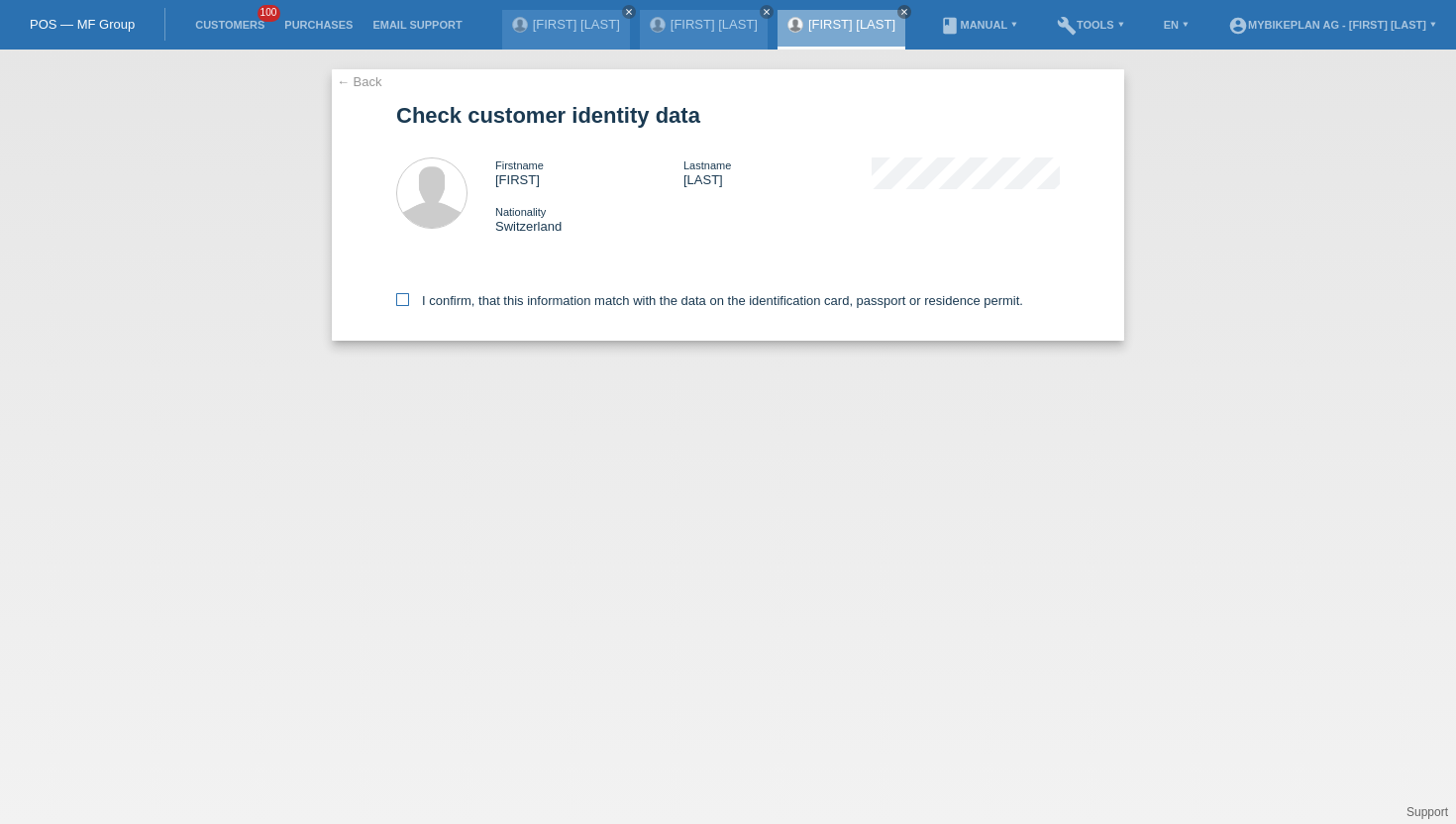 click at bounding box center (402, 299) 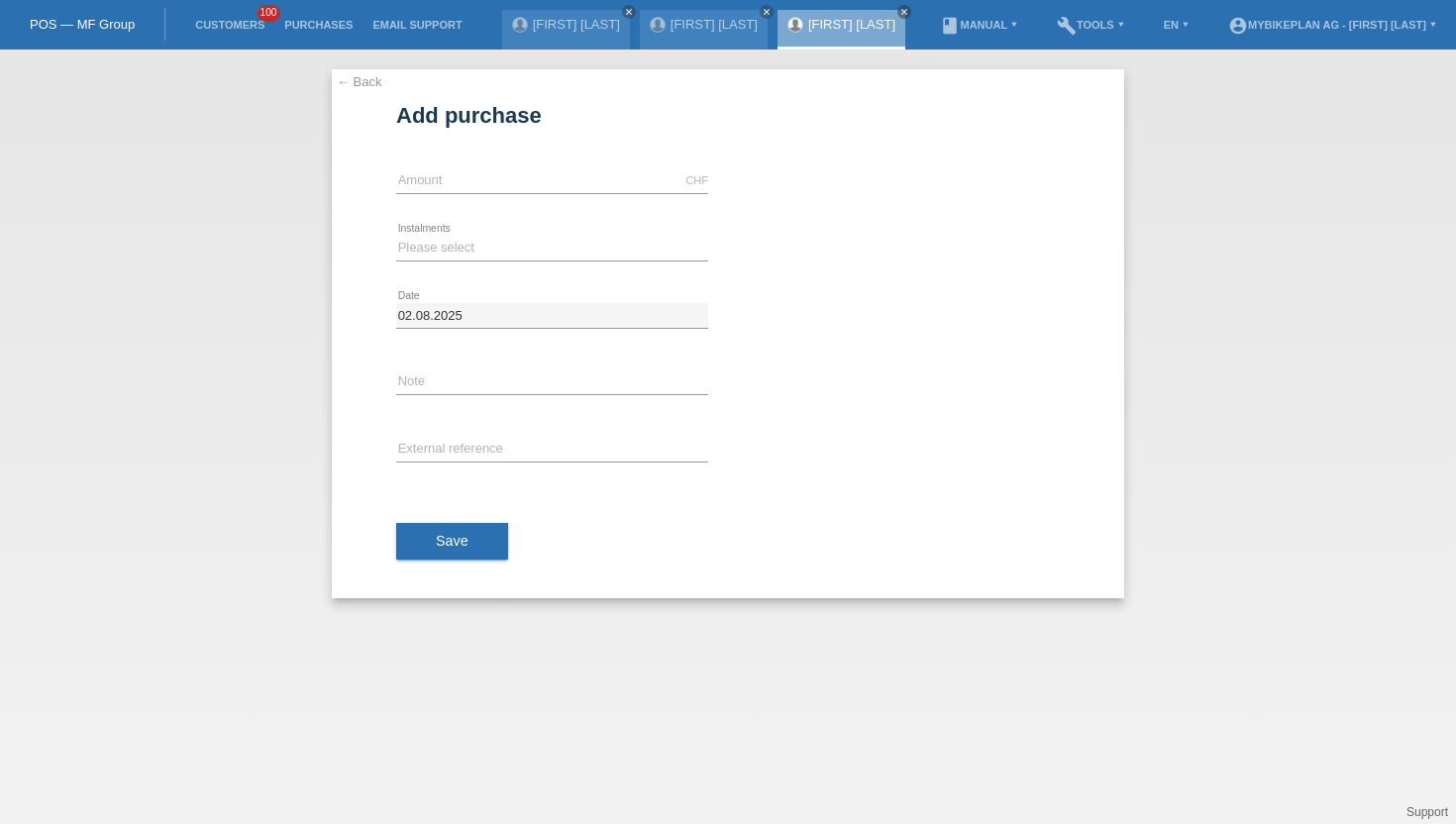 scroll, scrollTop: 0, scrollLeft: 0, axis: both 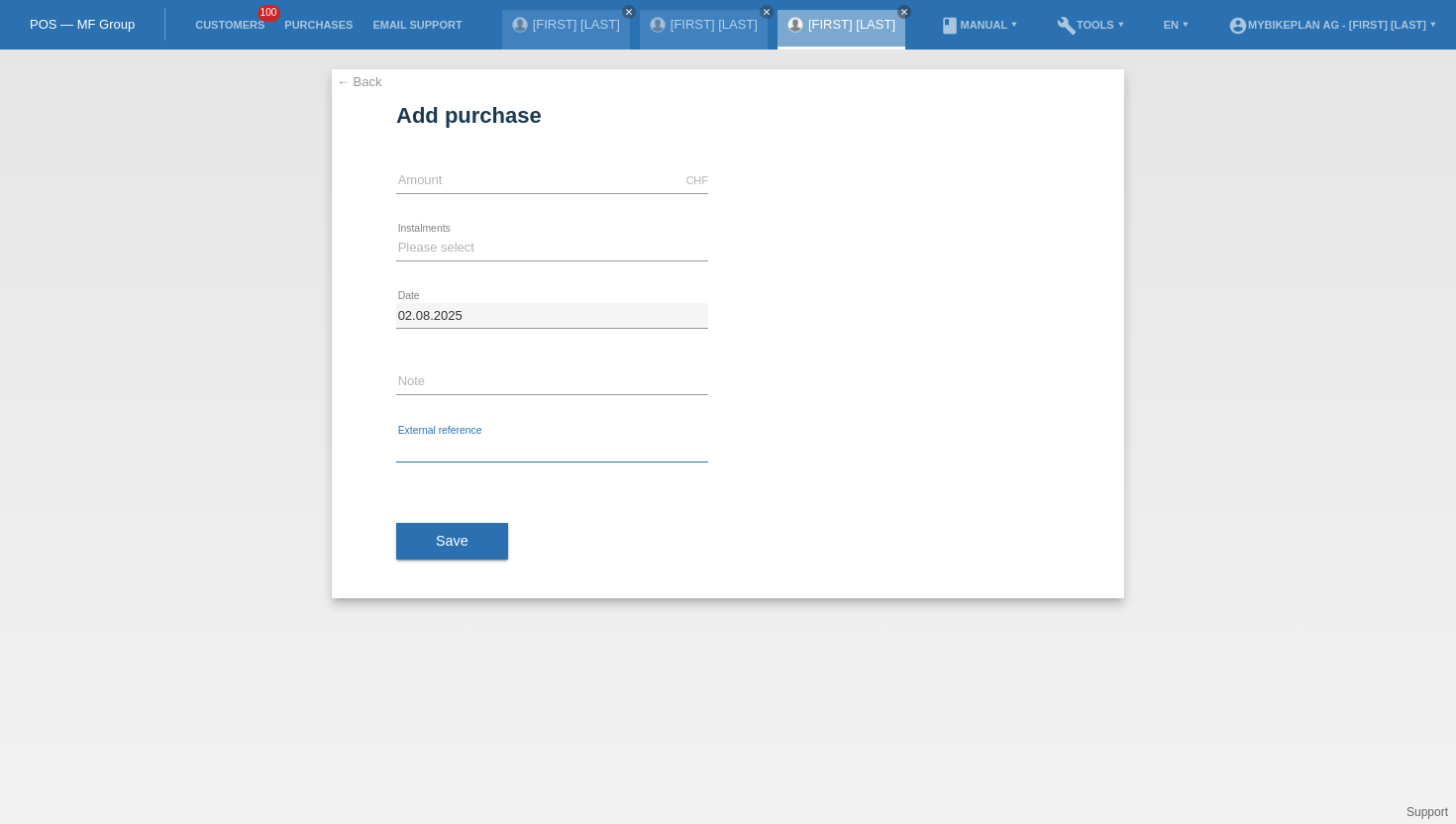 click at bounding box center [552, 450] 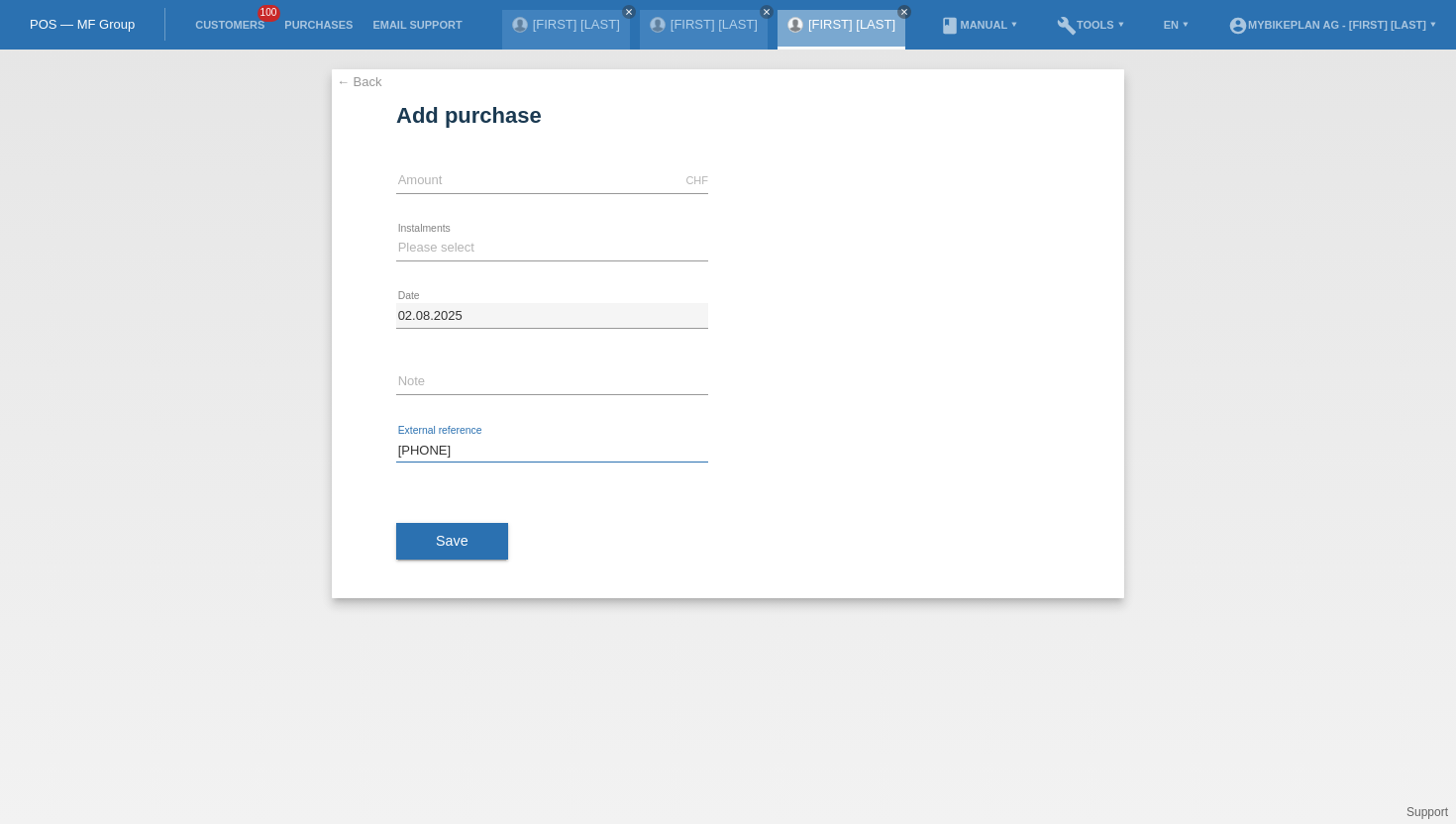 type on "[PHONE]" 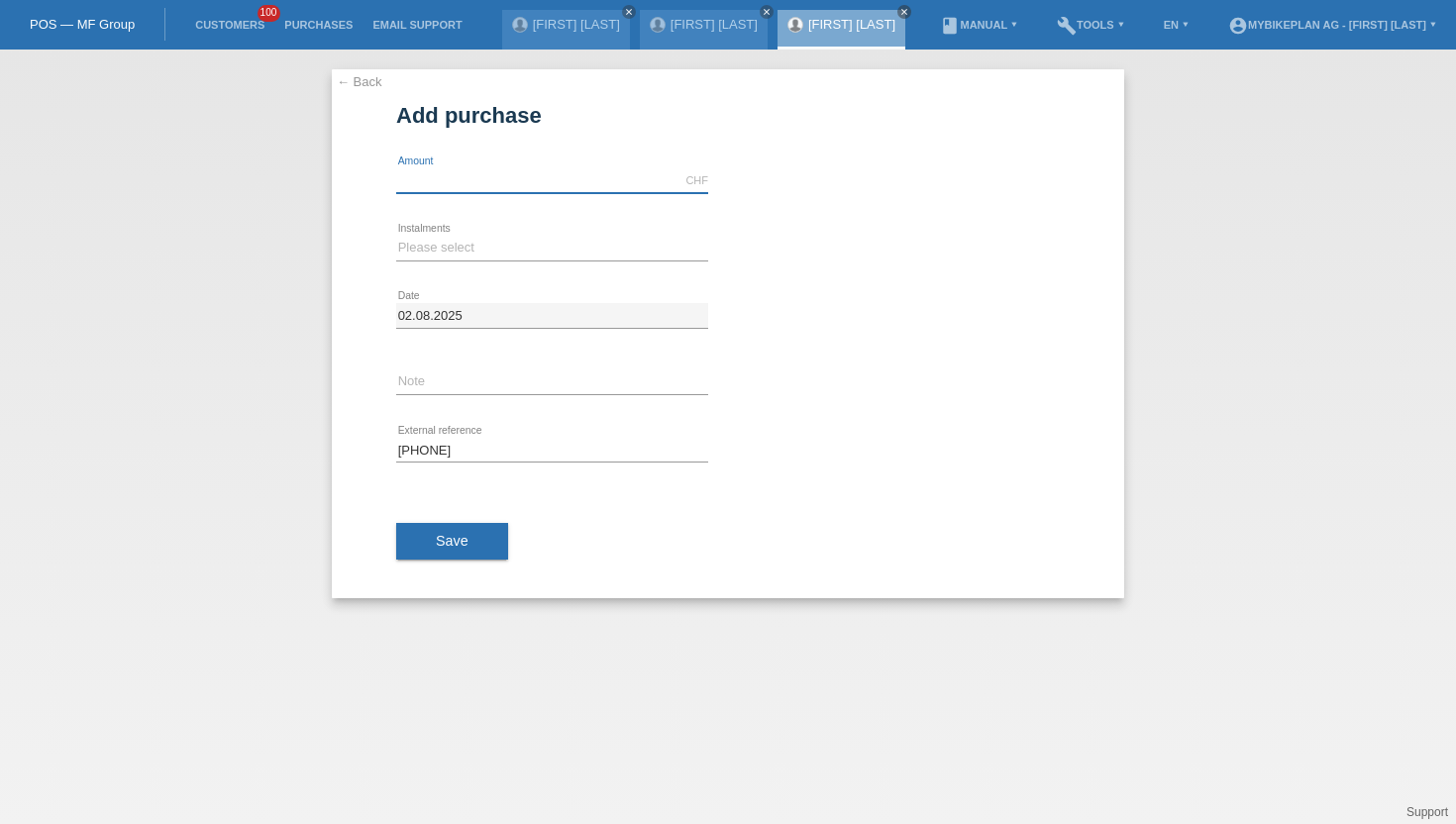 click at bounding box center [552, 180] 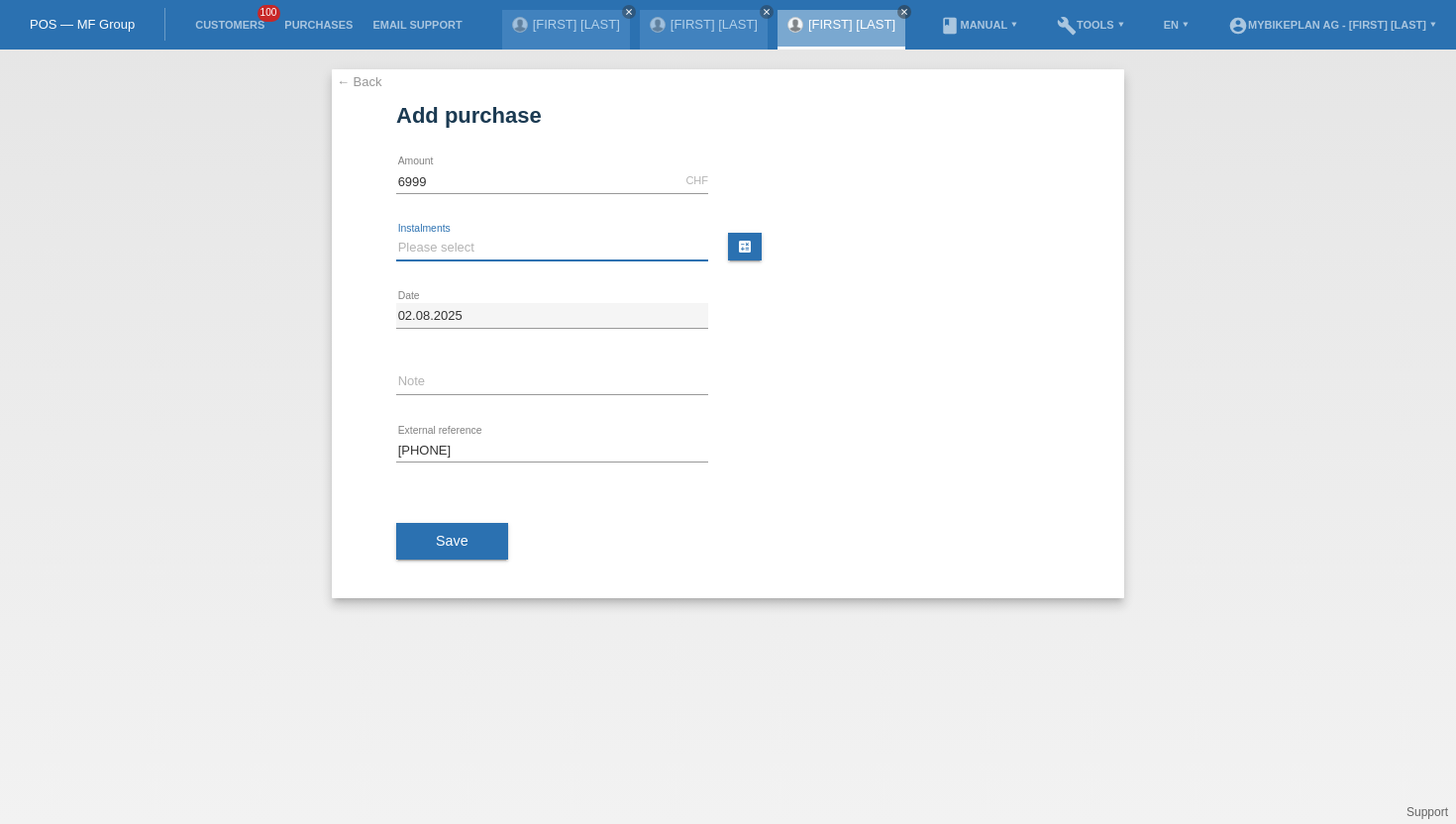 type on "6999.00" 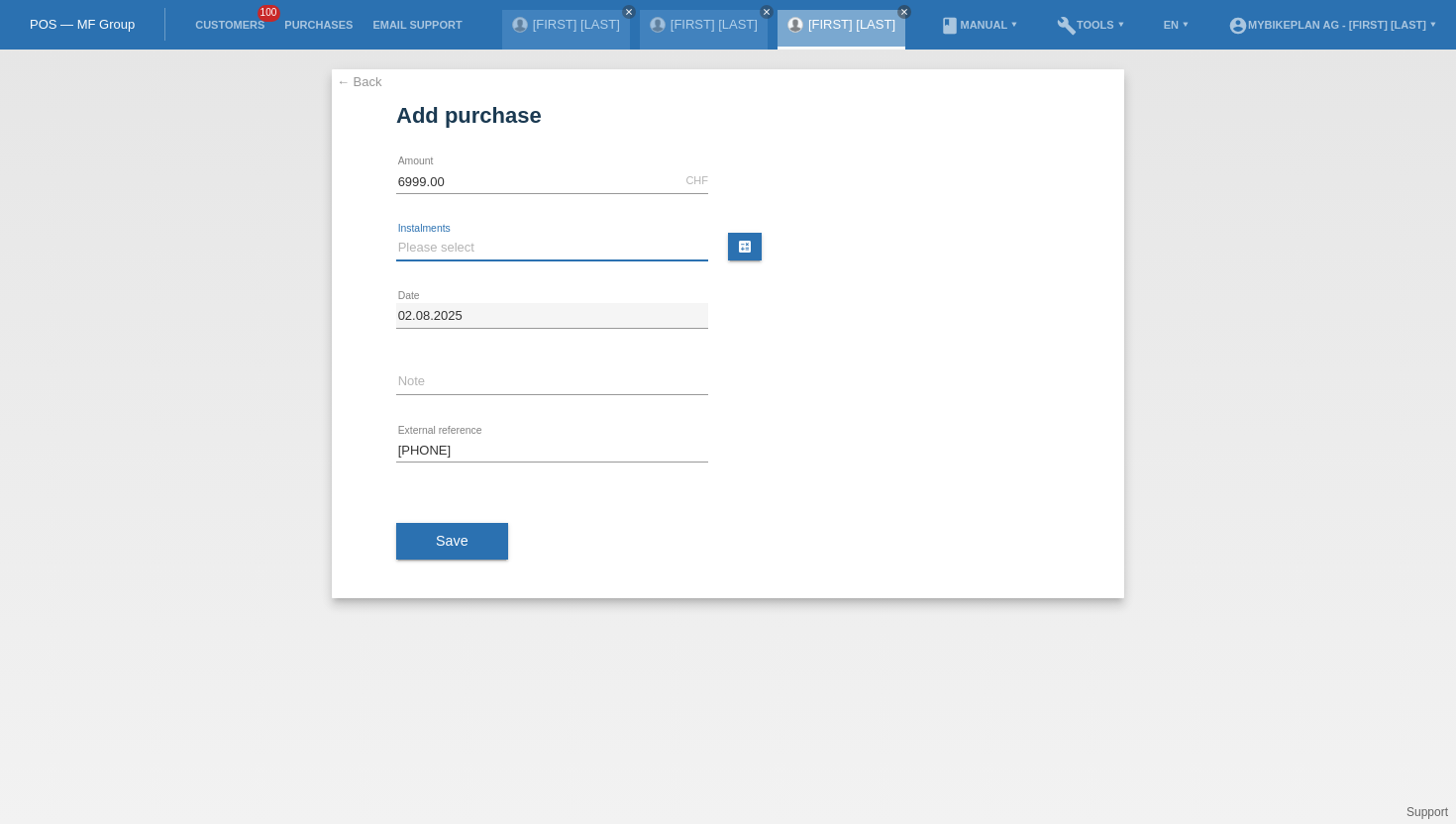 click on "Please select
6 instalments
12 instalments
18 instalments
24 instalments
36 instalments
48 instalments" at bounding box center [552, 248] 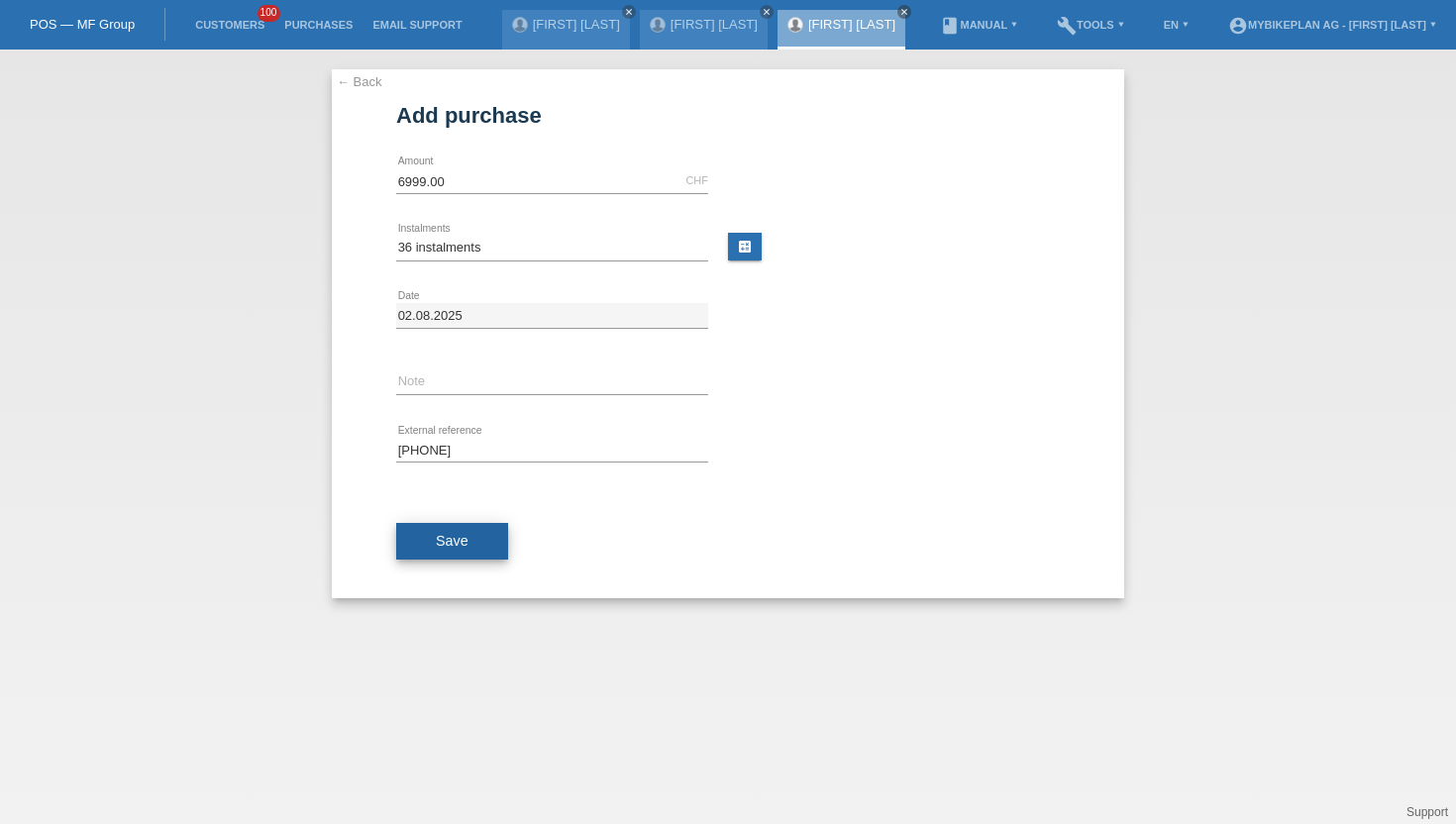 click on "Save" at bounding box center [452, 541] 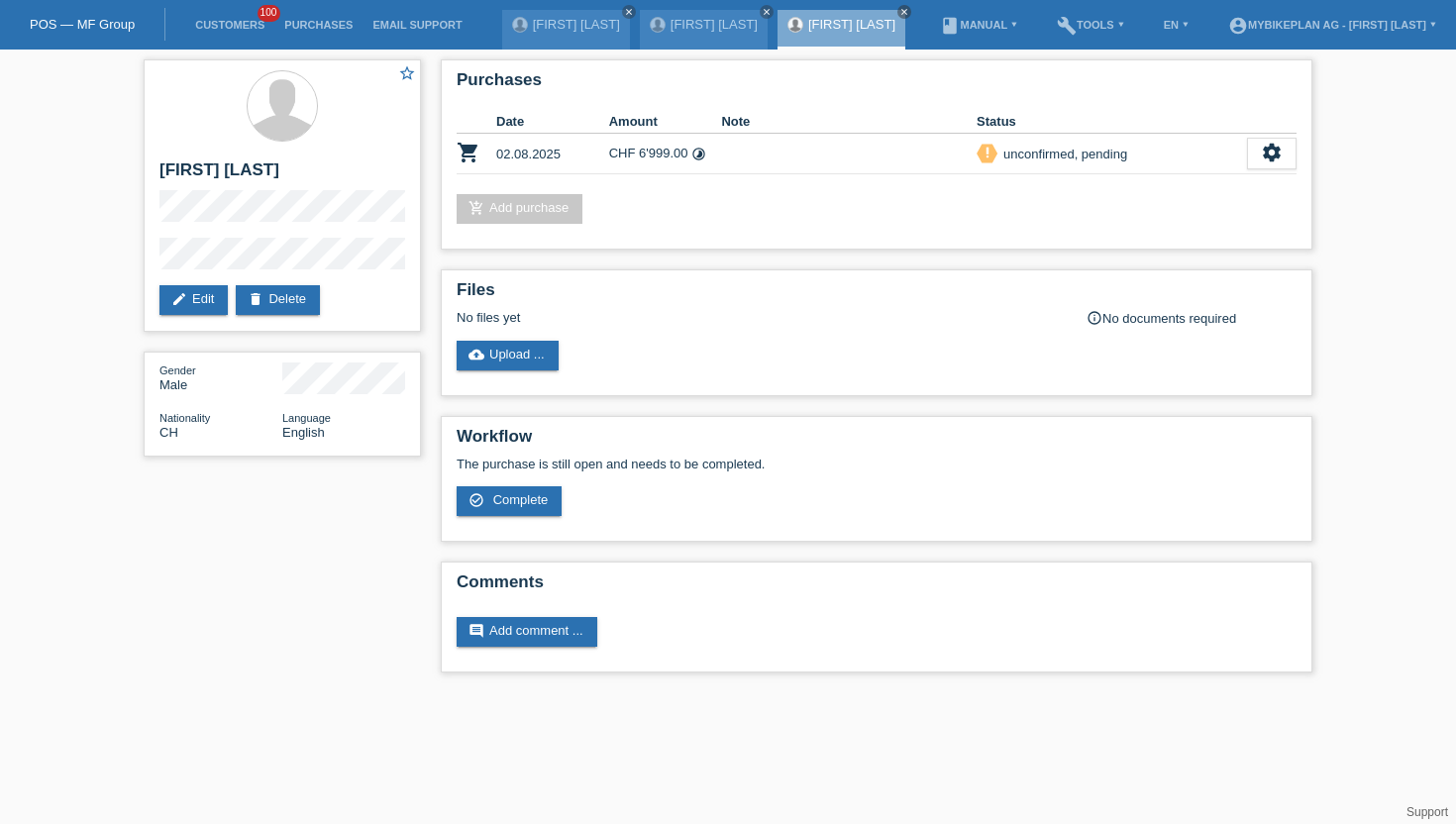 scroll, scrollTop: 0, scrollLeft: 0, axis: both 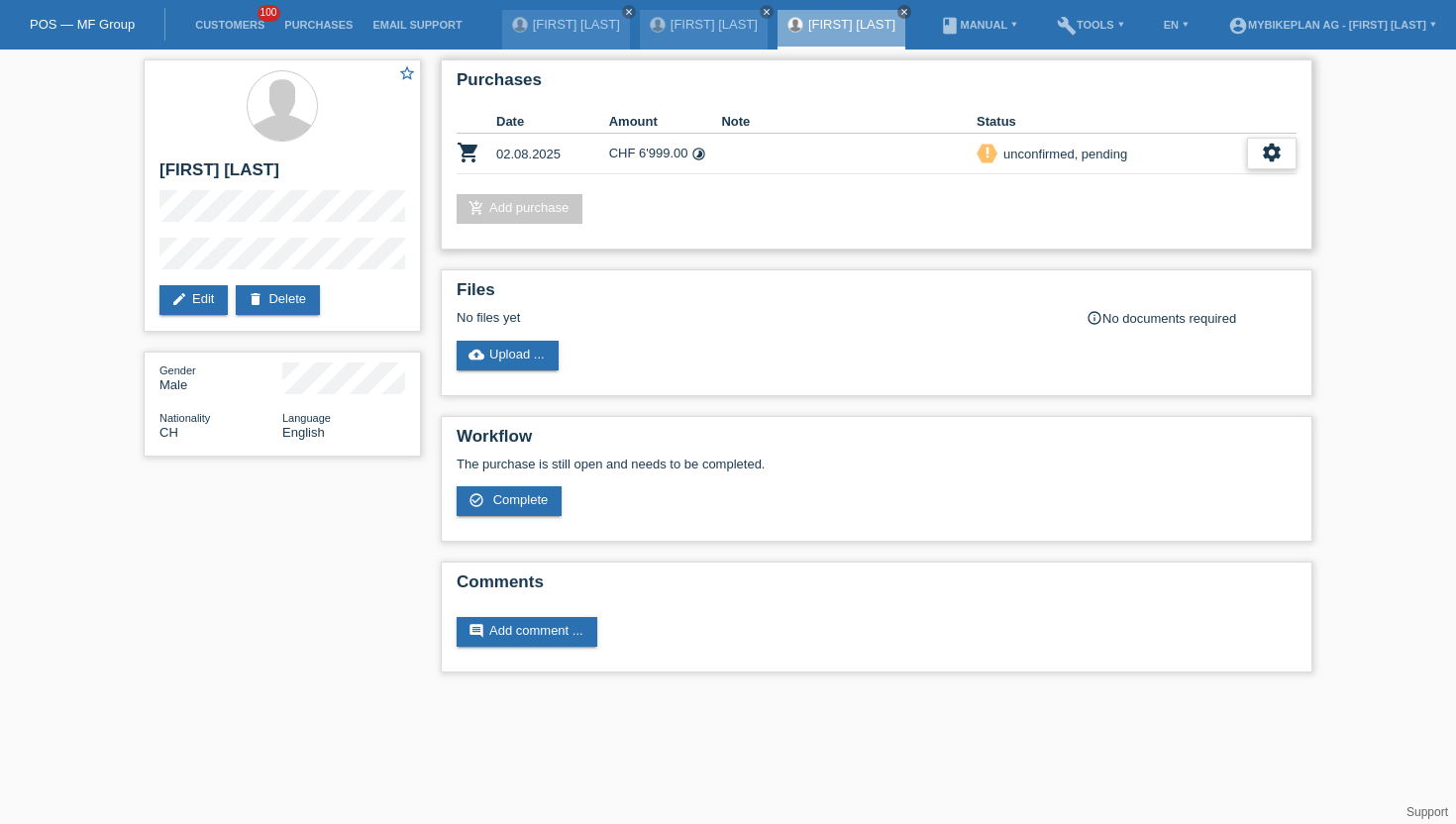click on "settings" at bounding box center [1272, 153] 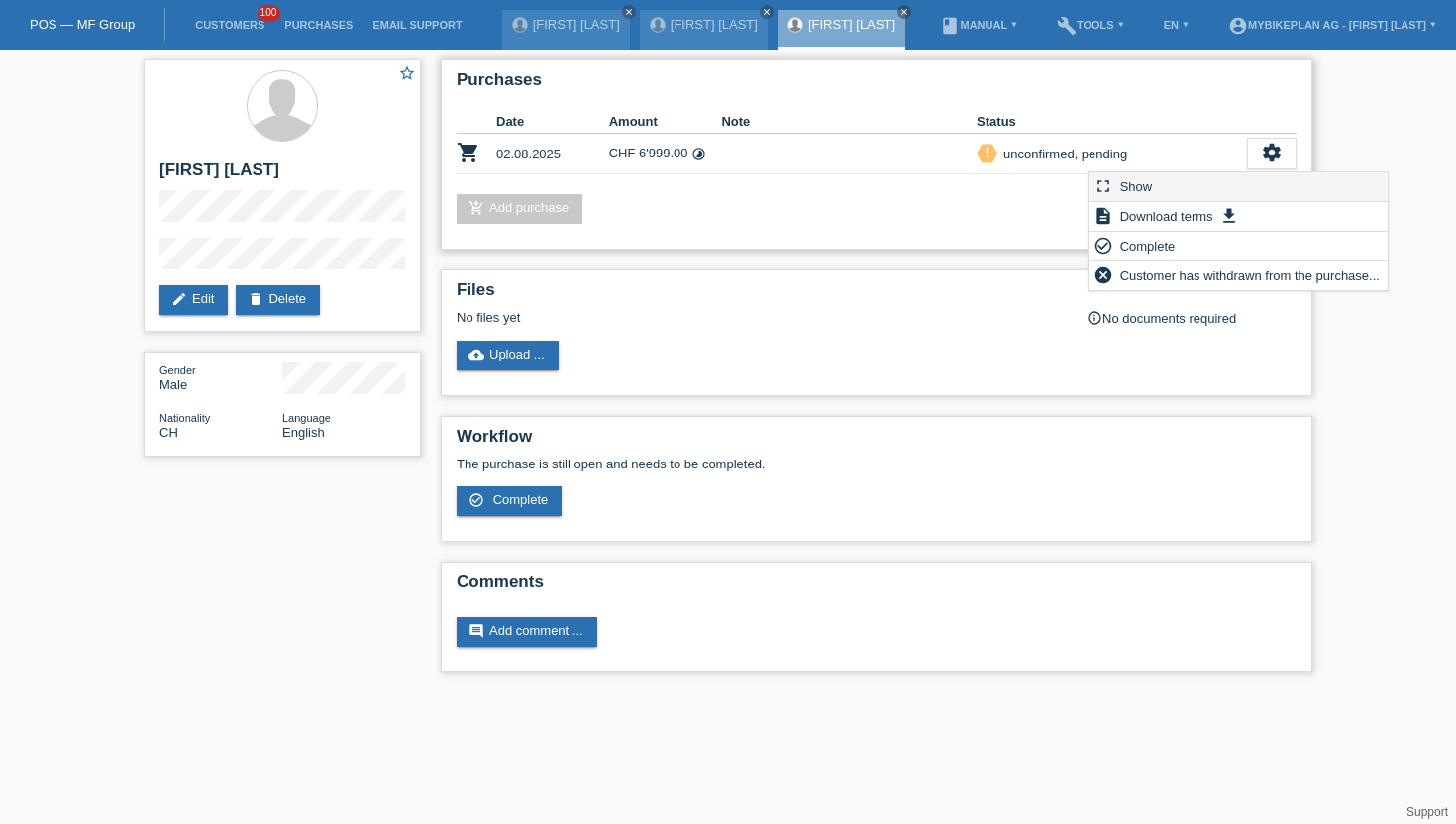 click on "fullscreen   Show" at bounding box center [1238, 187] 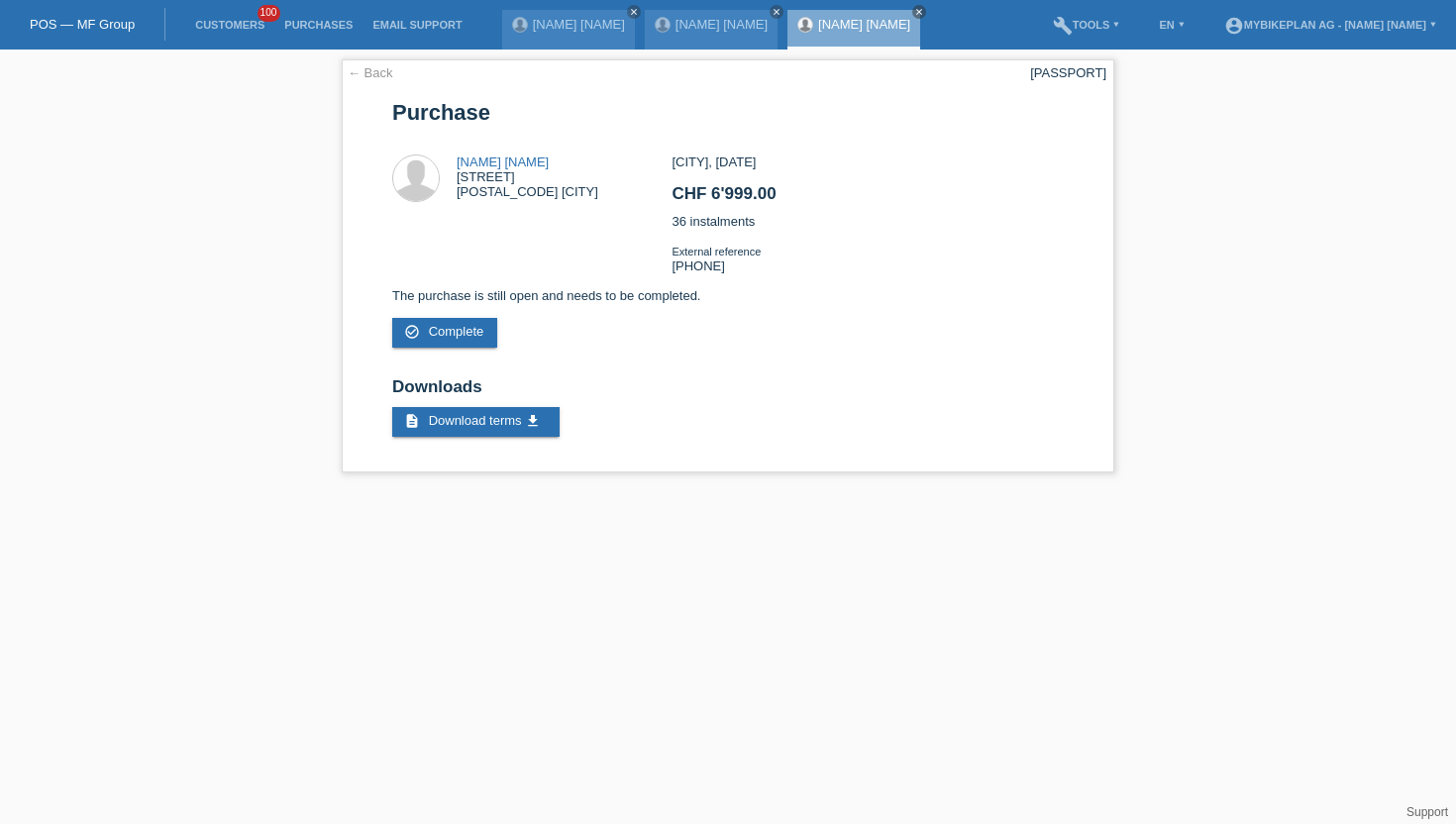 scroll, scrollTop: 0, scrollLeft: 0, axis: both 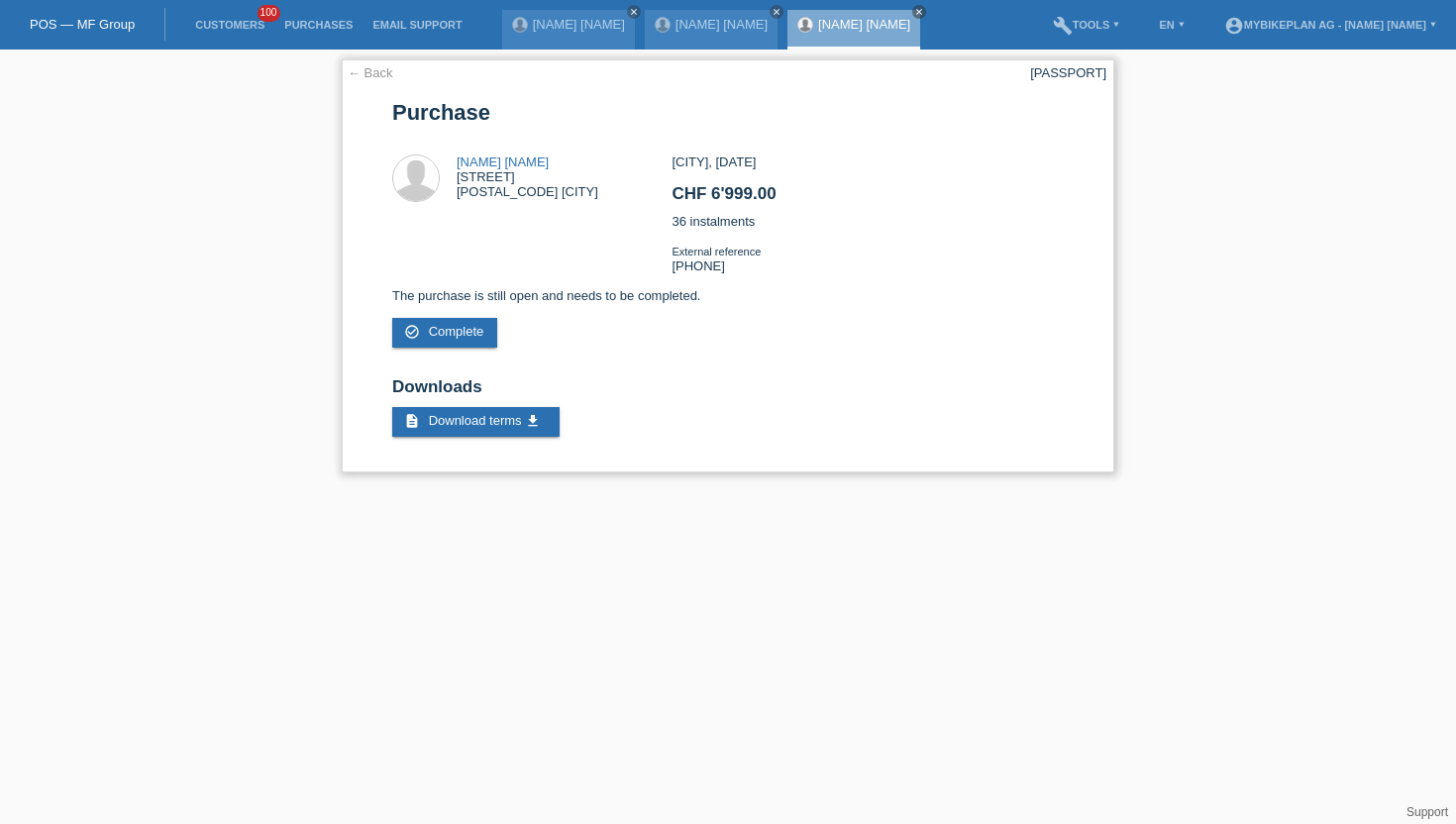 click on "[PASSPORT]" at bounding box center (1068, 72) 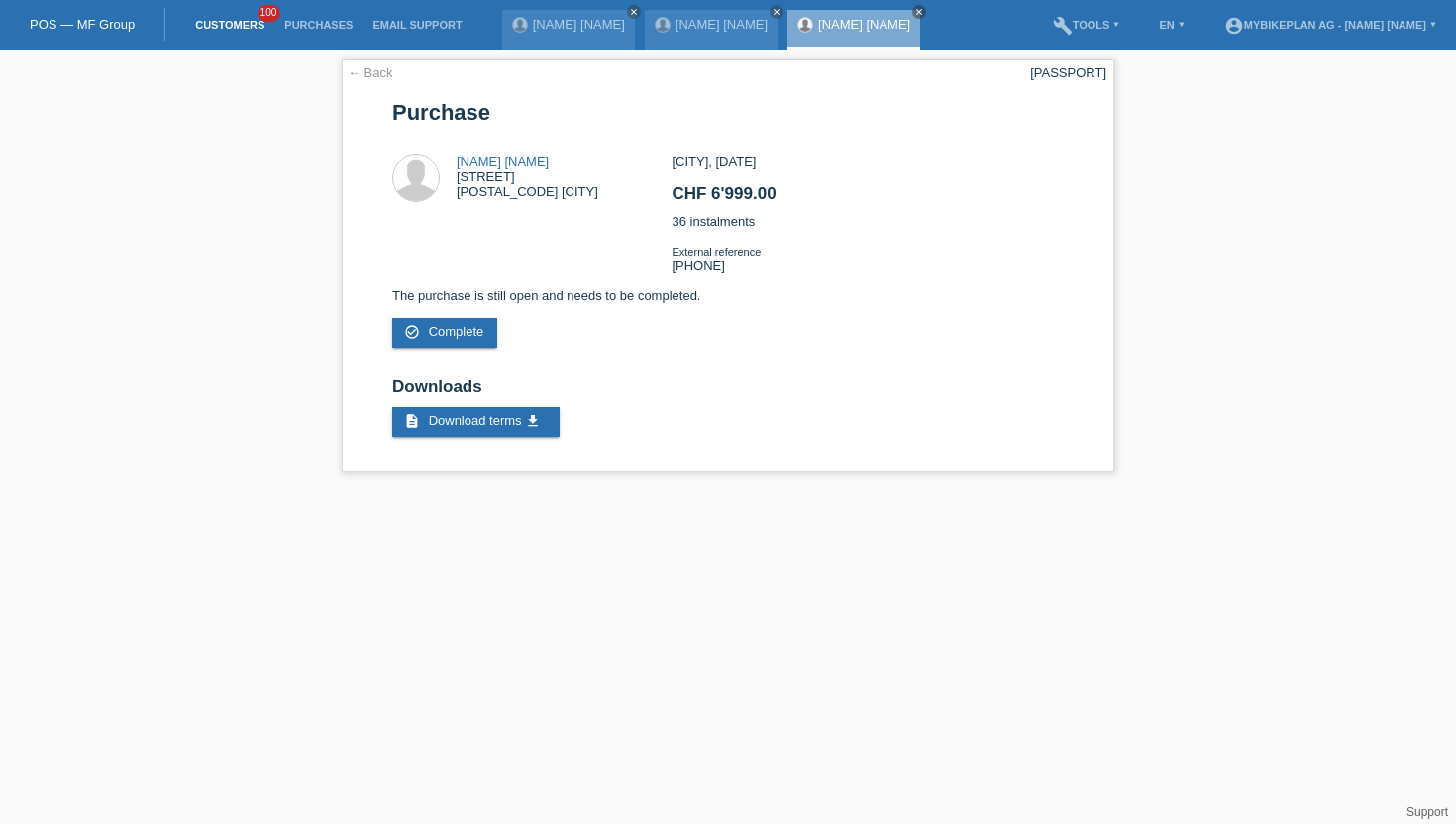 click on "Customers" at bounding box center (230, 25) 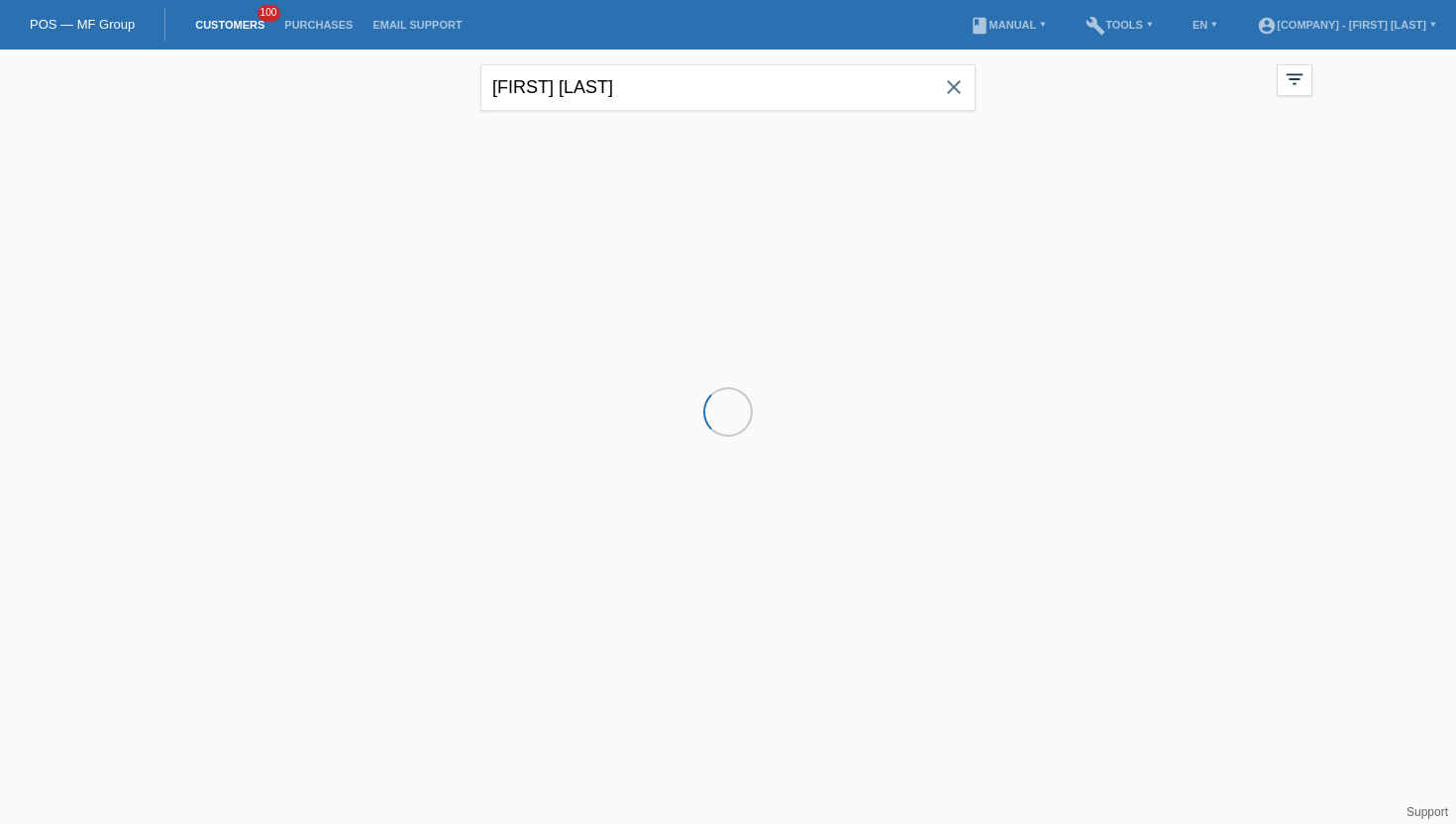 scroll, scrollTop: 0, scrollLeft: 0, axis: both 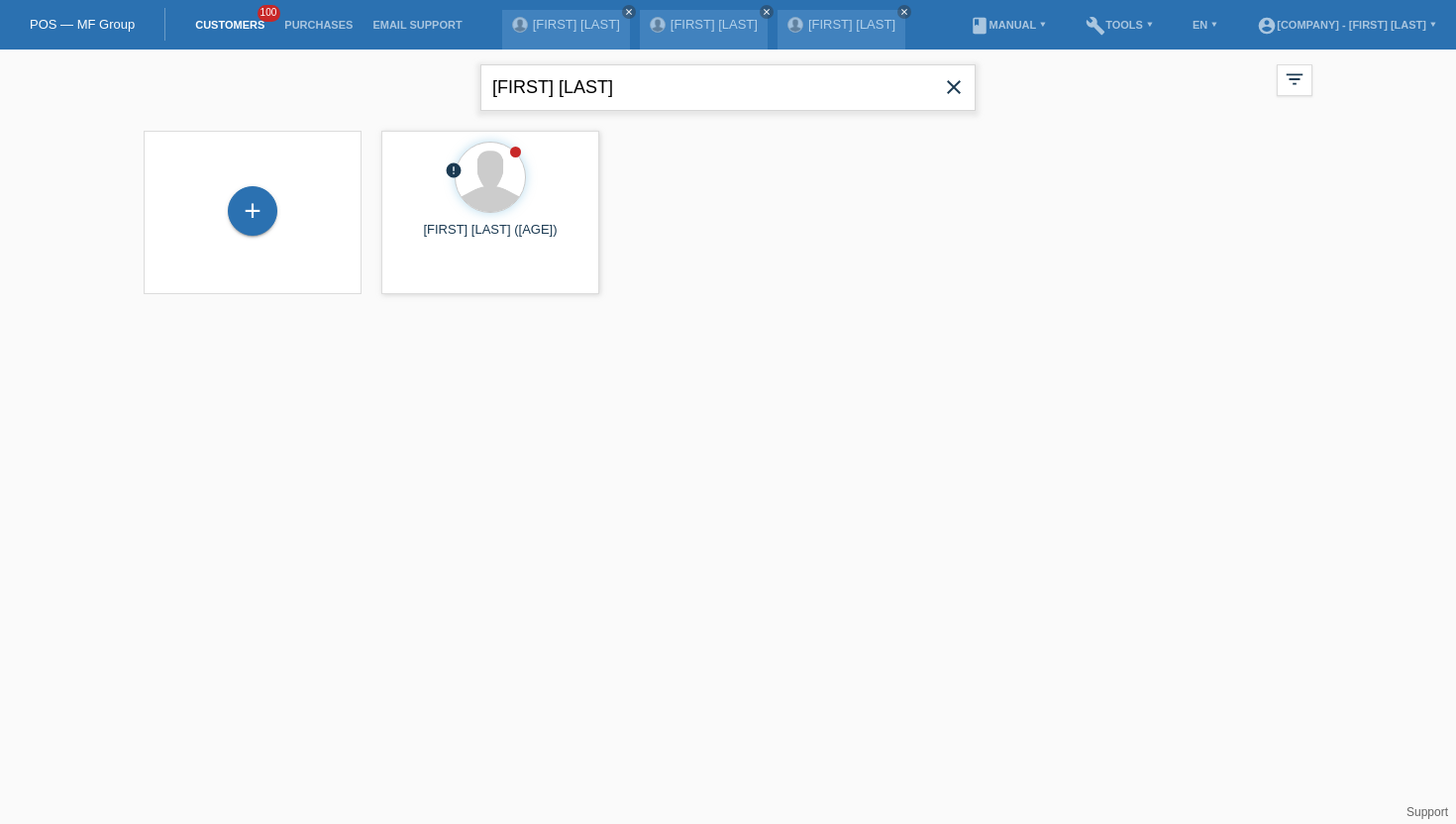 drag, startPoint x: 631, startPoint y: 91, endPoint x: 447, endPoint y: 91, distance: 184 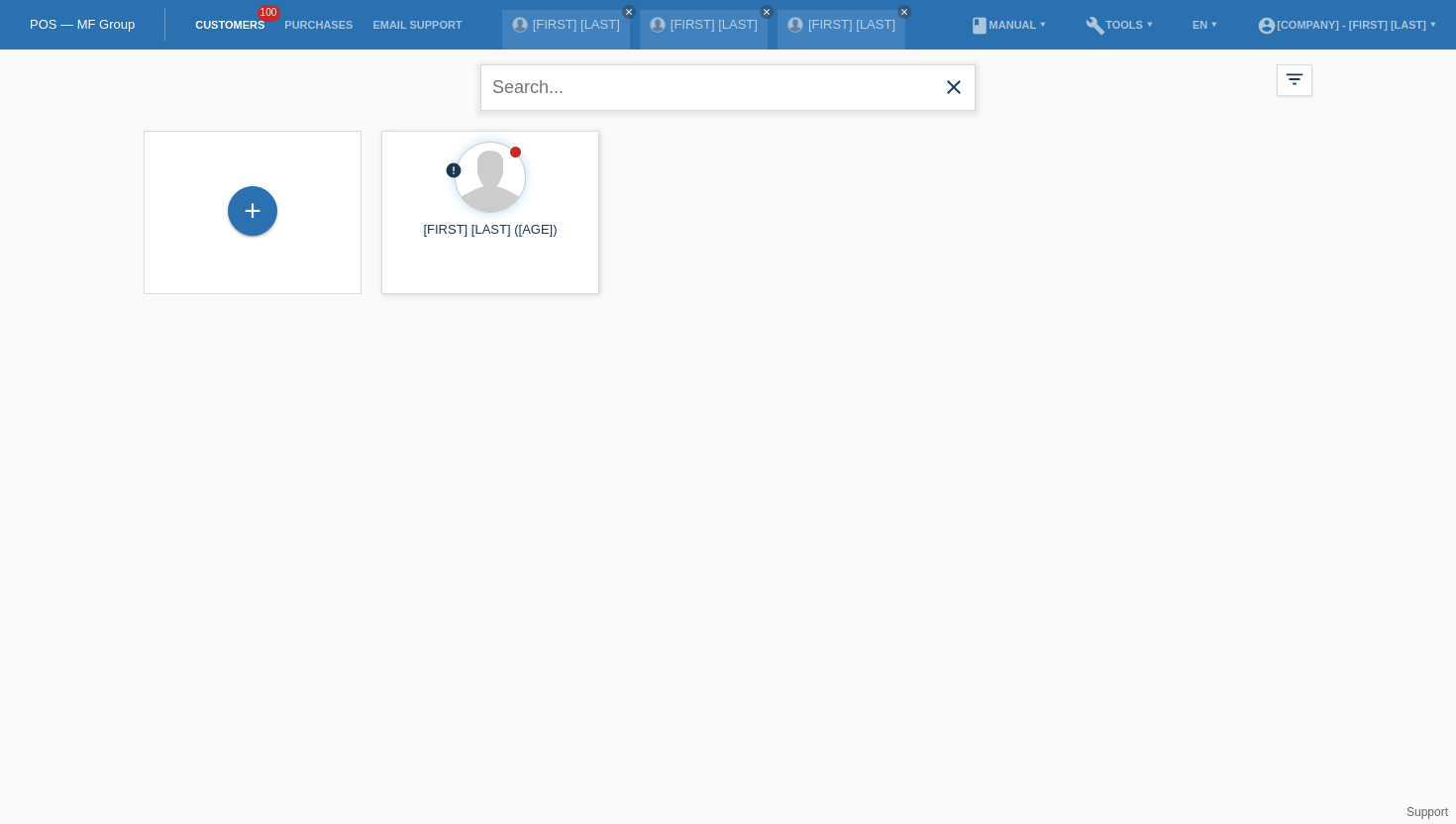paste on "https://app.pandadoc.com/document/v2?token=1804369c81e9109494eb811e1af4547fbb7471ad" 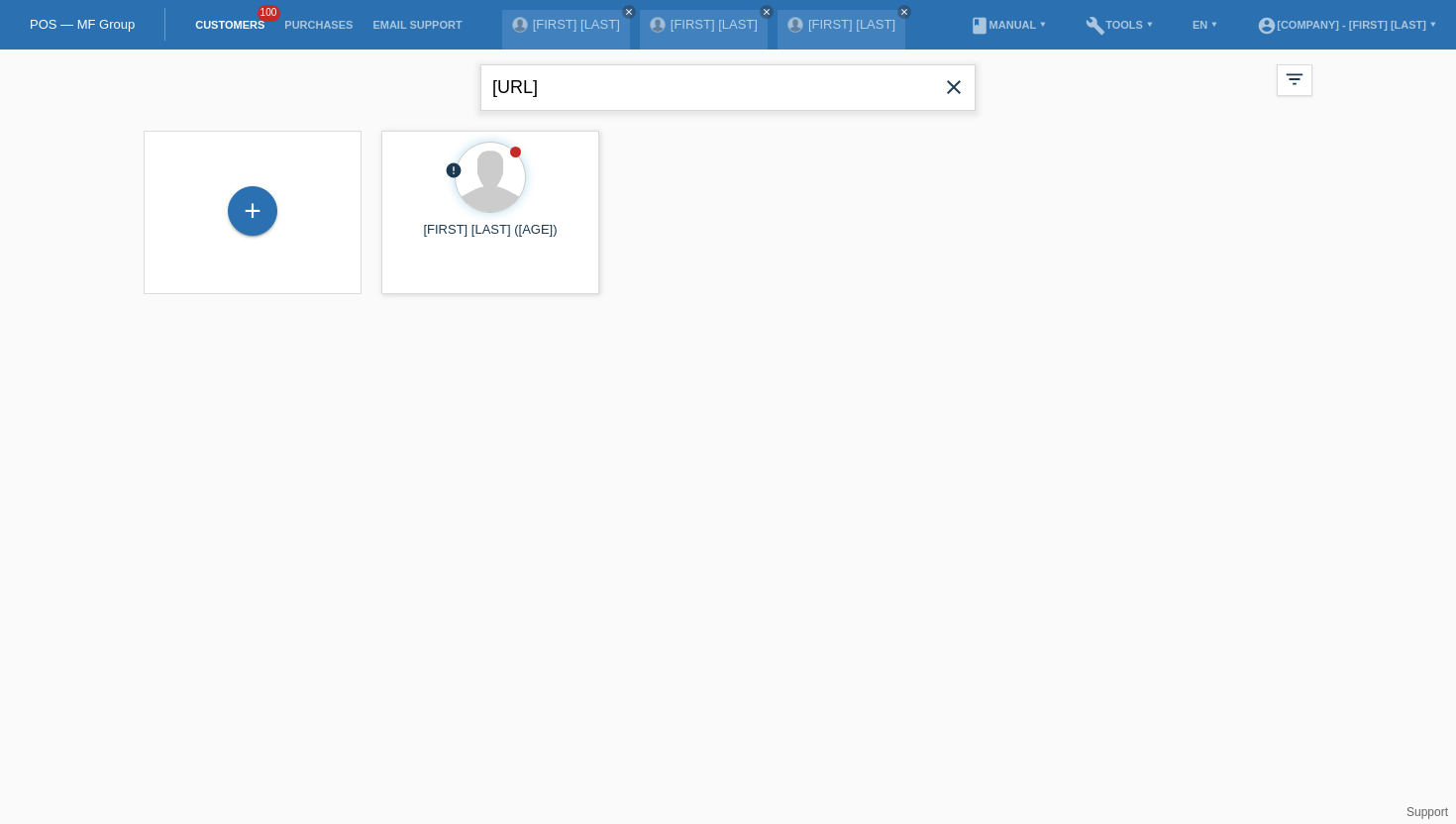 scroll, scrollTop: 0, scrollLeft: 277, axis: horizontal 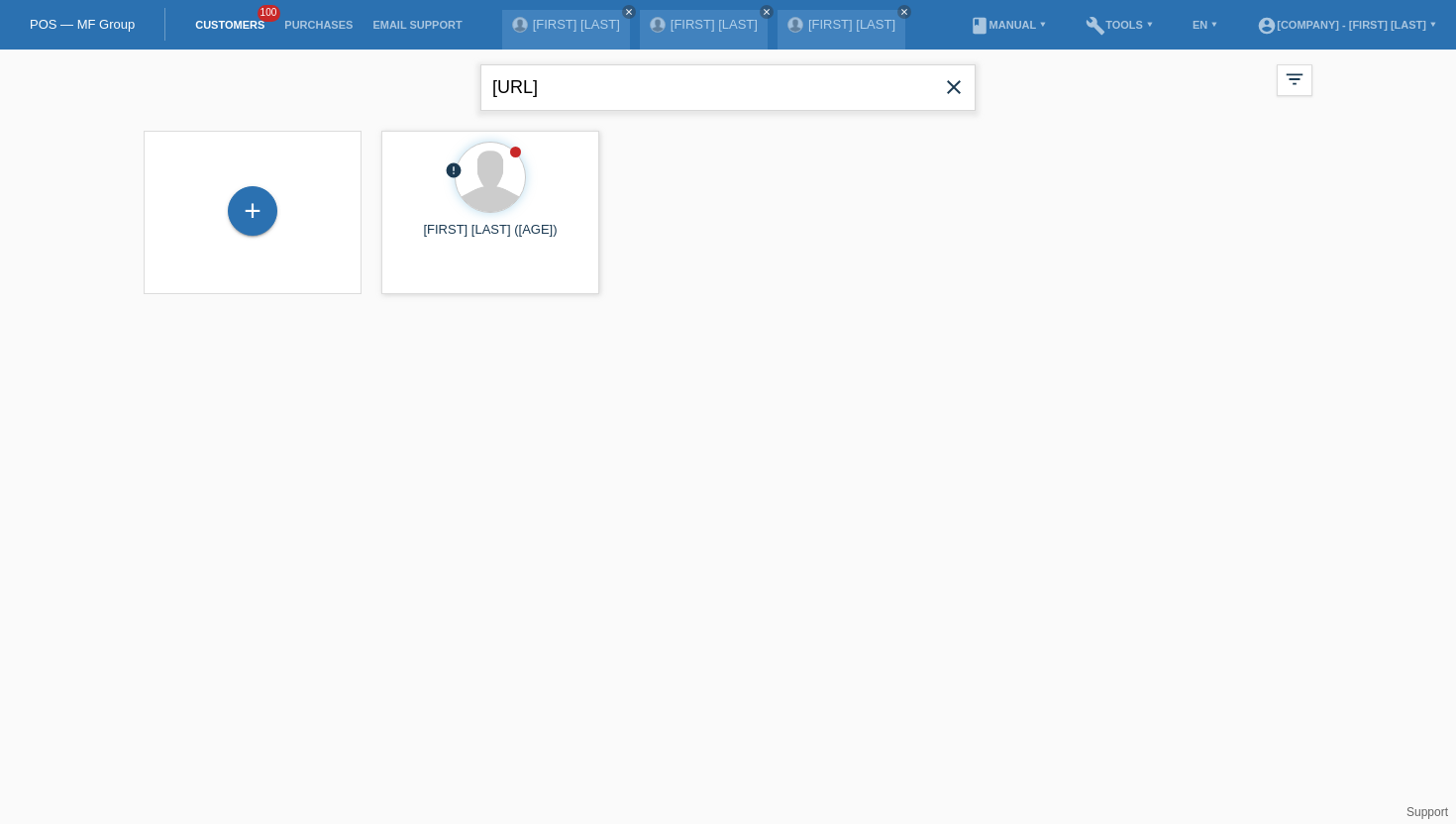 click on "https://app.pandadoc.com/document/v2?token=1804369c81e9109494eb811e1af4547fbb7471ad" at bounding box center (728, 87) 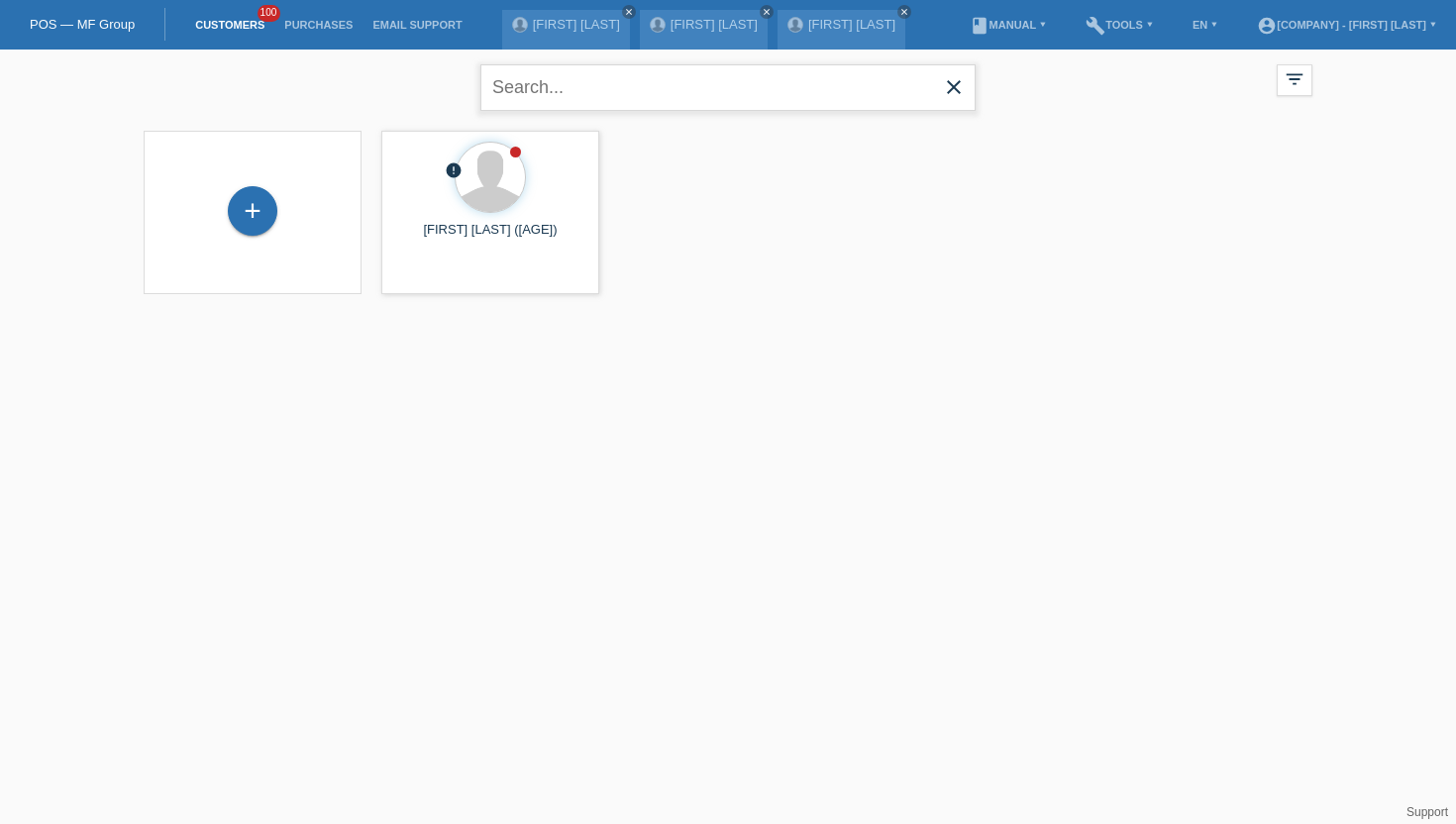 scroll, scrollTop: 0, scrollLeft: 0, axis: both 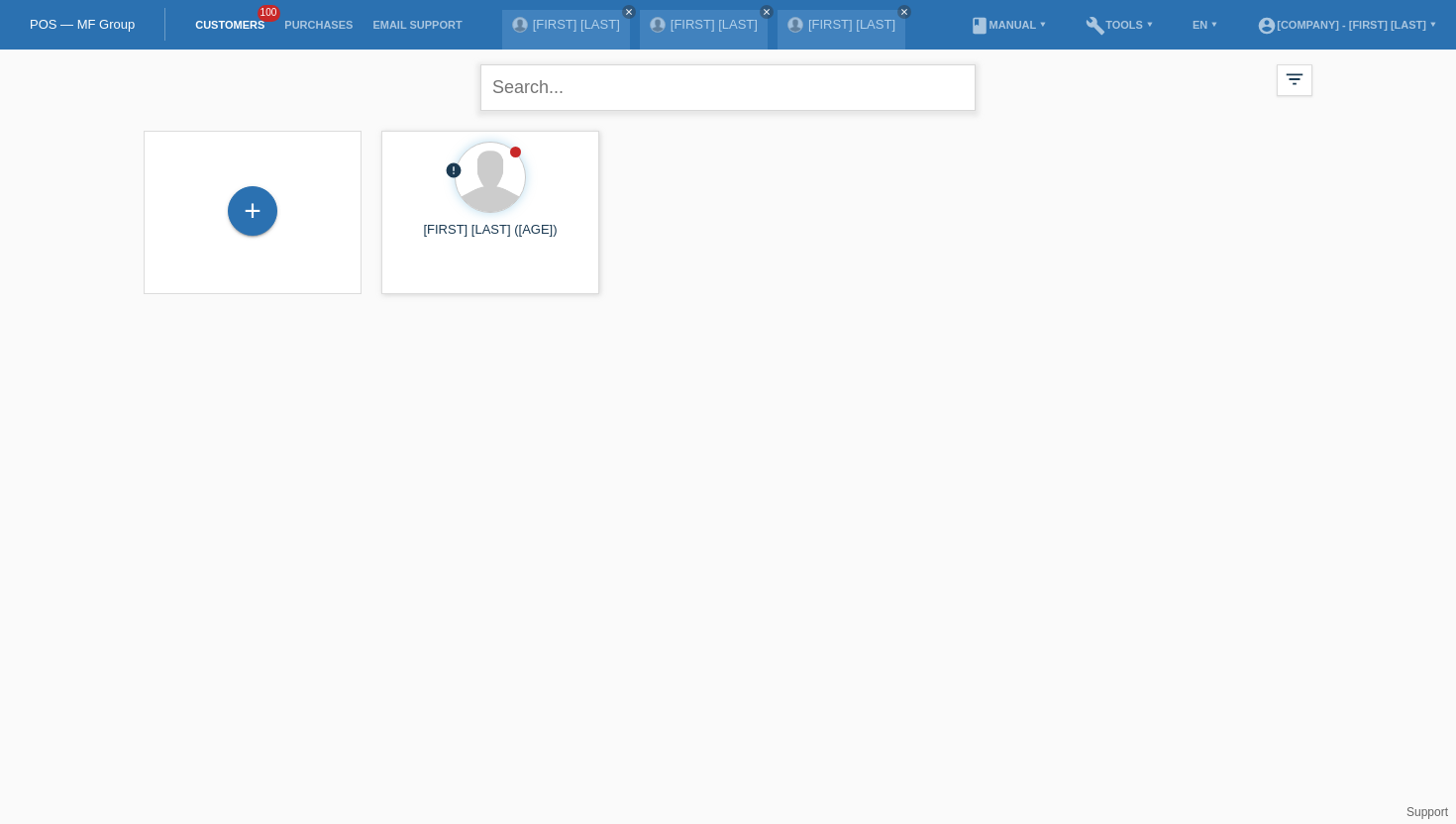 paste on "[FIRST] [LAST]" 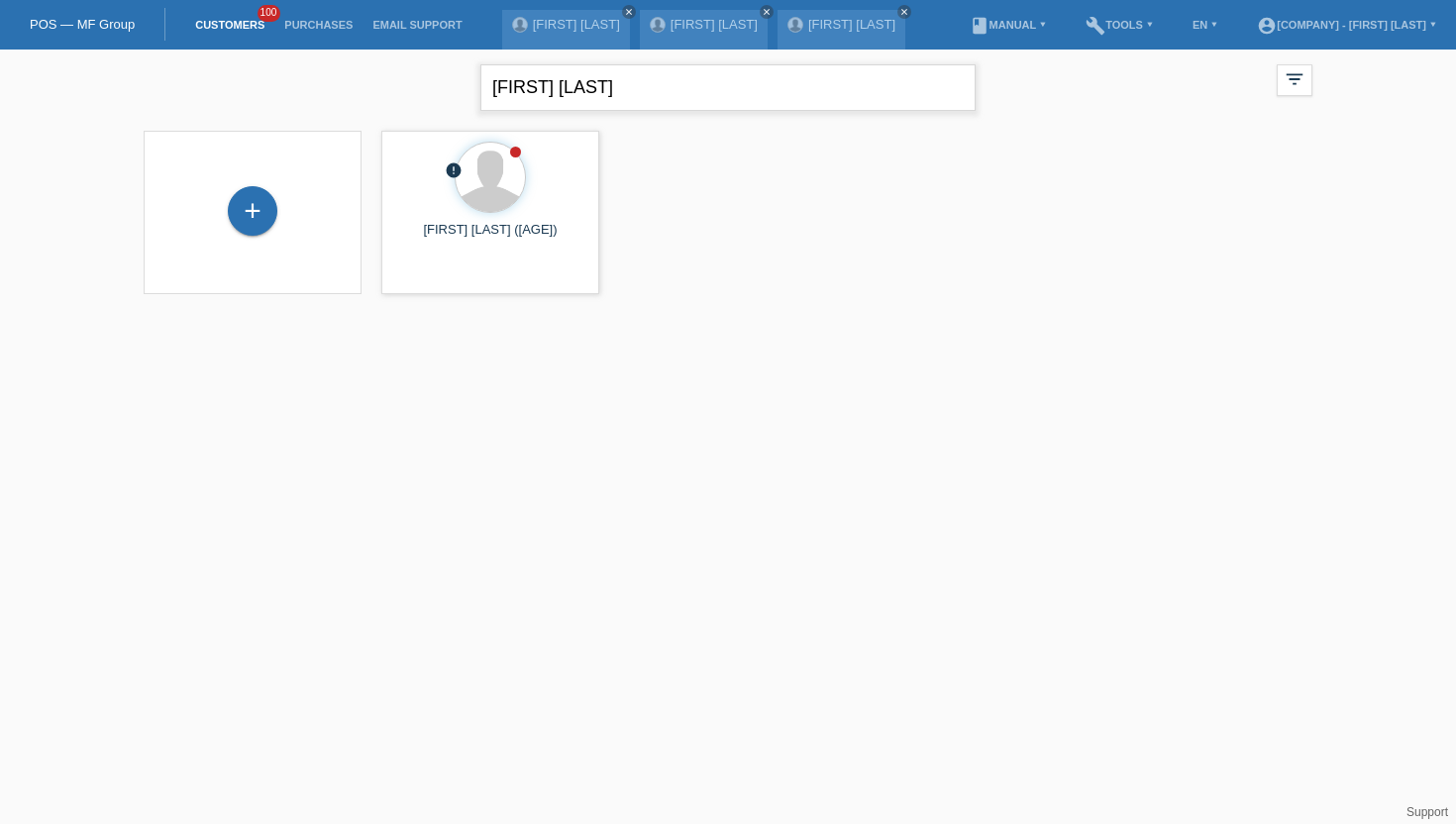 type on "[FIRST] [LAST]" 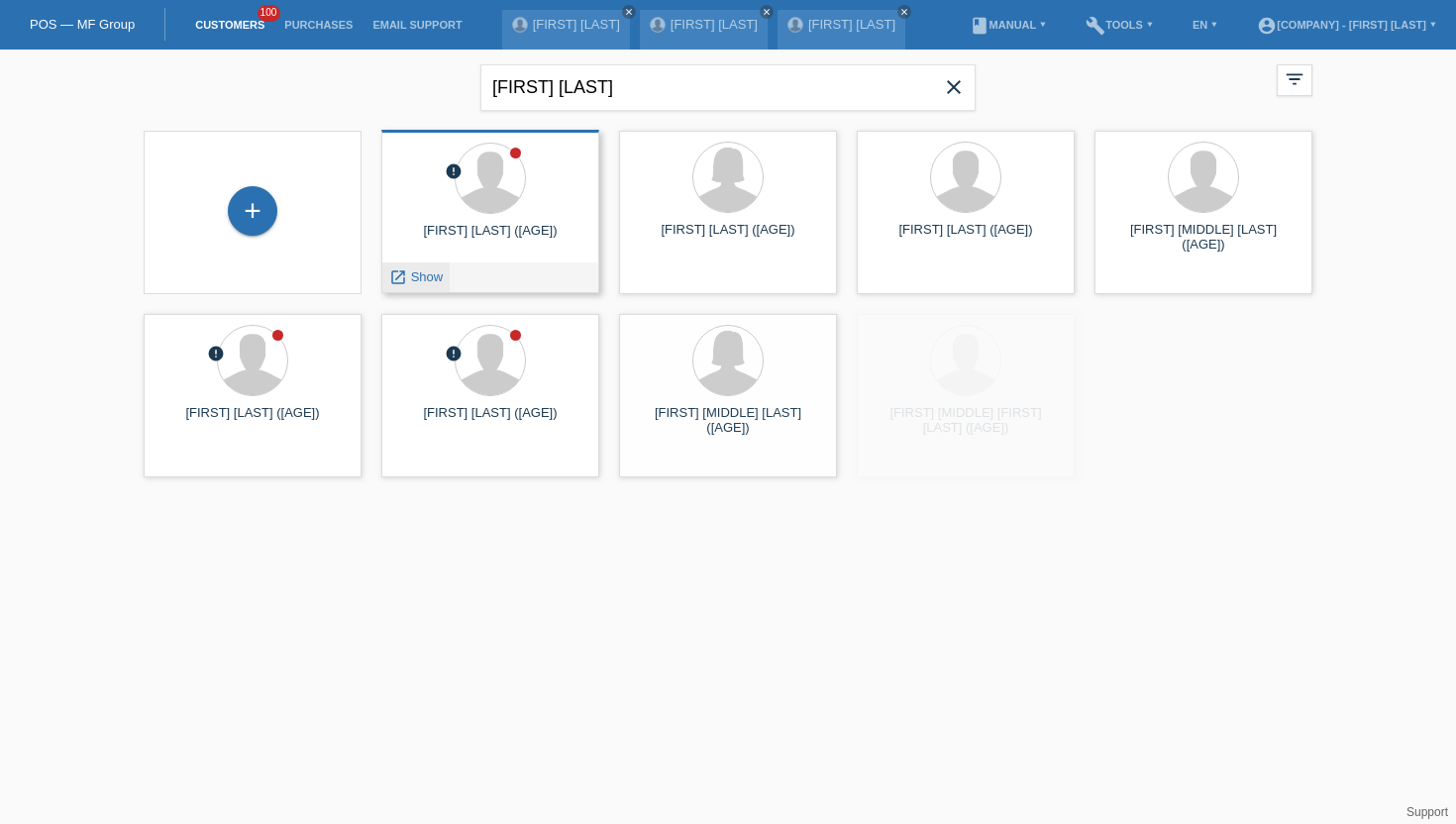 click on "Show" at bounding box center (427, 276) 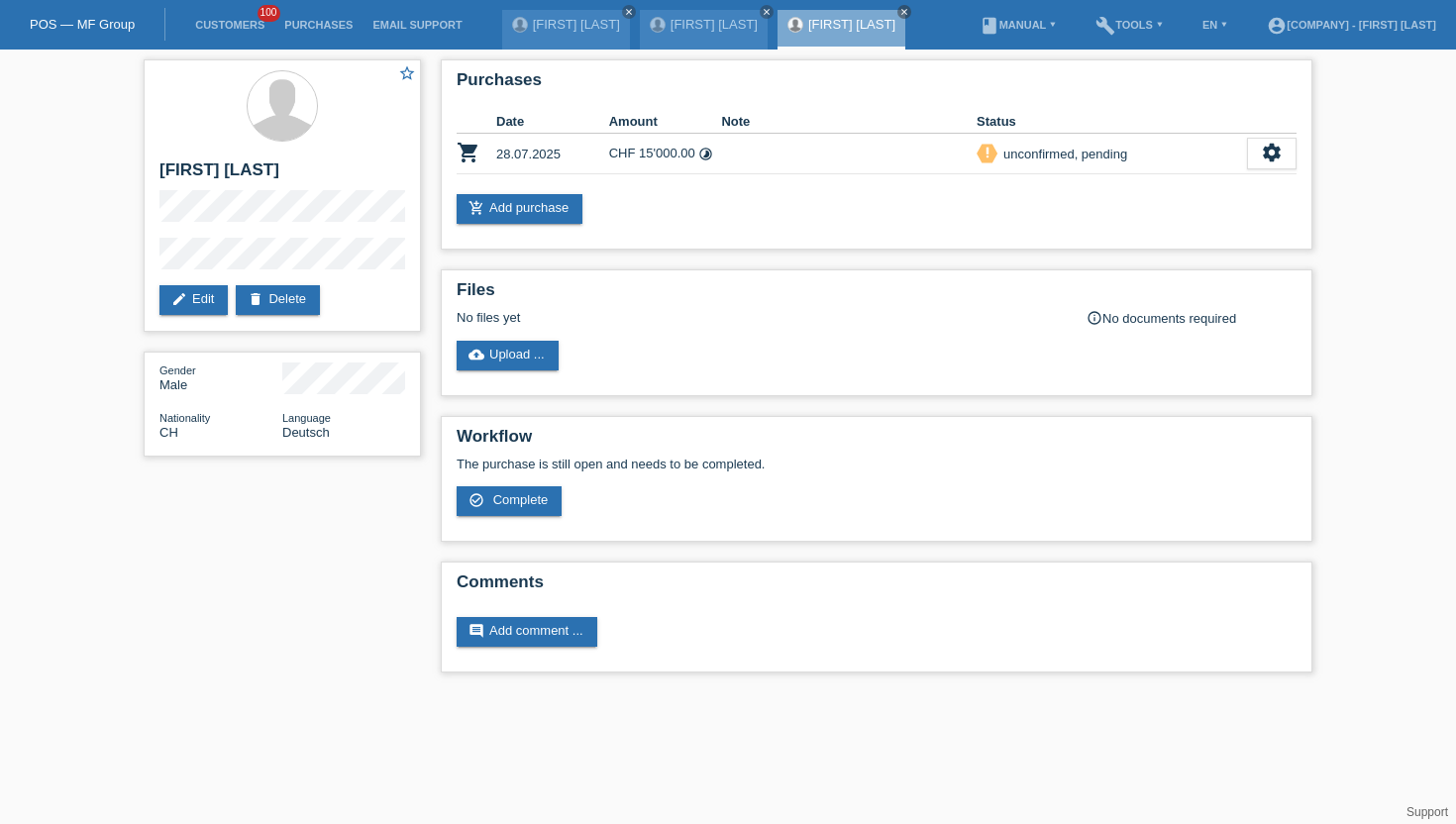 scroll, scrollTop: 0, scrollLeft: 0, axis: both 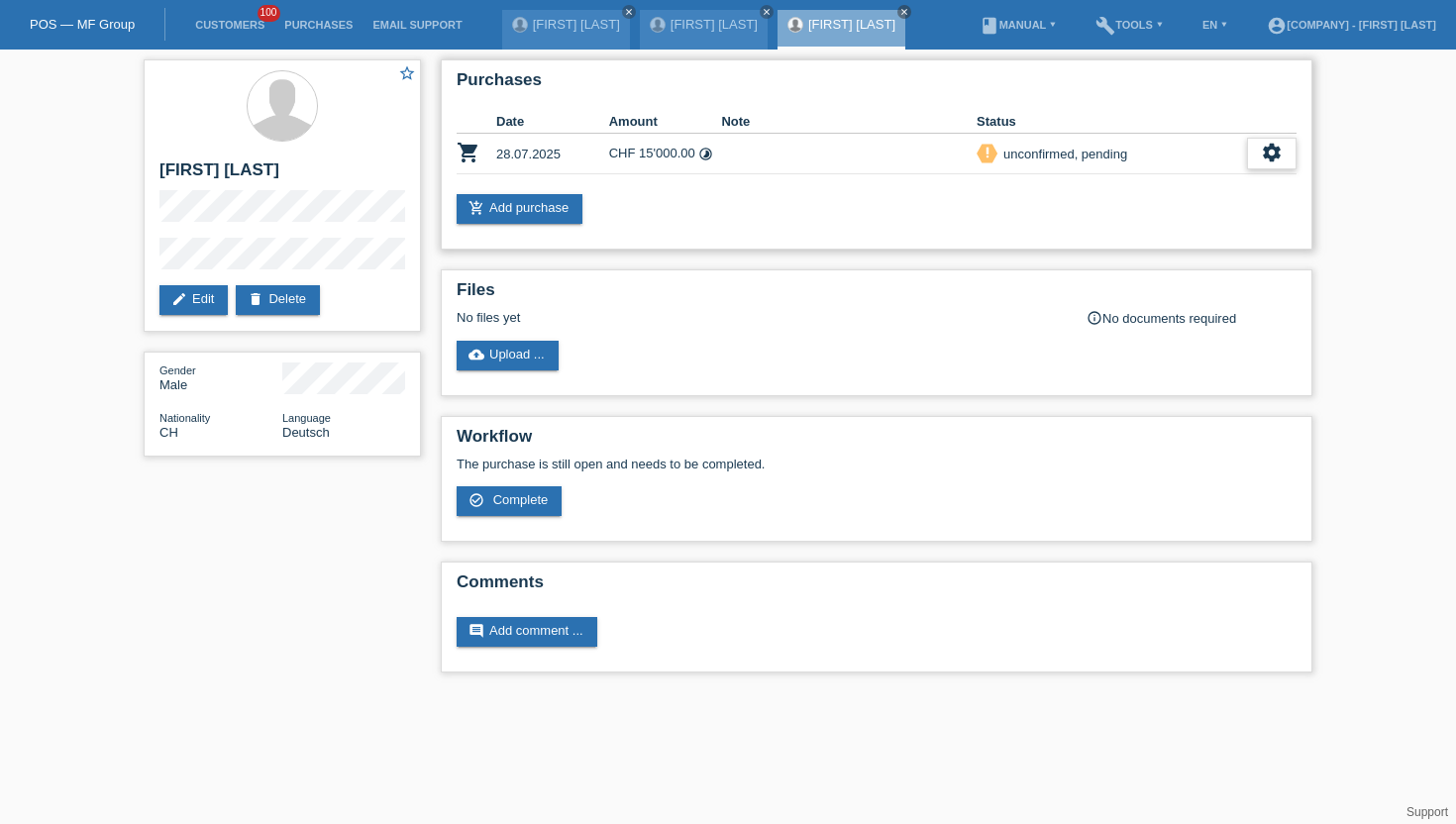 click on "settings" at bounding box center [1272, 153] 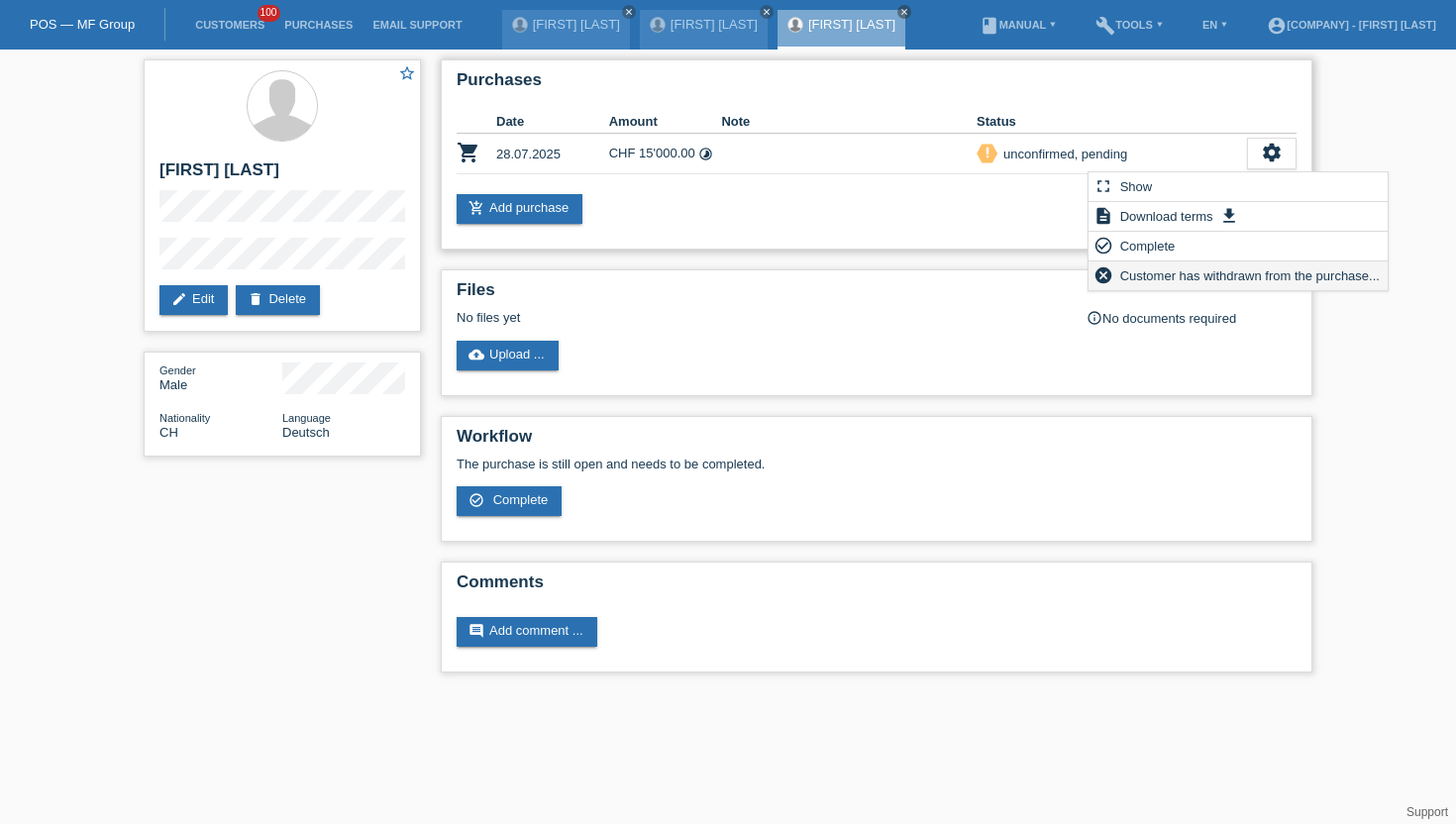 click on "Customer has withdrawn from the purchase..." at bounding box center [1250, 275] 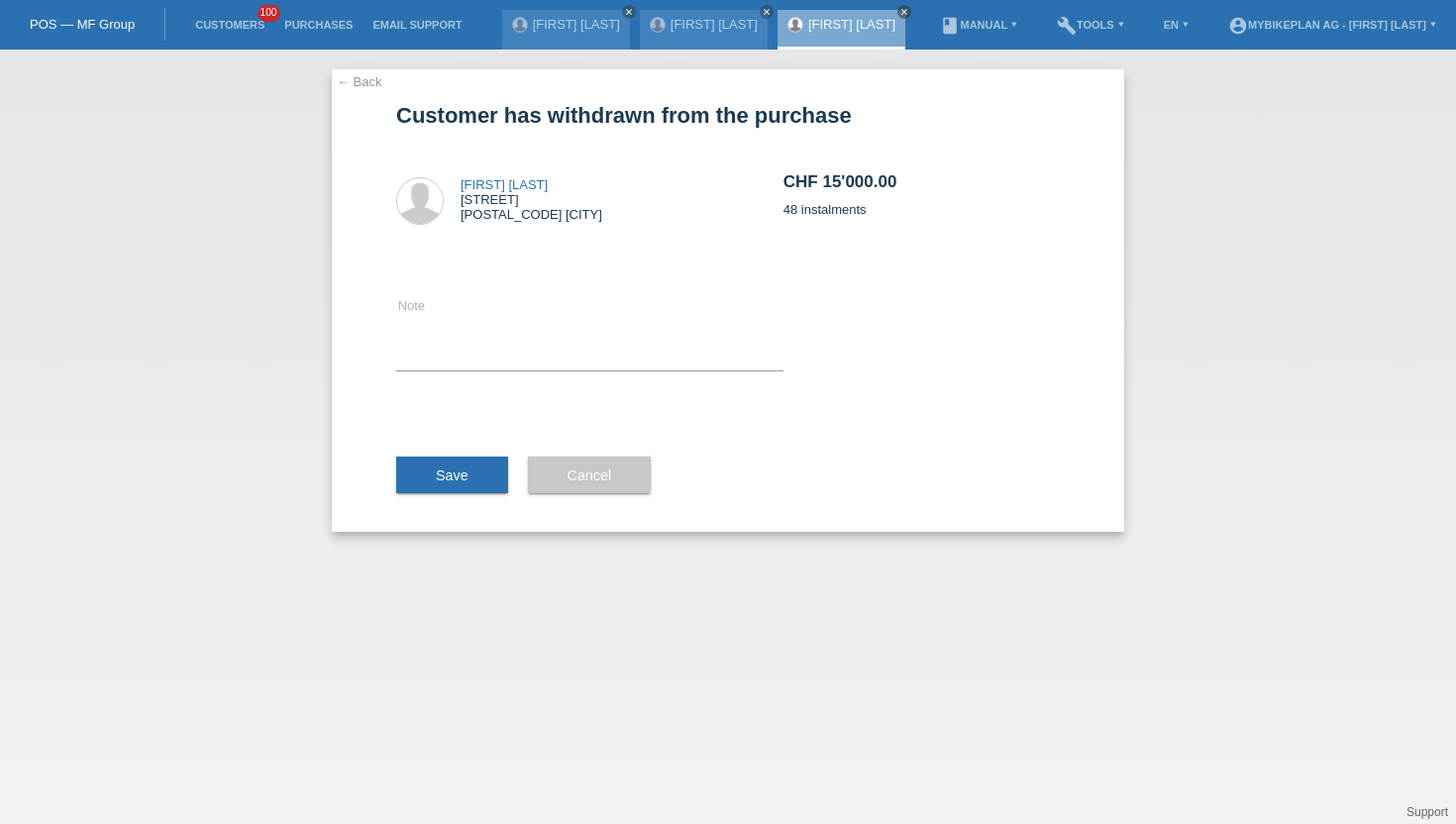 scroll, scrollTop: 0, scrollLeft: 0, axis: both 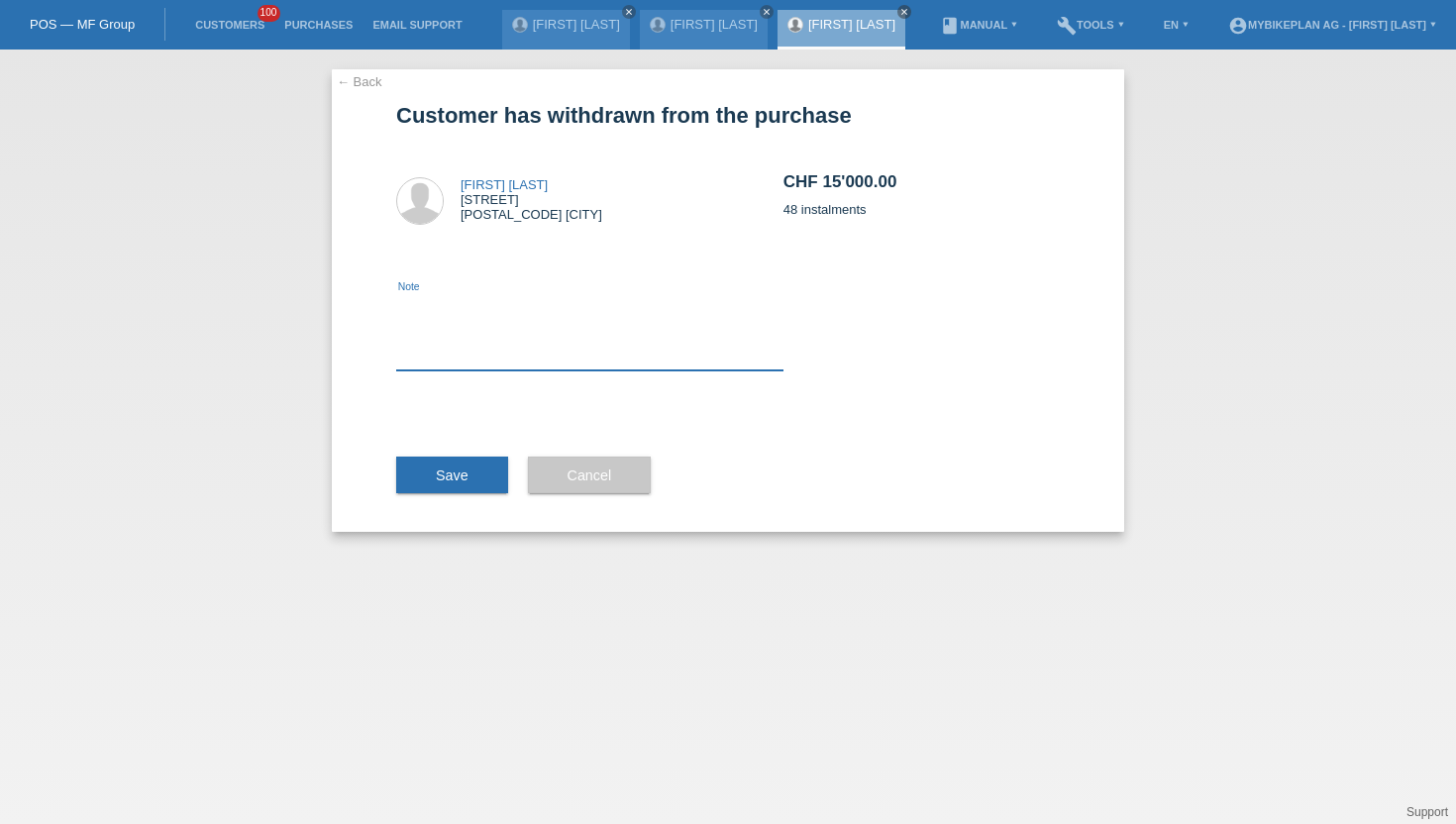 click at bounding box center [589, 332] 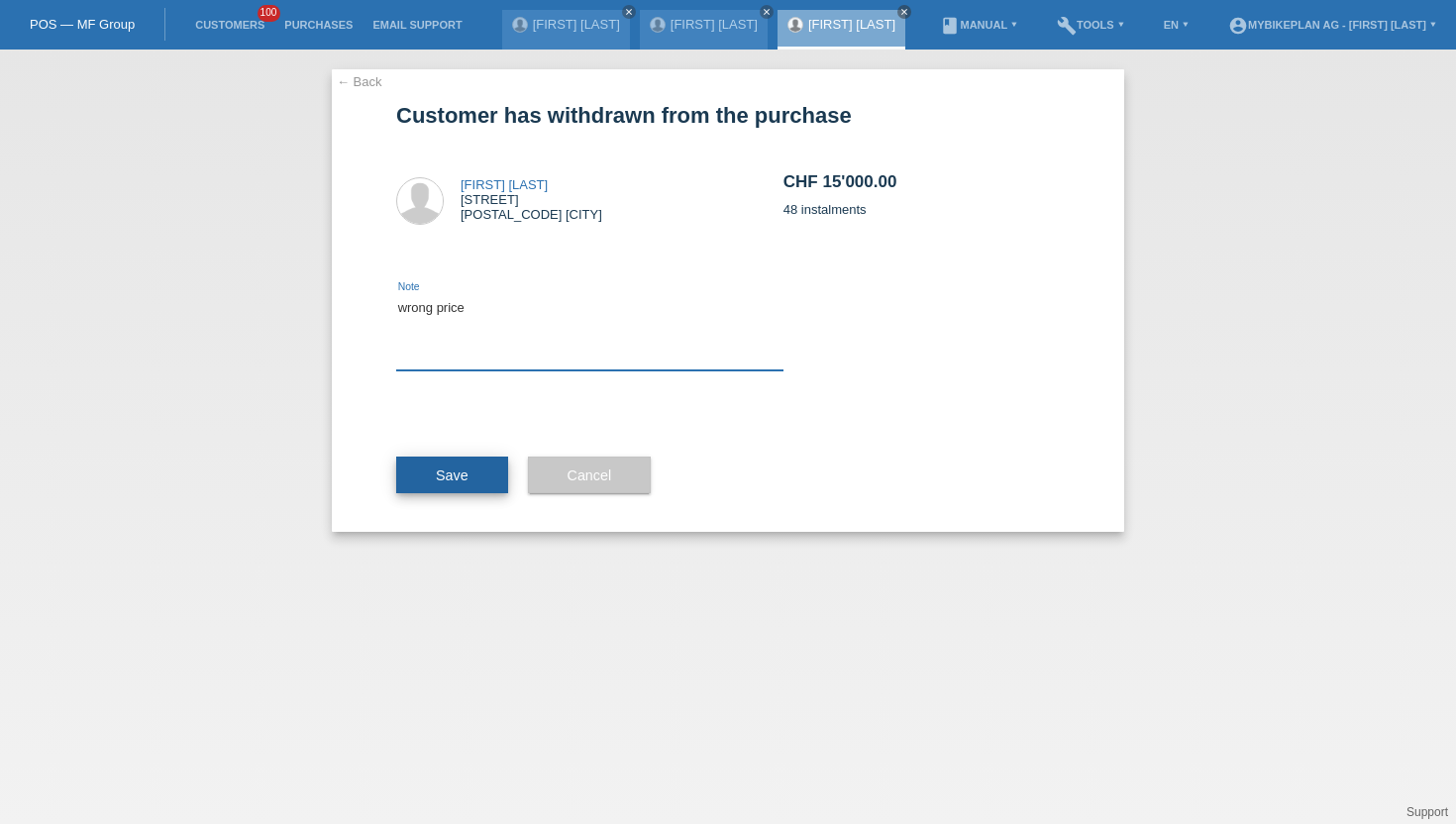 type on "wrong price" 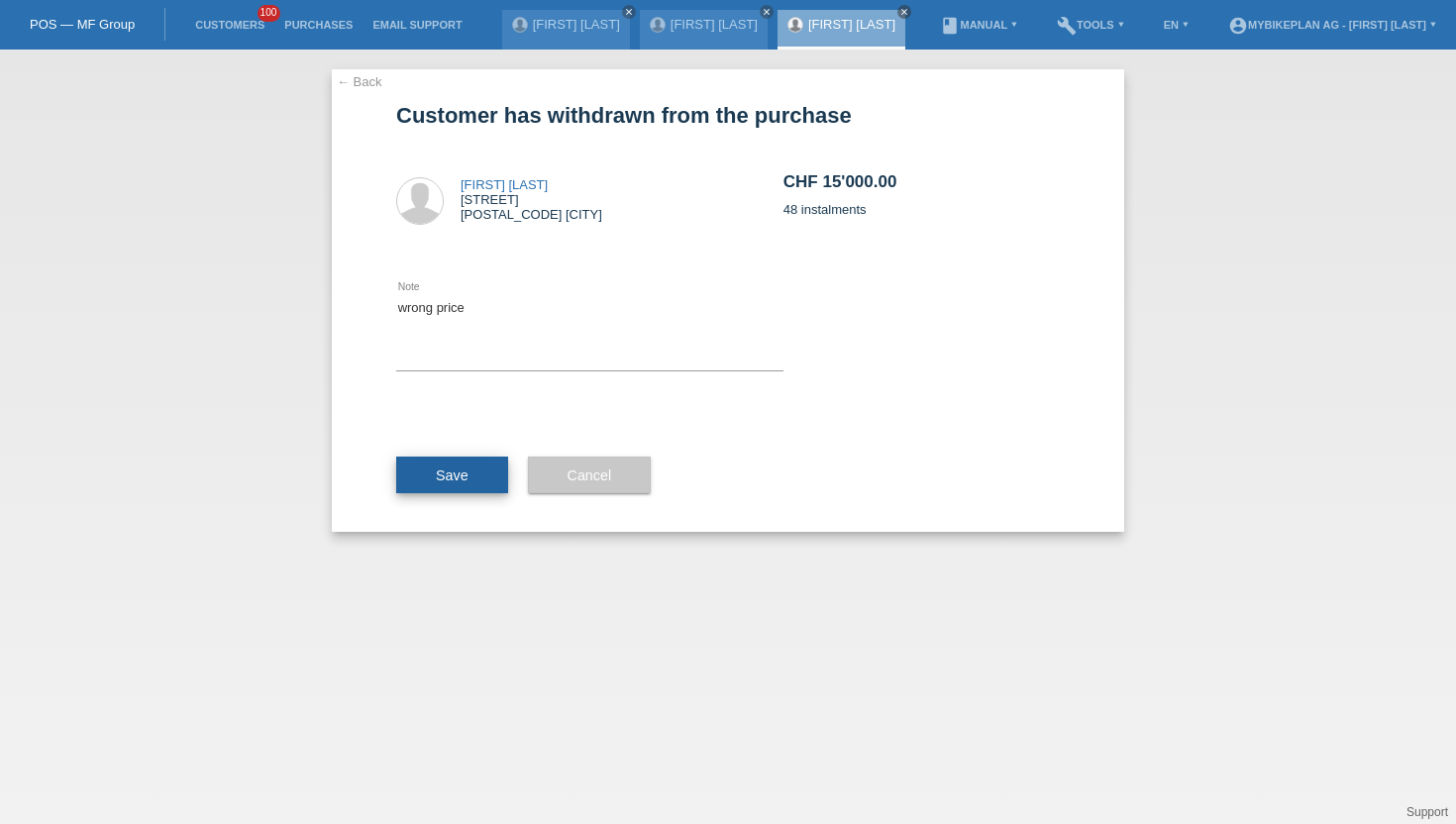 click on "Save" at bounding box center (452, 475) 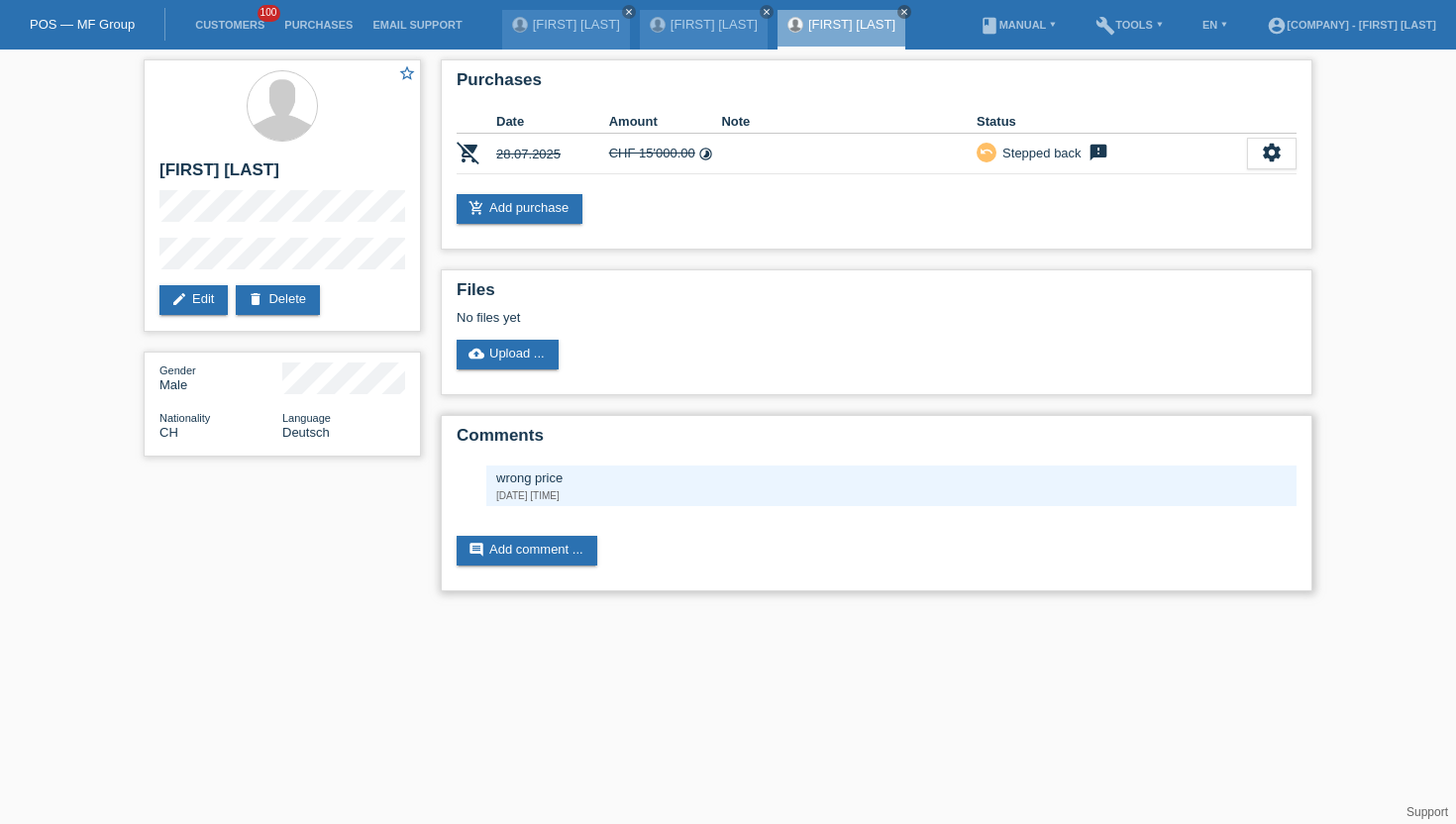 scroll, scrollTop: 0, scrollLeft: 0, axis: both 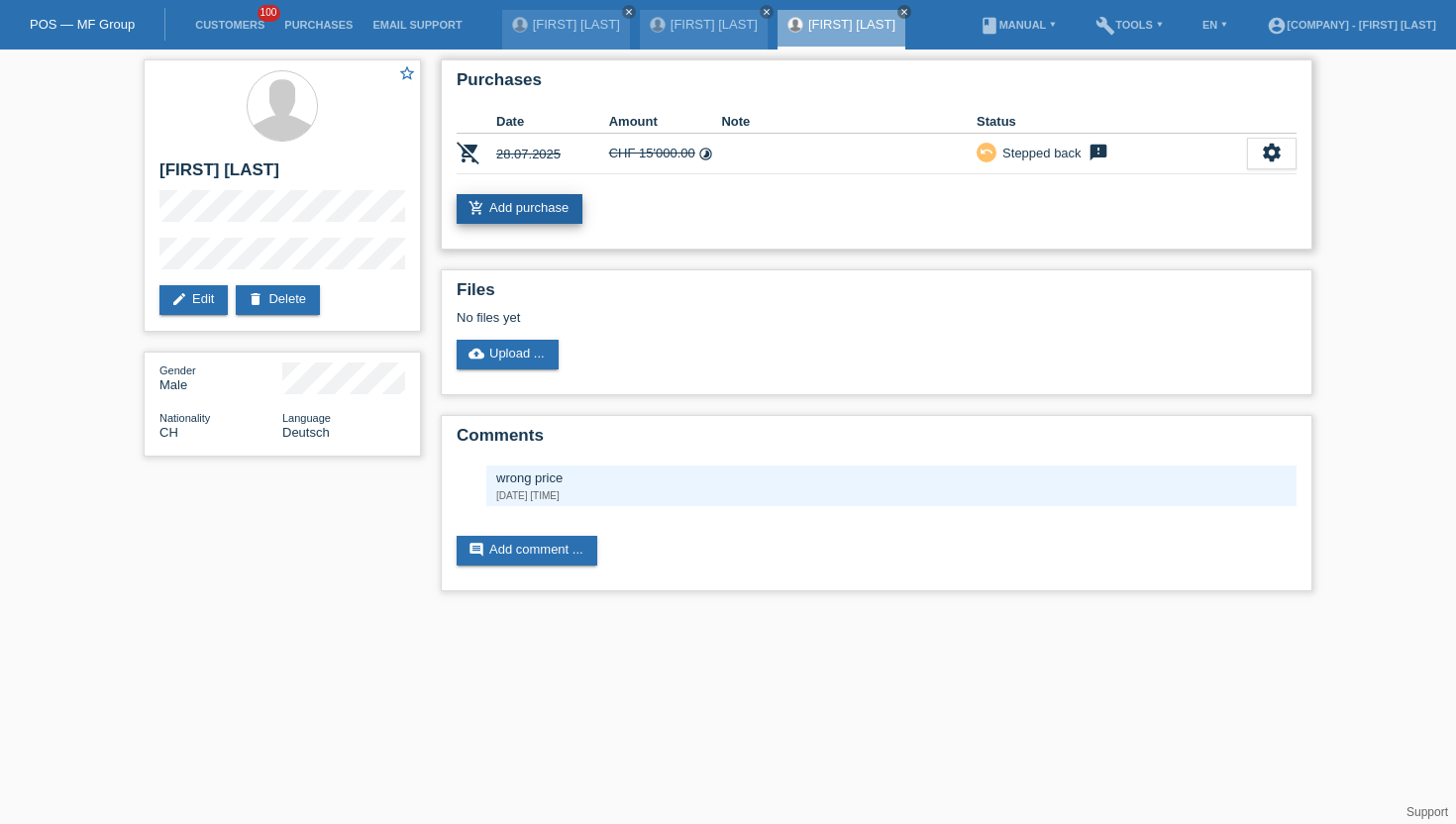 click on "add_shopping_cart  Add purchase" at bounding box center [519, 209] 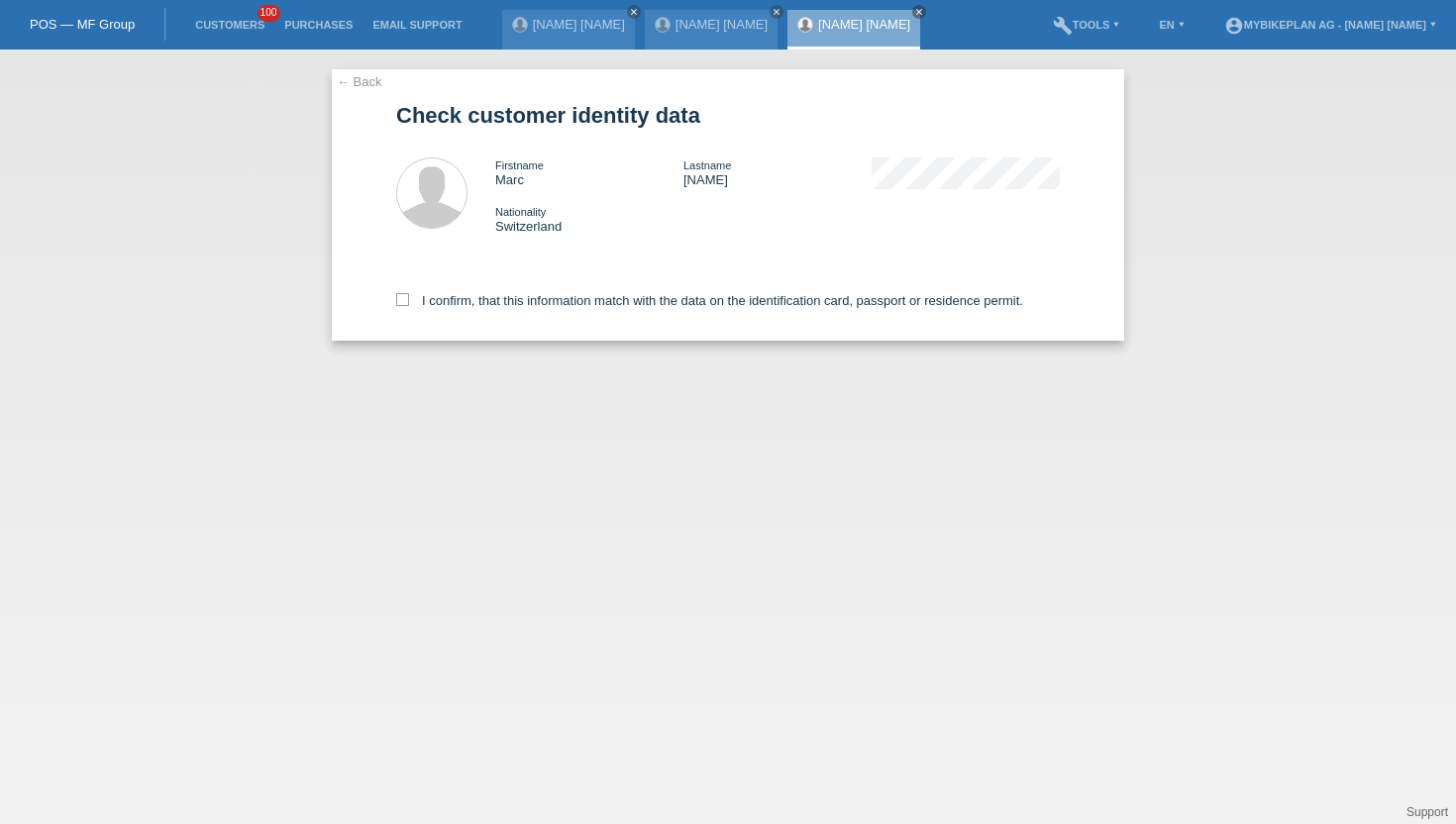 scroll, scrollTop: 0, scrollLeft: 0, axis: both 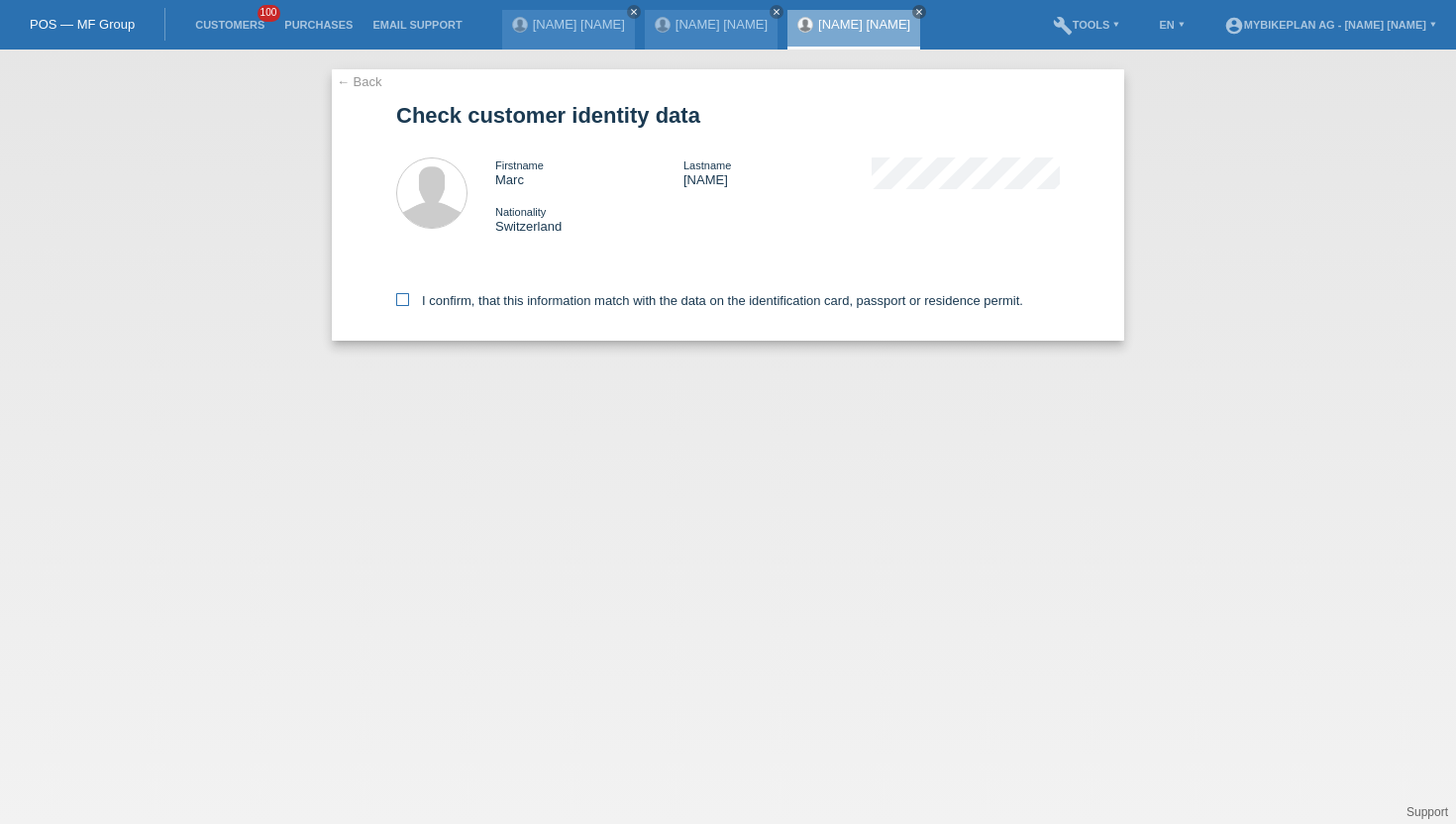 click at bounding box center [402, 299] 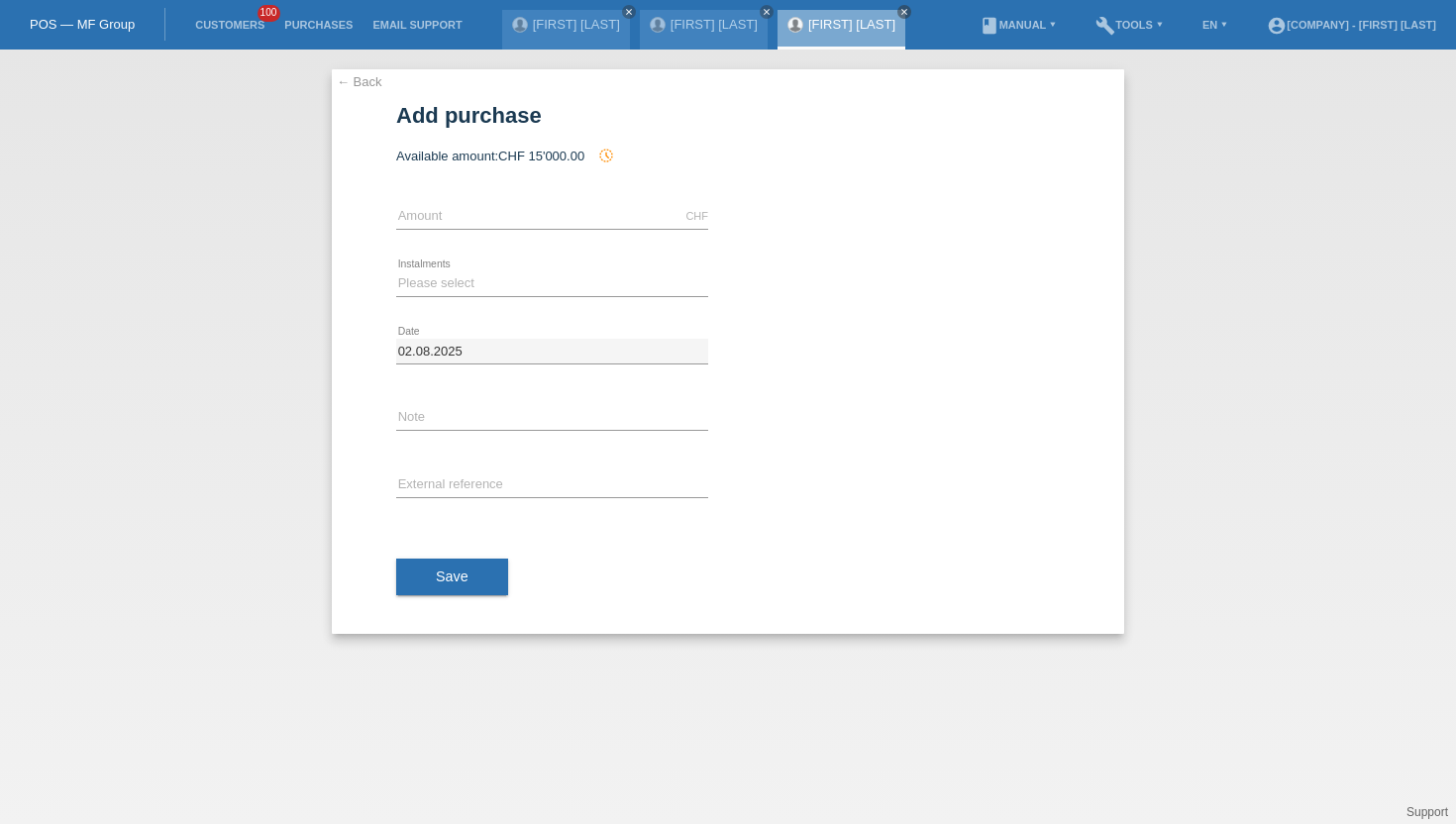 scroll, scrollTop: 0, scrollLeft: 0, axis: both 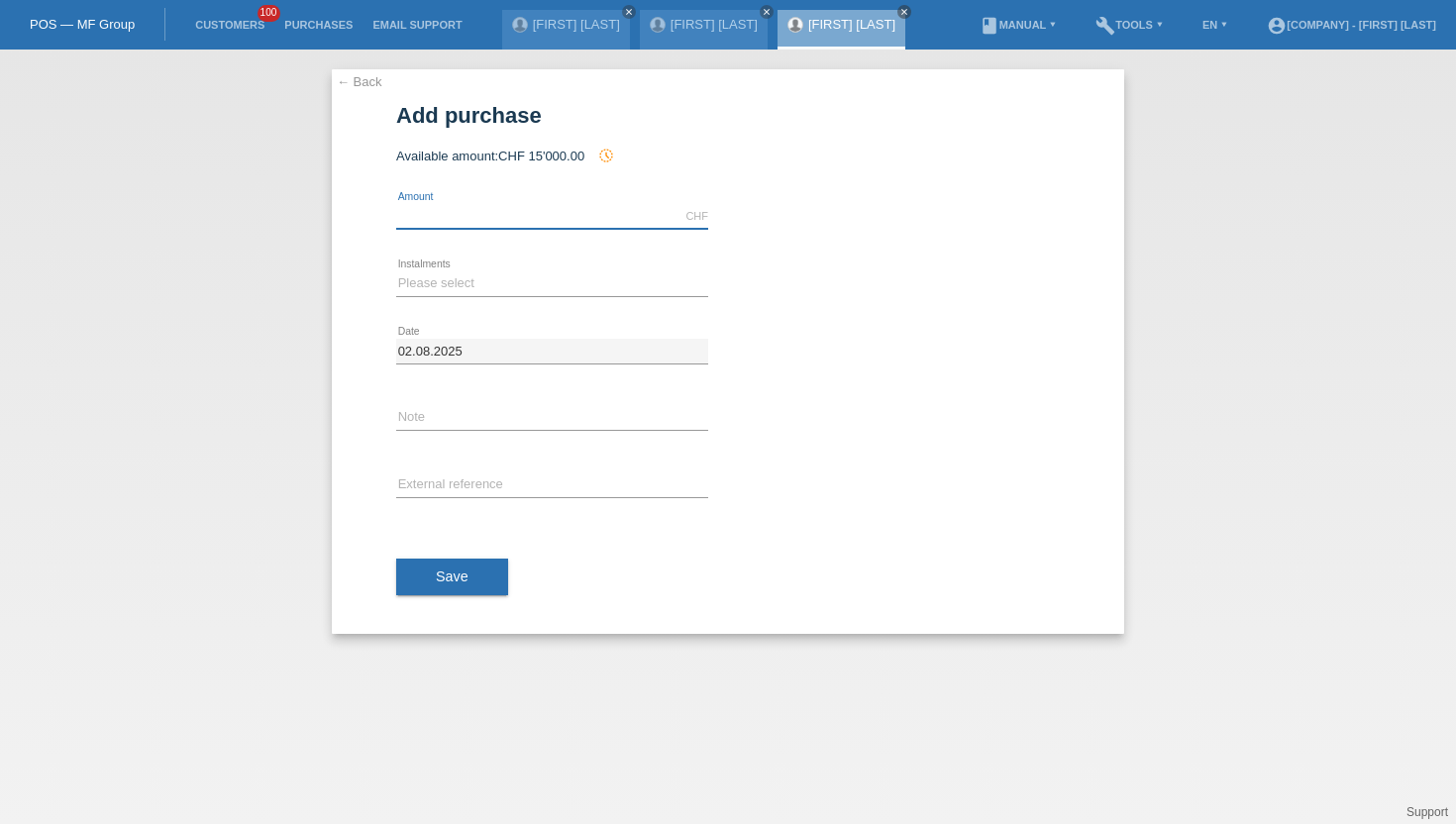 click at bounding box center [552, 216] 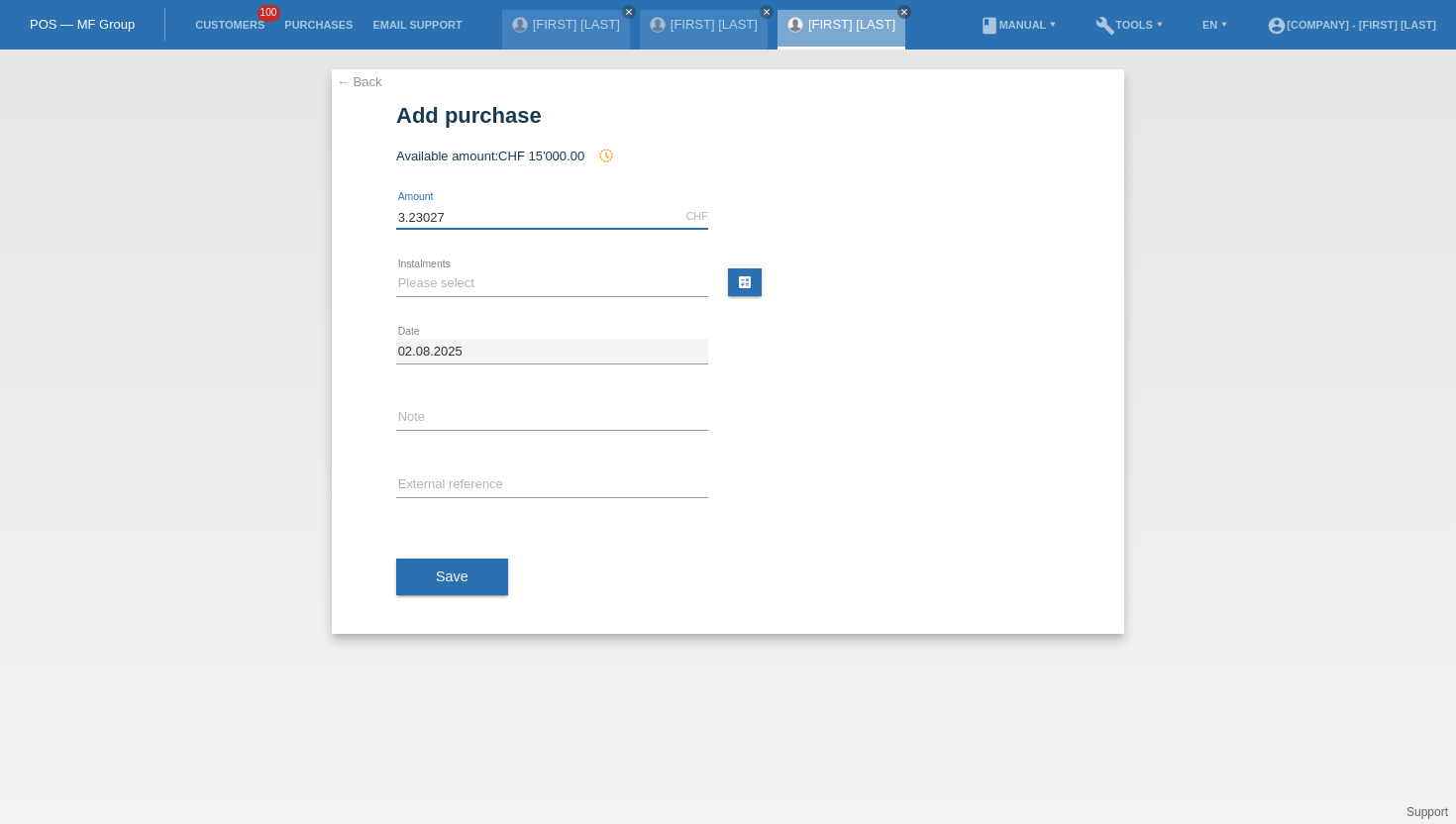 click on "3.23027" at bounding box center (552, 216) 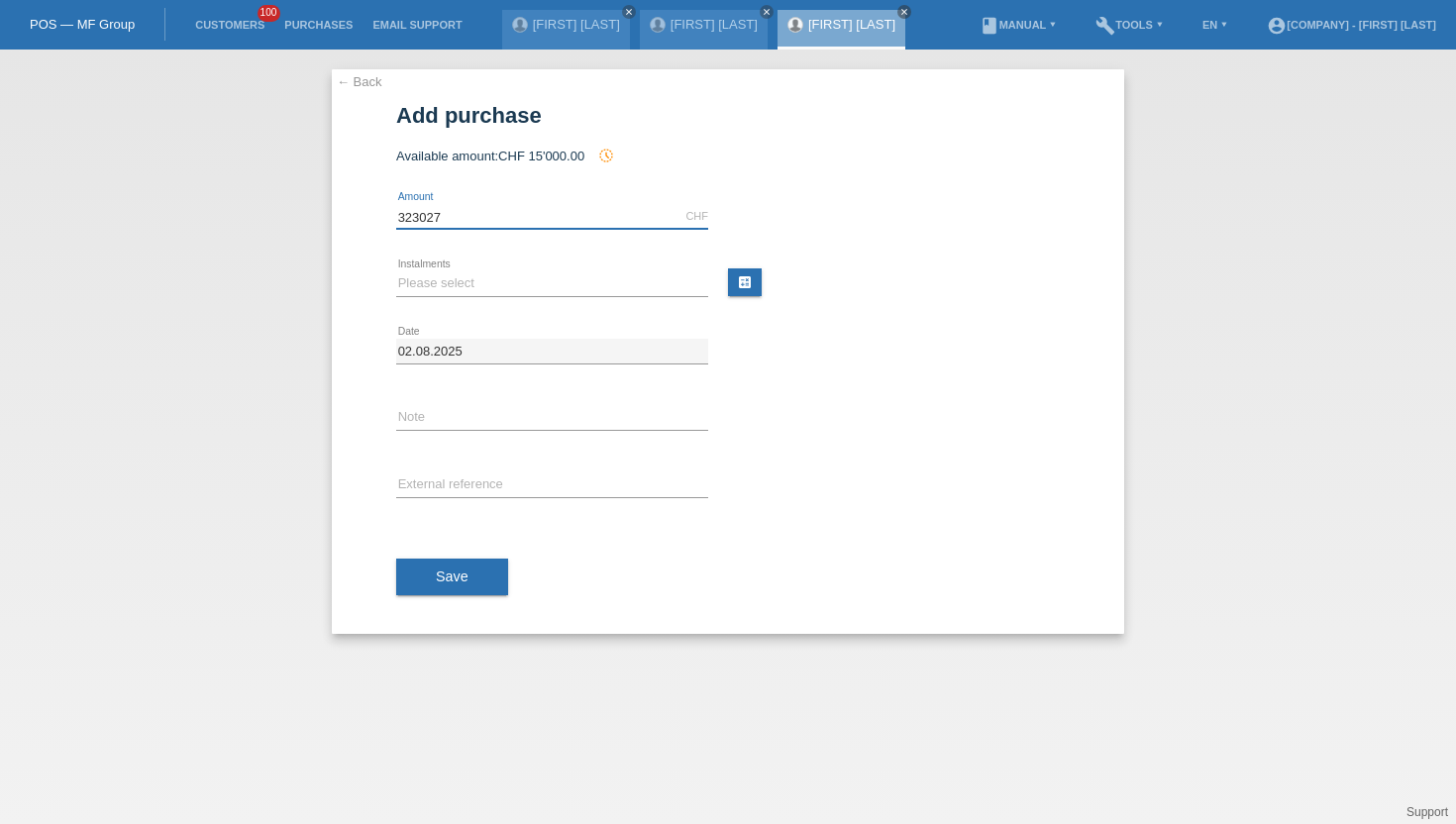 click on "323027" at bounding box center [552, 216] 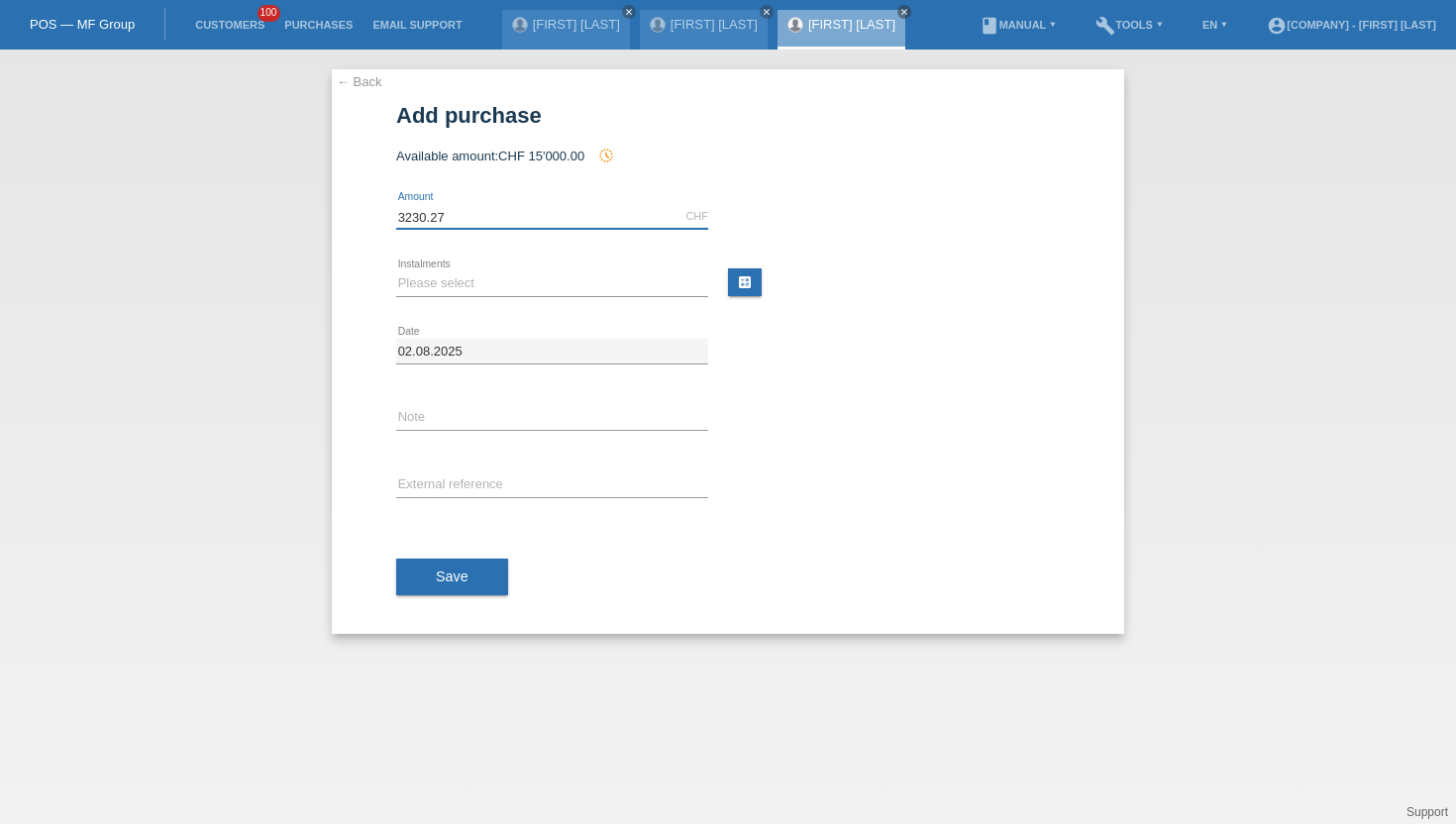 type on "3230.27" 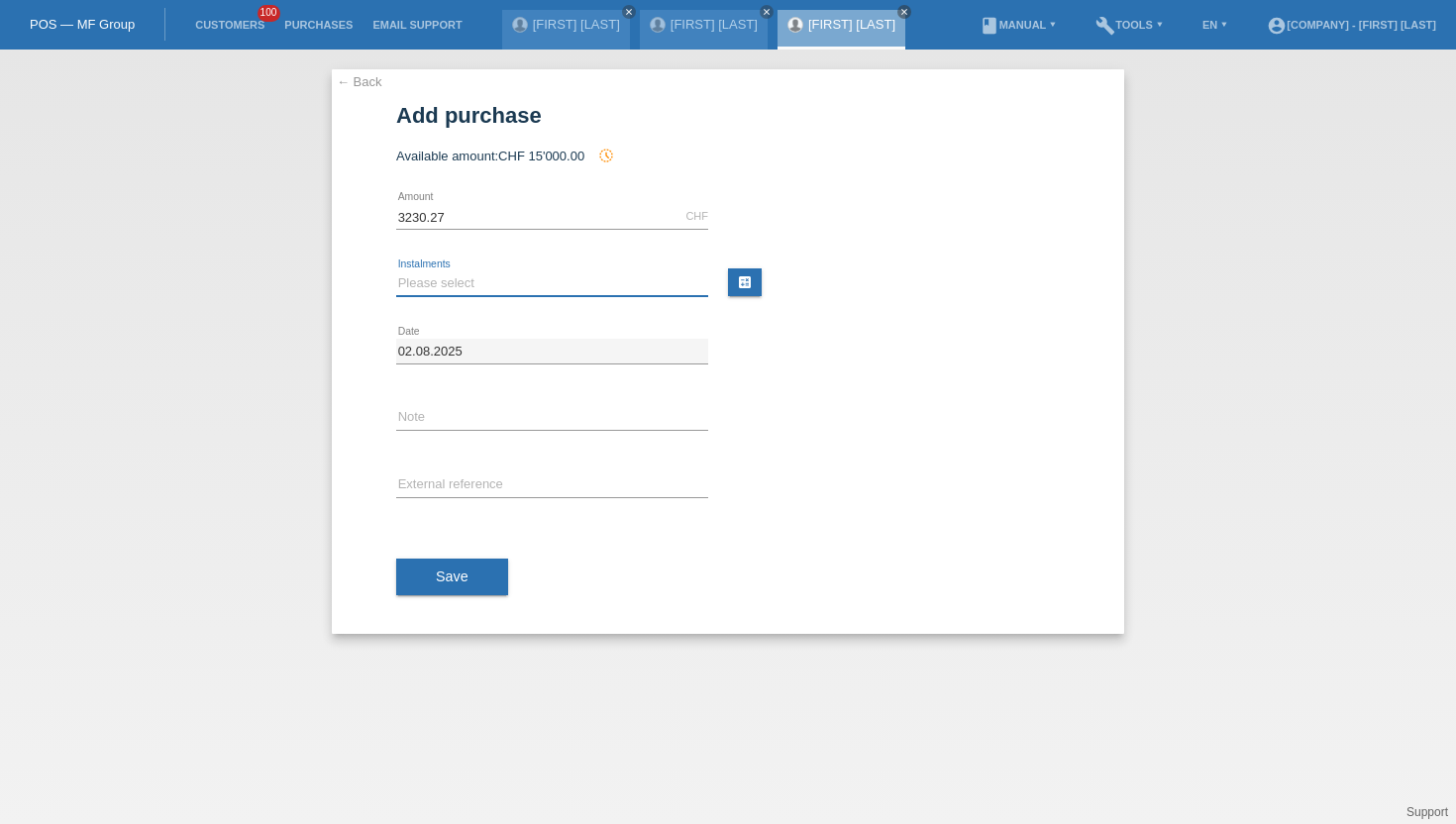 click on "Please select
6 instalments
12 instalments
18 instalments
24 instalments
36 instalments
48 instalments" at bounding box center (552, 283) 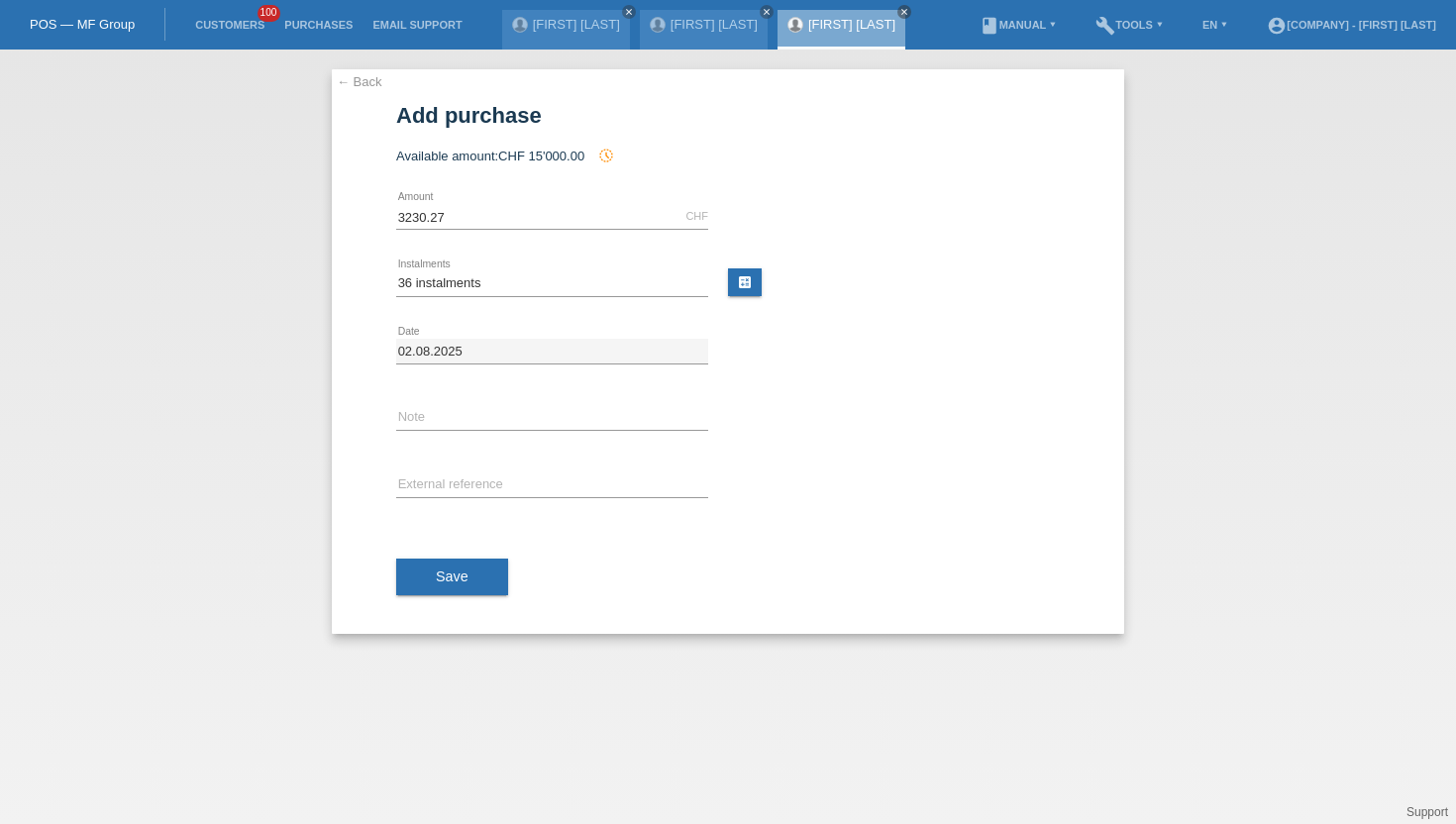 click at bounding box center [552, 296] 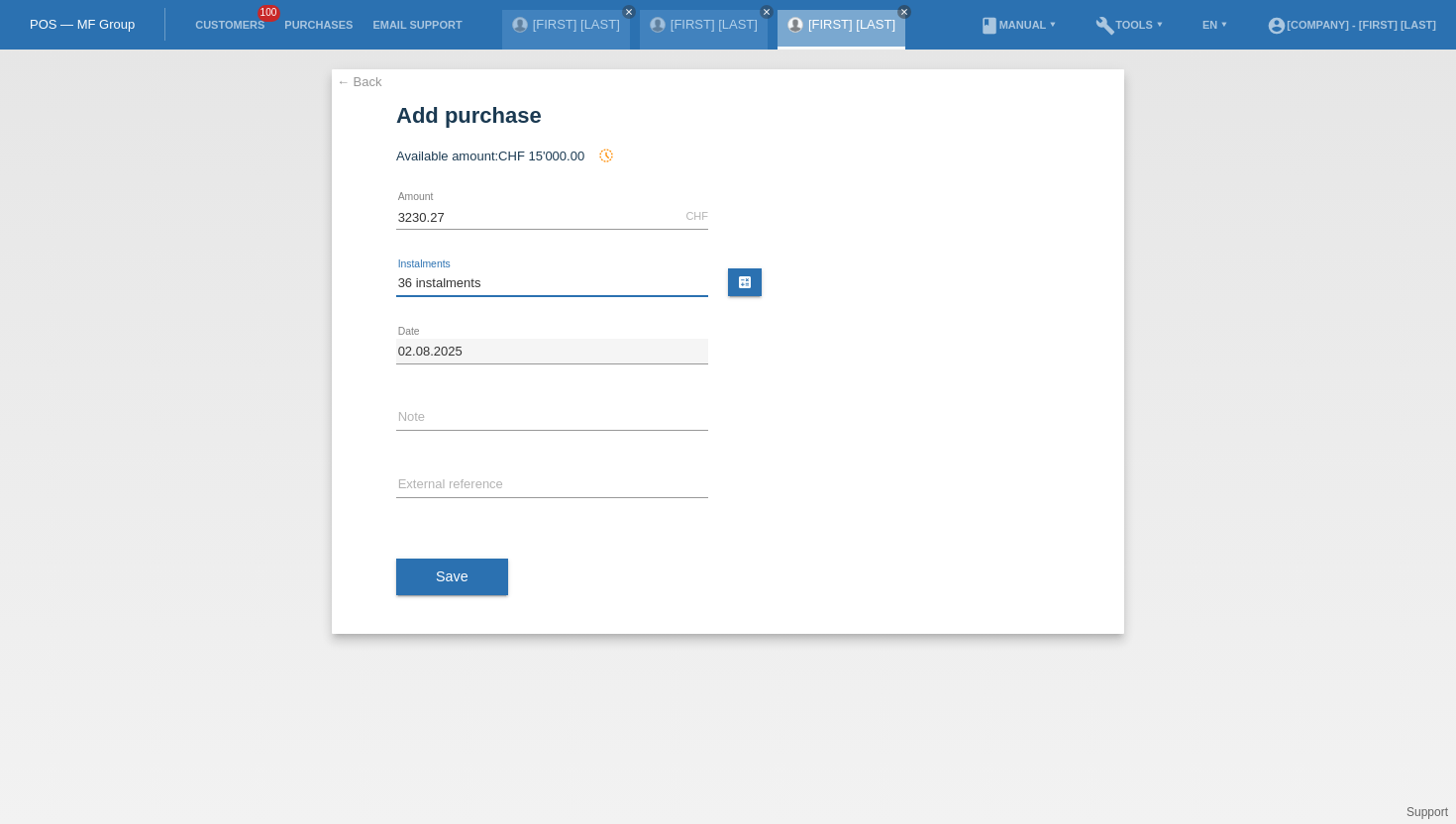 click on "Please select
6 instalments
12 instalments
18 instalments
24 instalments
36 instalments
48 instalments" at bounding box center [552, 283] 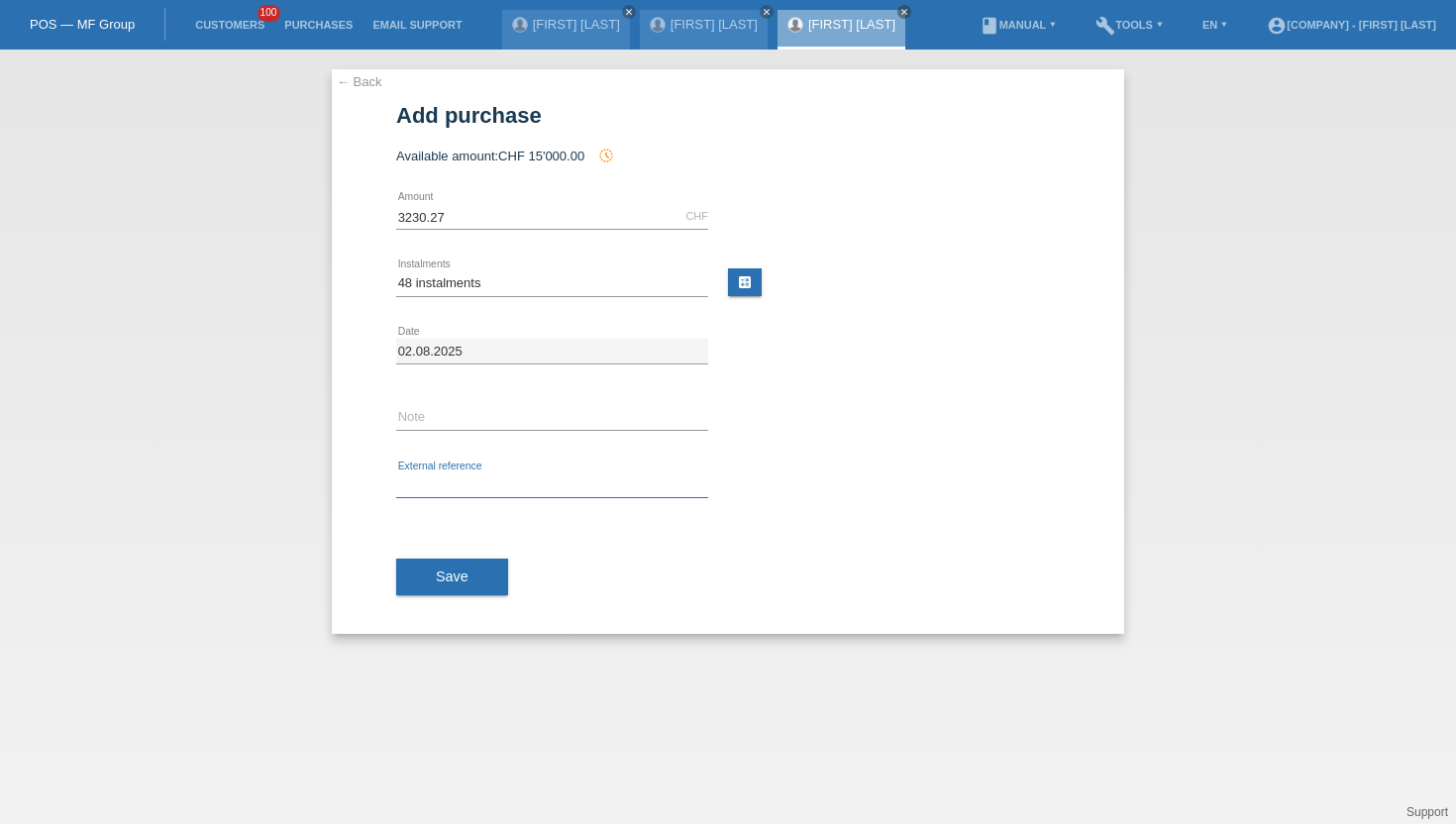 click at bounding box center [552, 485] 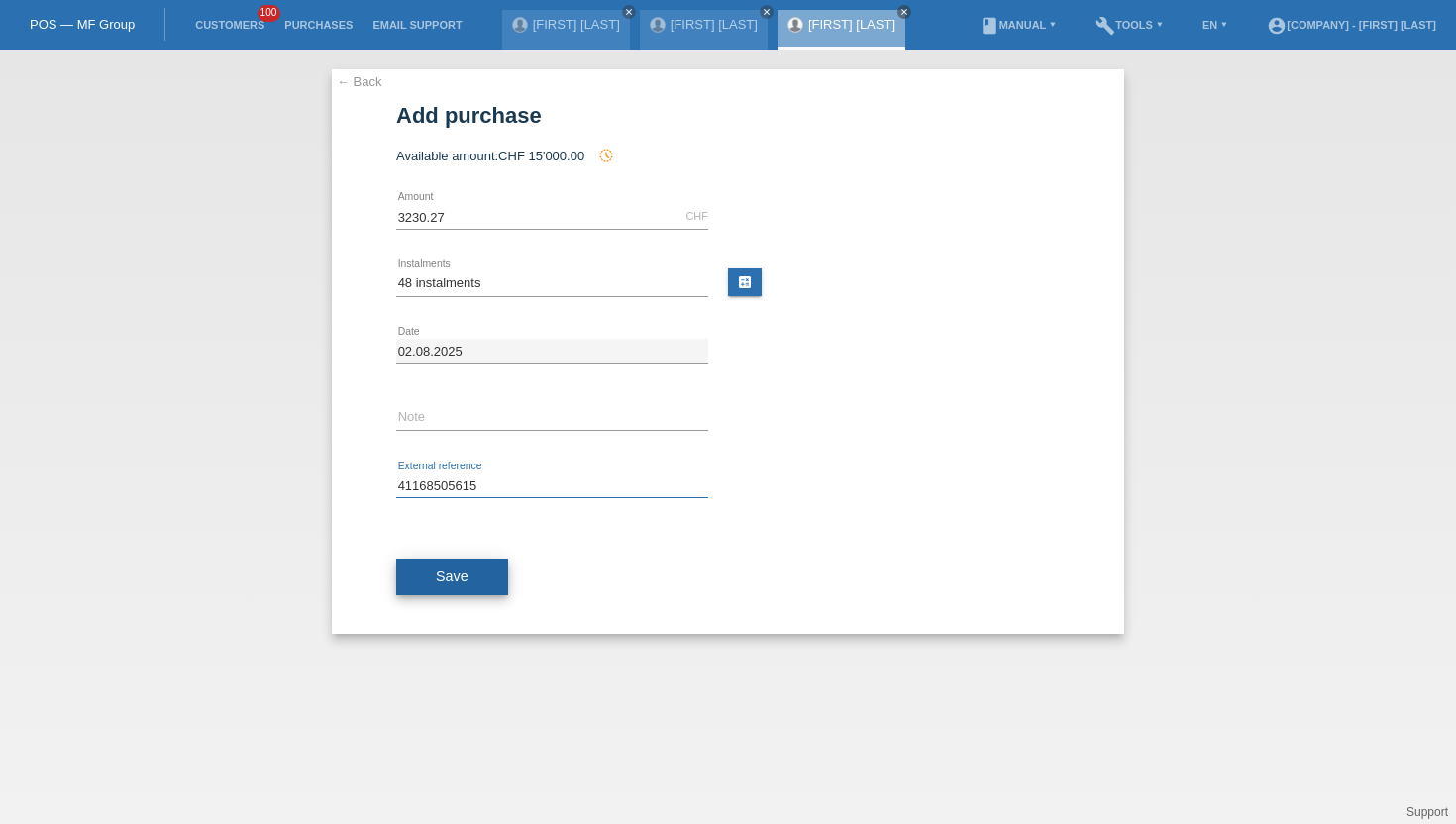 type on "41168505615" 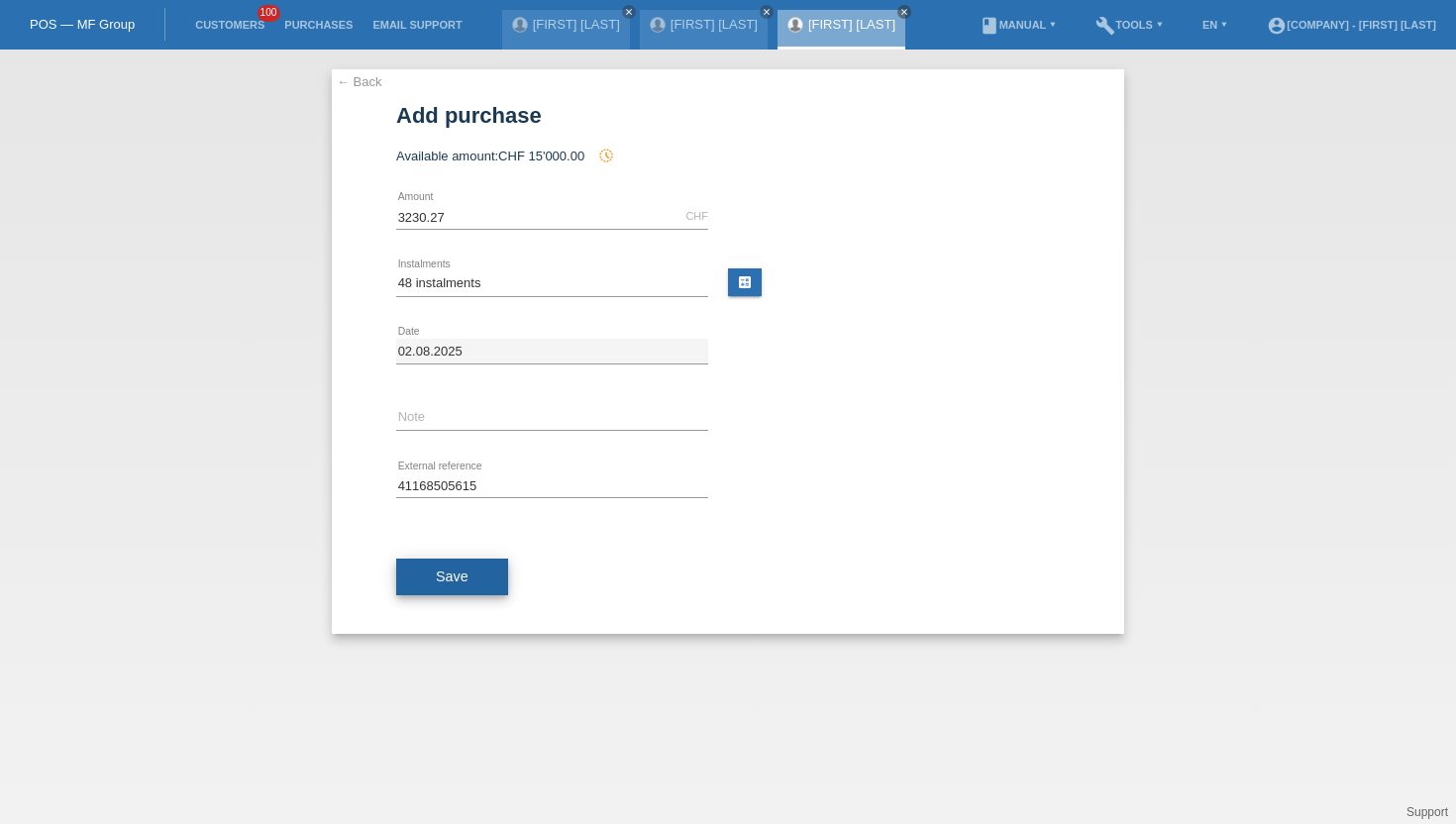 click on "Save" at bounding box center (452, 576) 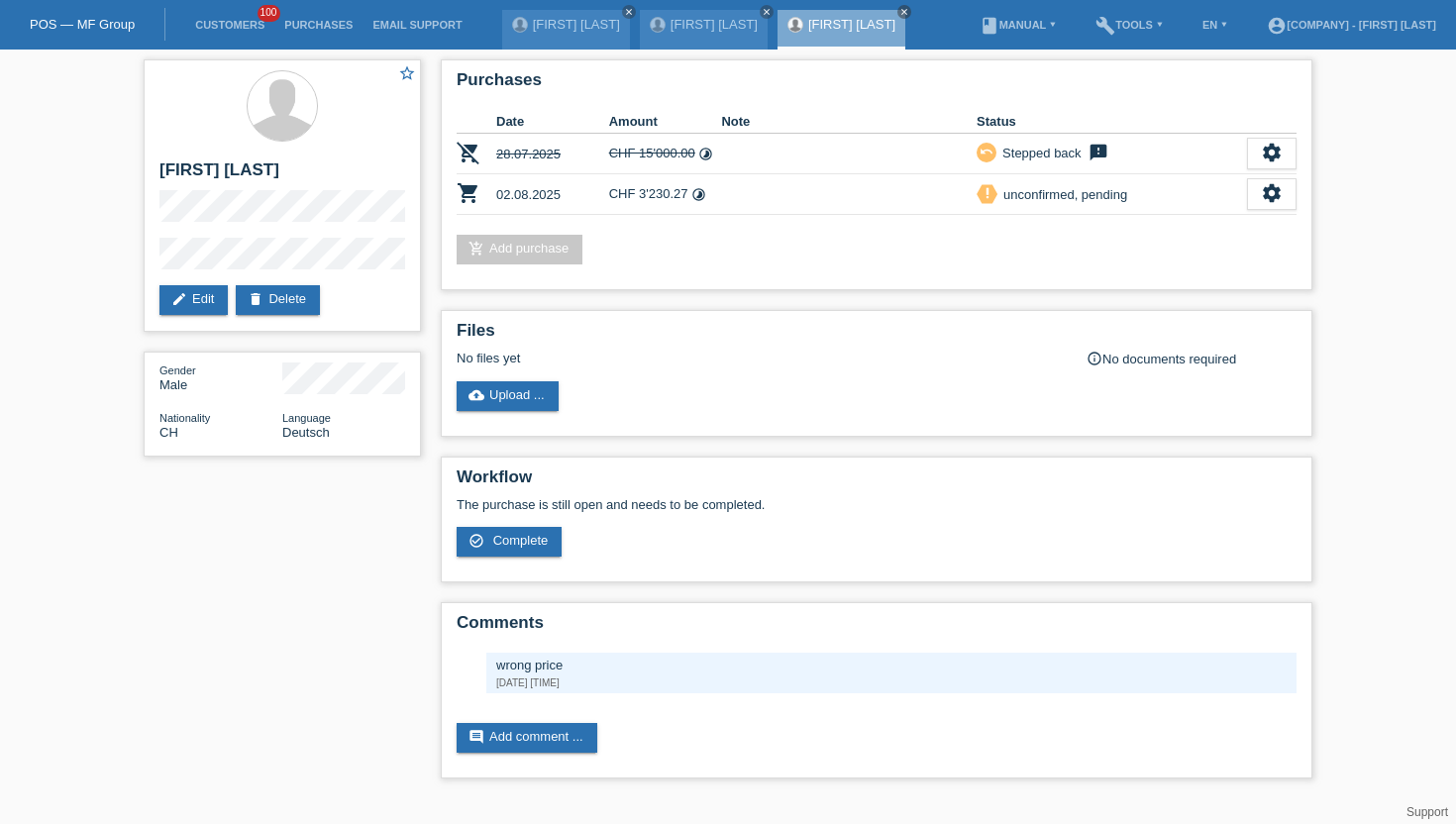 scroll, scrollTop: 0, scrollLeft: 0, axis: both 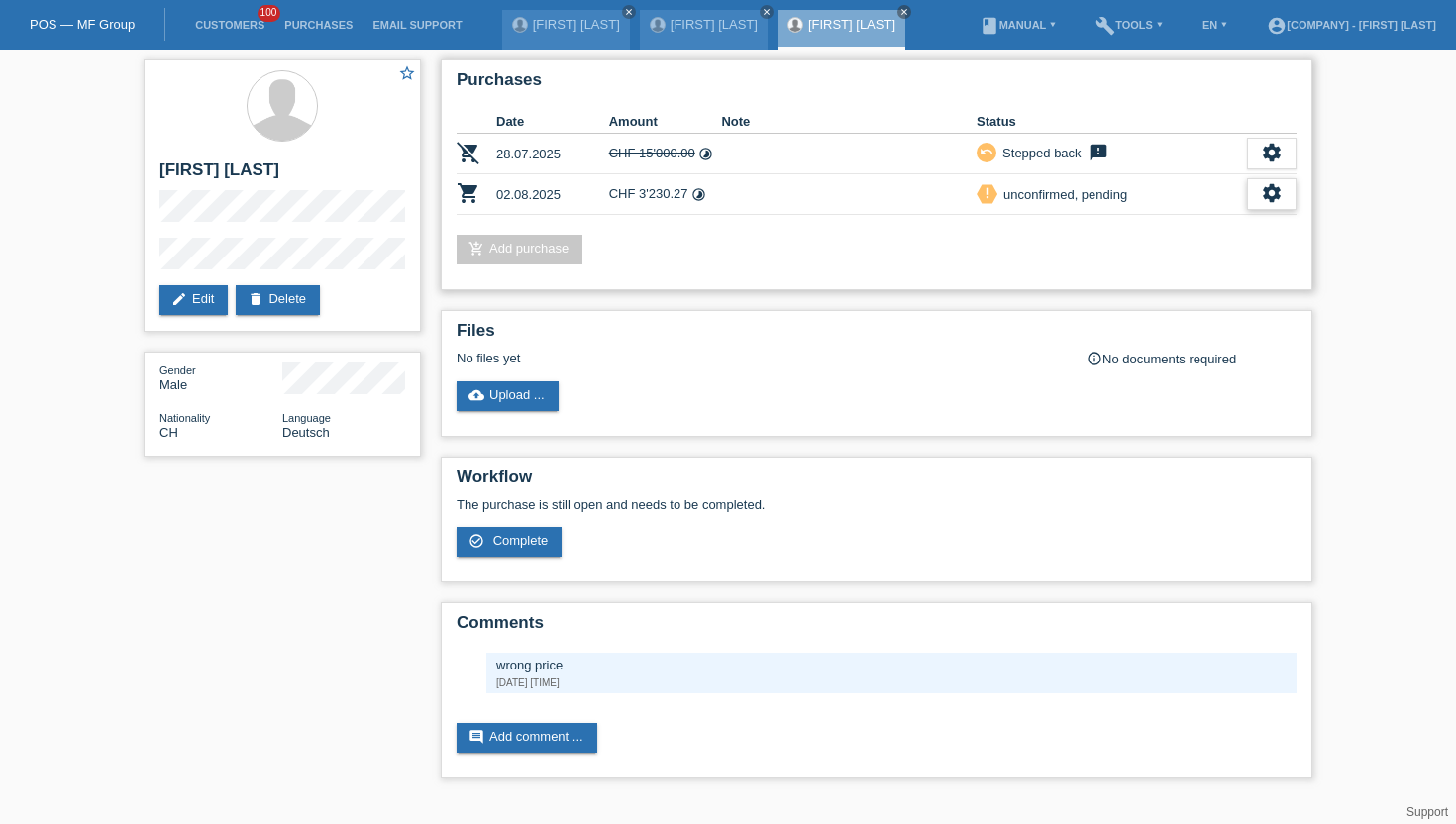 click on "settings" at bounding box center (1272, 194) 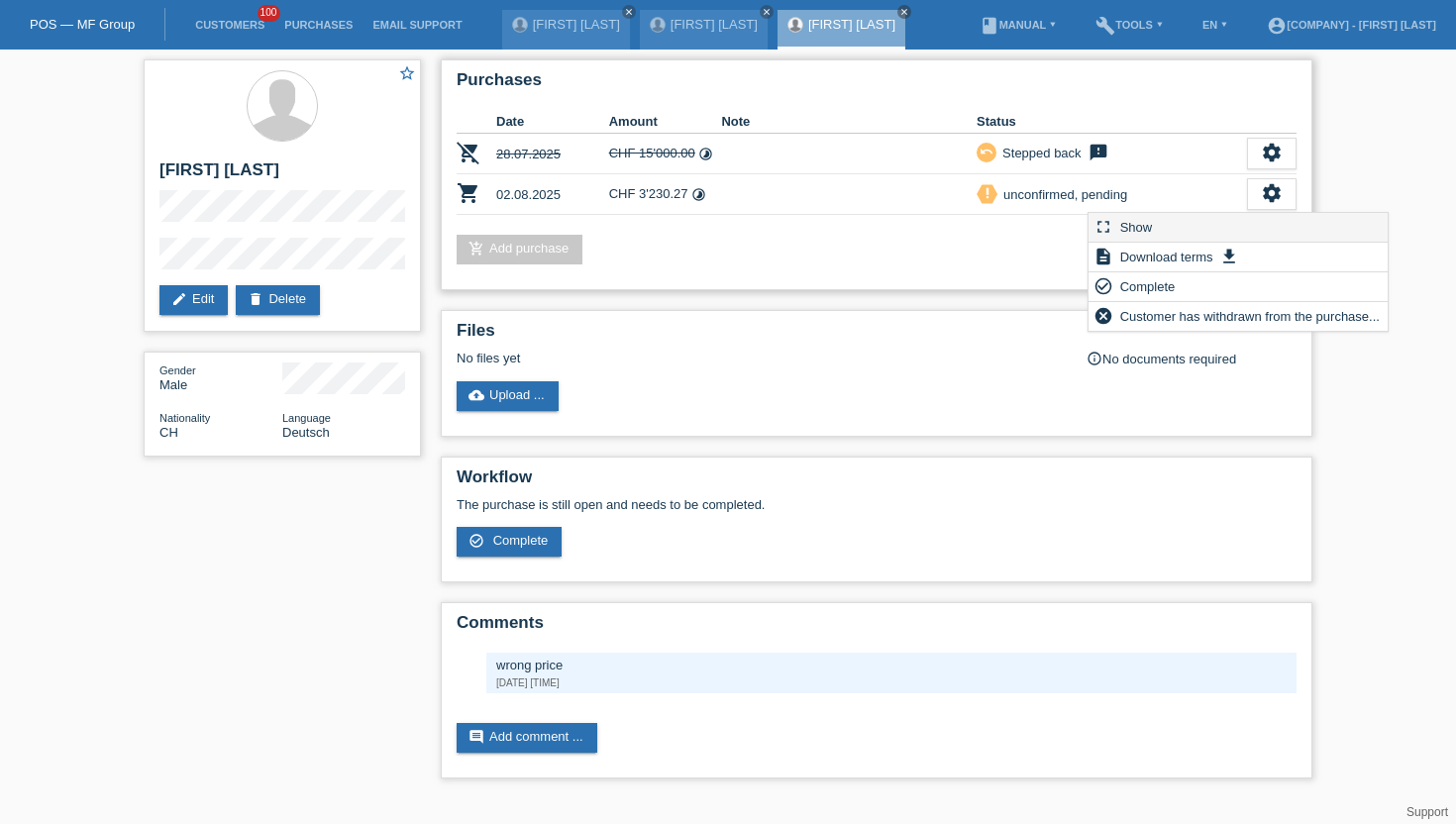 click on "fullscreen   Show" at bounding box center (1238, 228) 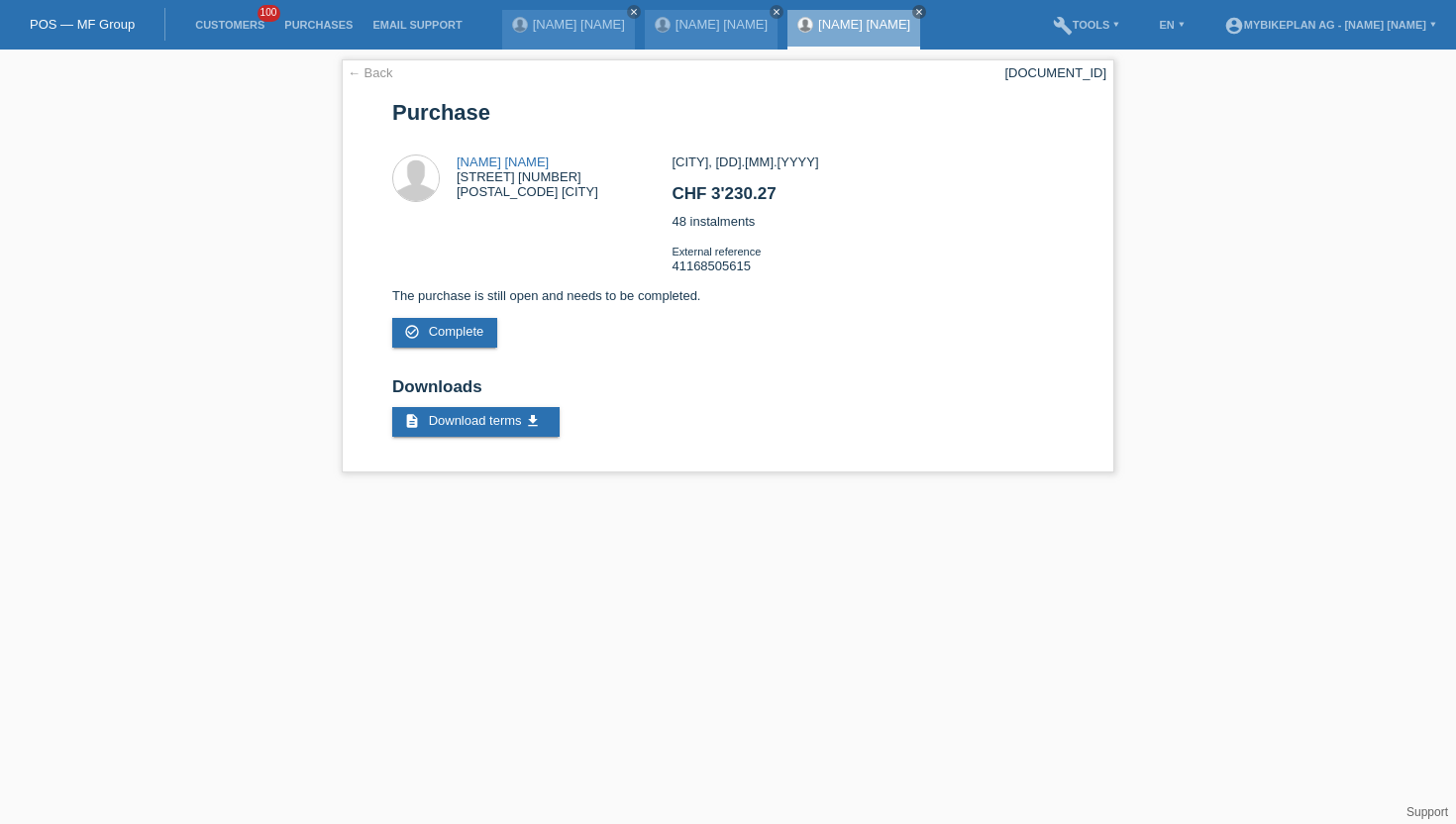 scroll, scrollTop: 0, scrollLeft: 0, axis: both 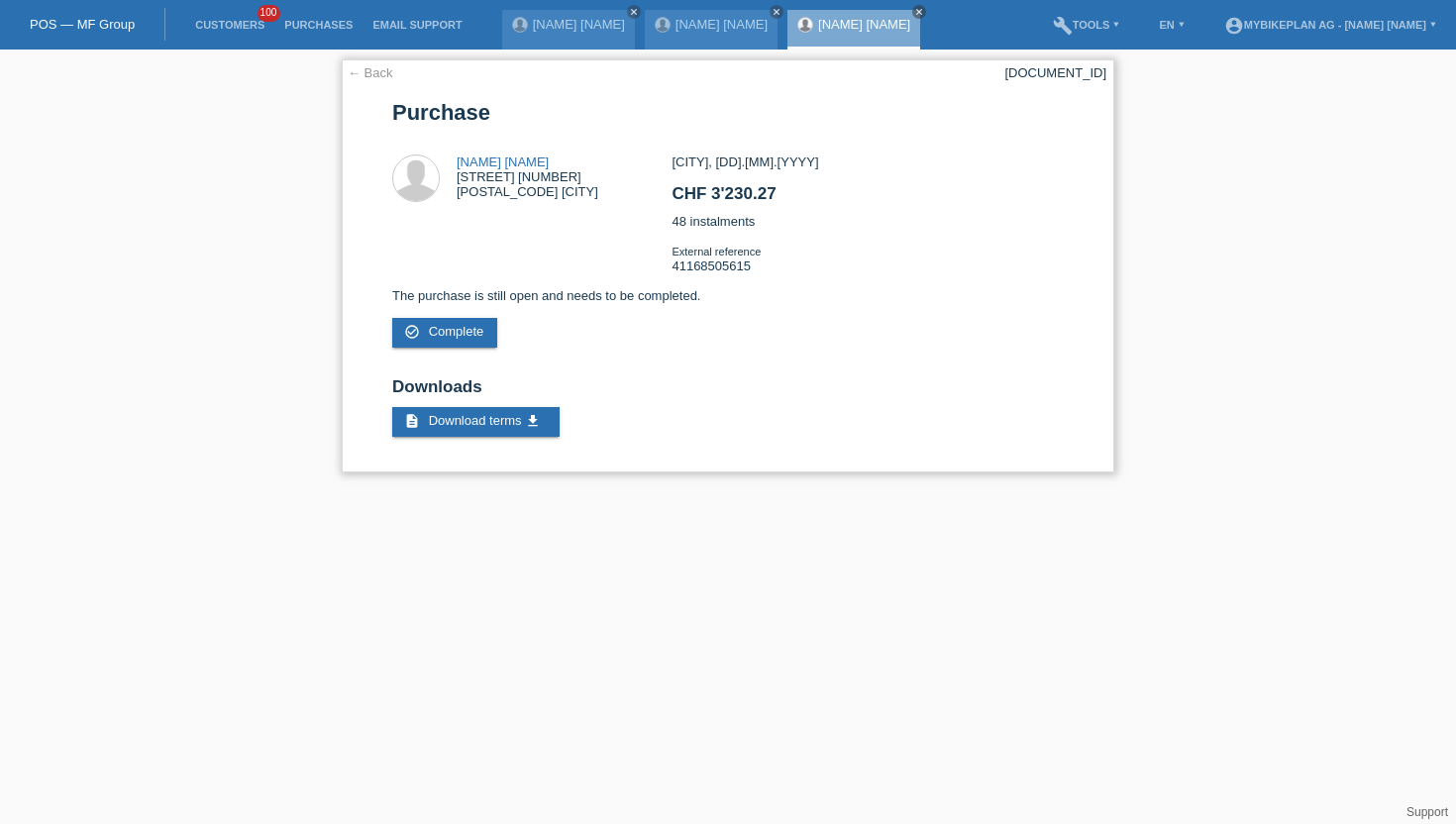 click on "[DOCUMENT_ID]" at bounding box center [1055, 72] 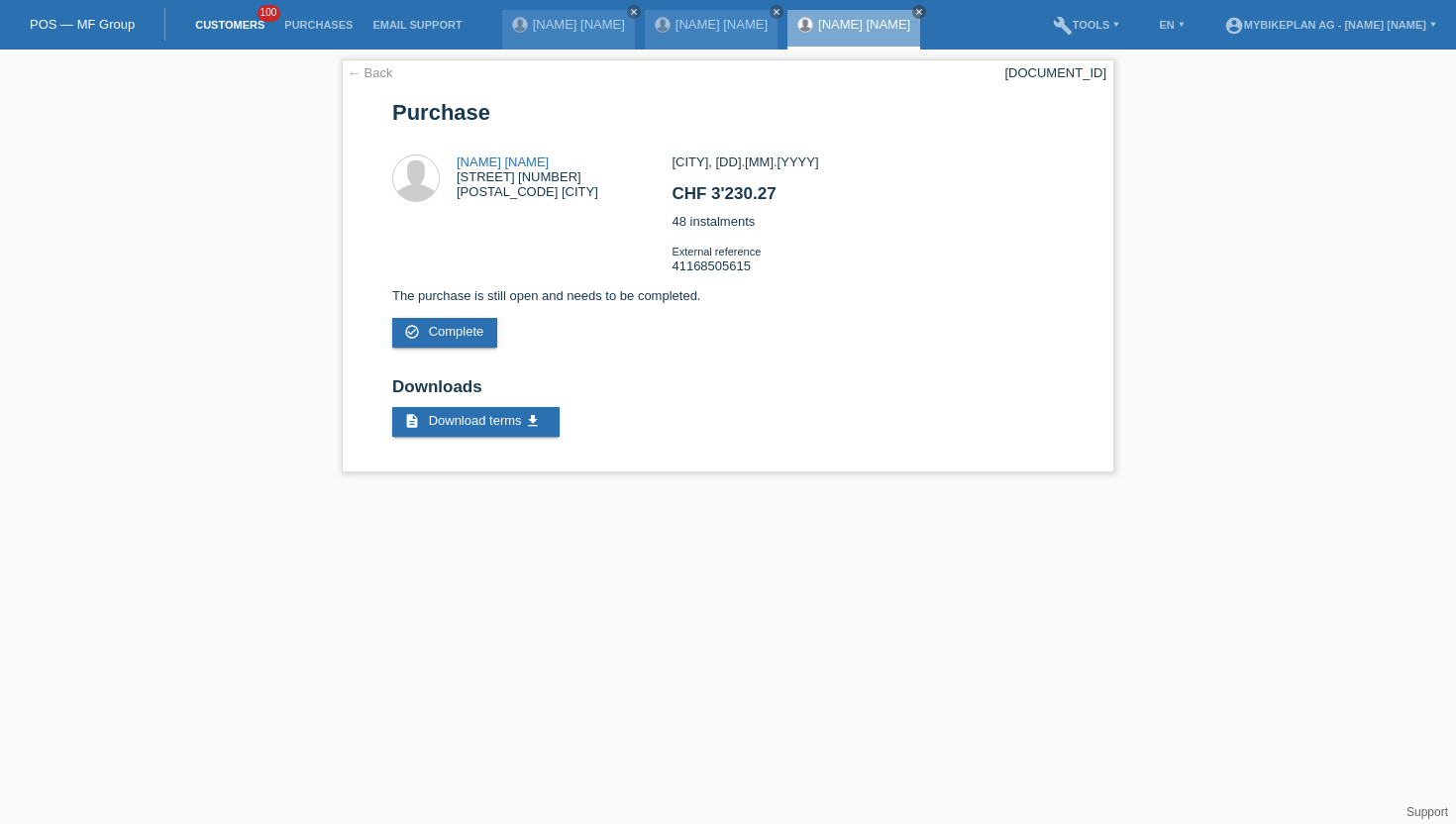 click on "Customers" at bounding box center [230, 25] 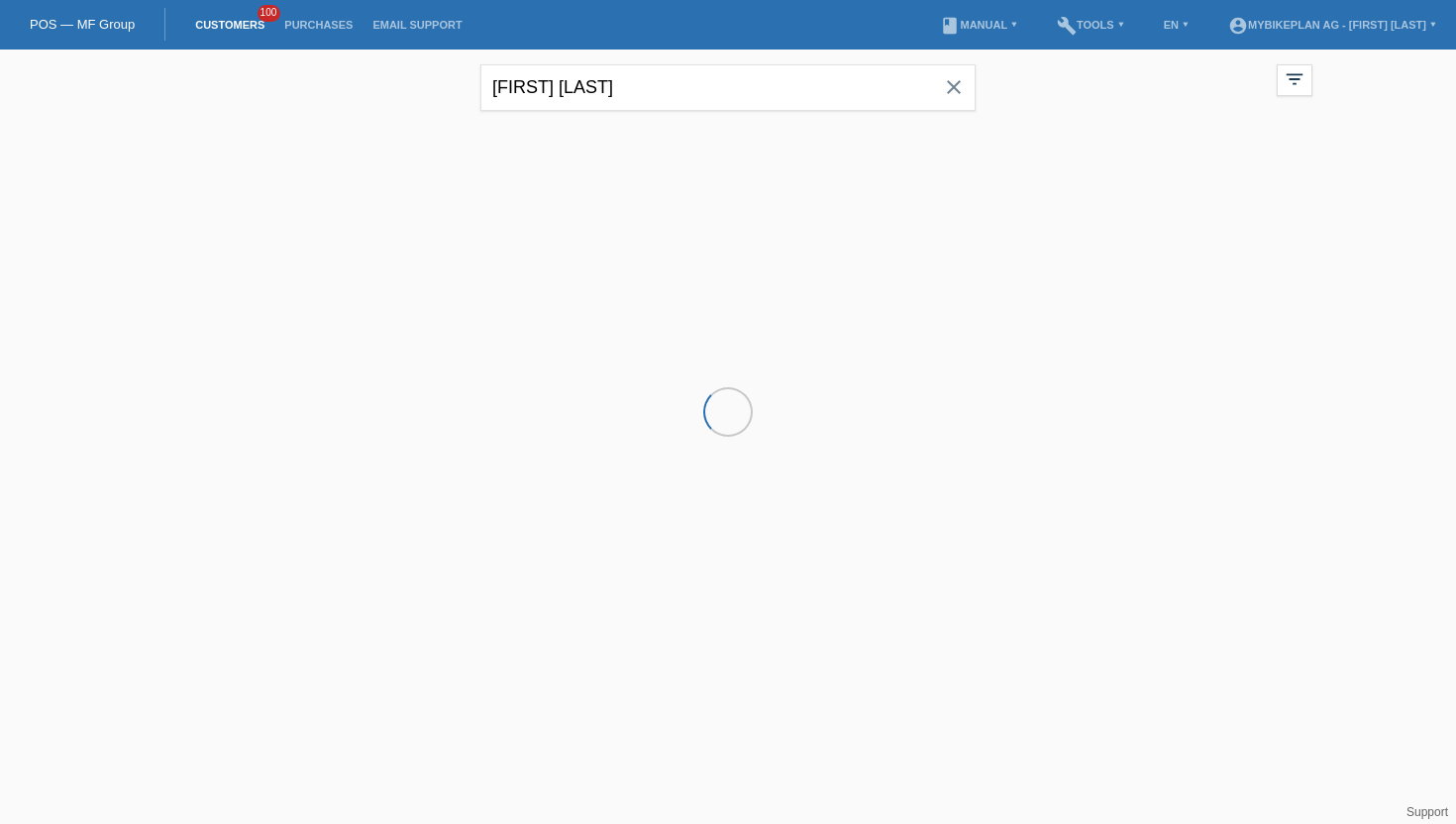 scroll, scrollTop: 0, scrollLeft: 0, axis: both 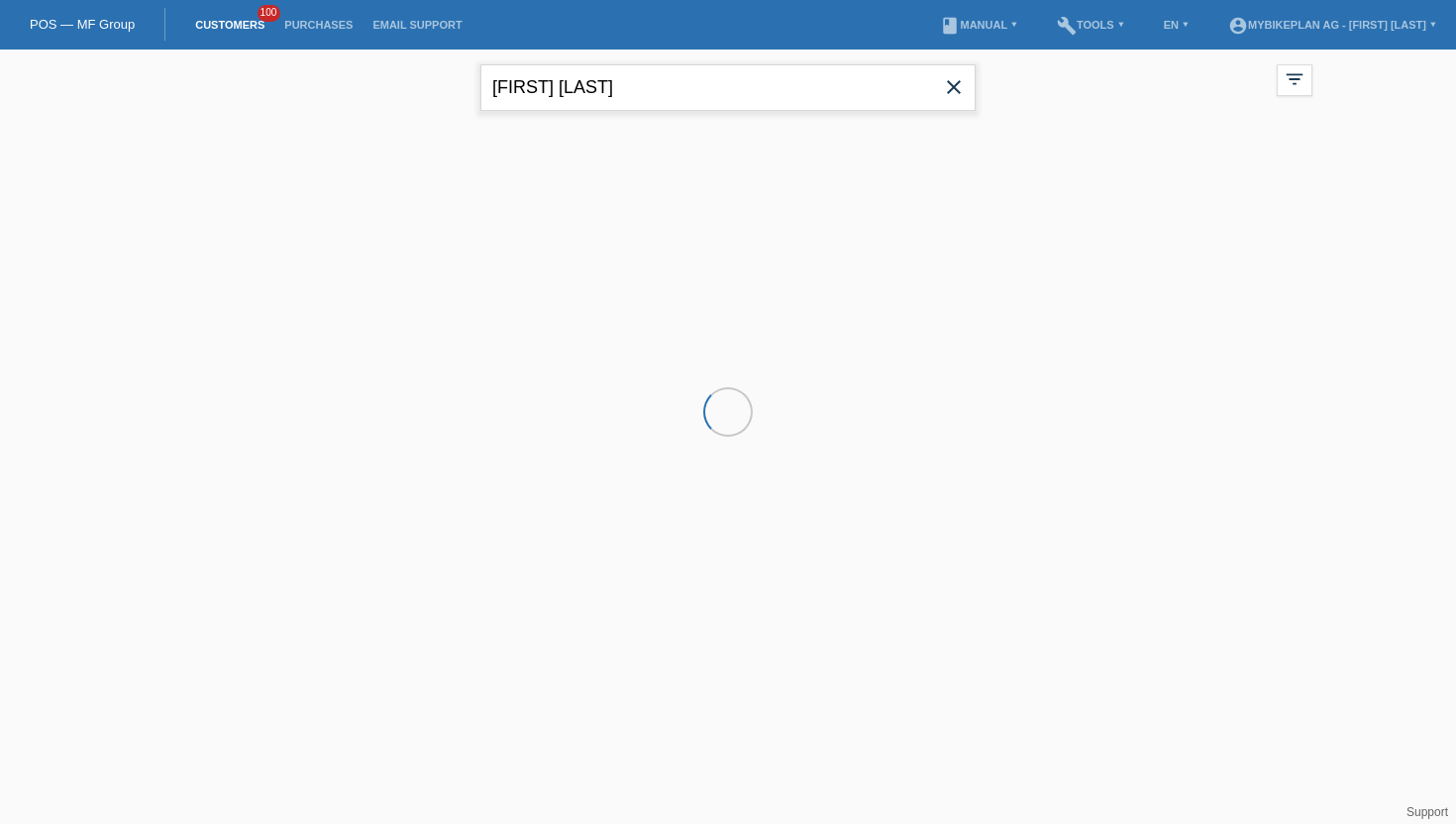 drag, startPoint x: 606, startPoint y: 92, endPoint x: 449, endPoint y: 78, distance: 157.62297 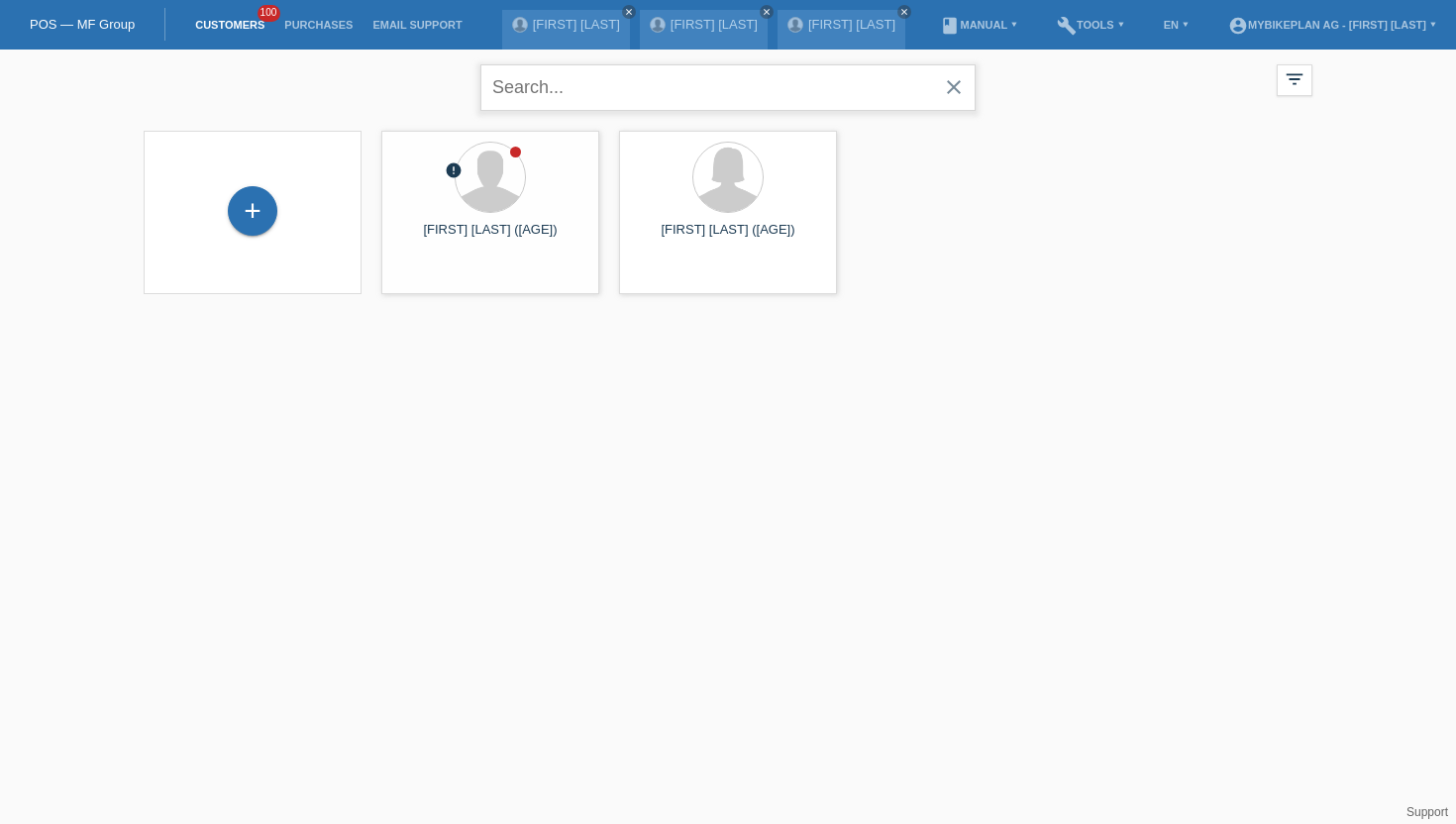 paste on "[FIRST] [LAST]" 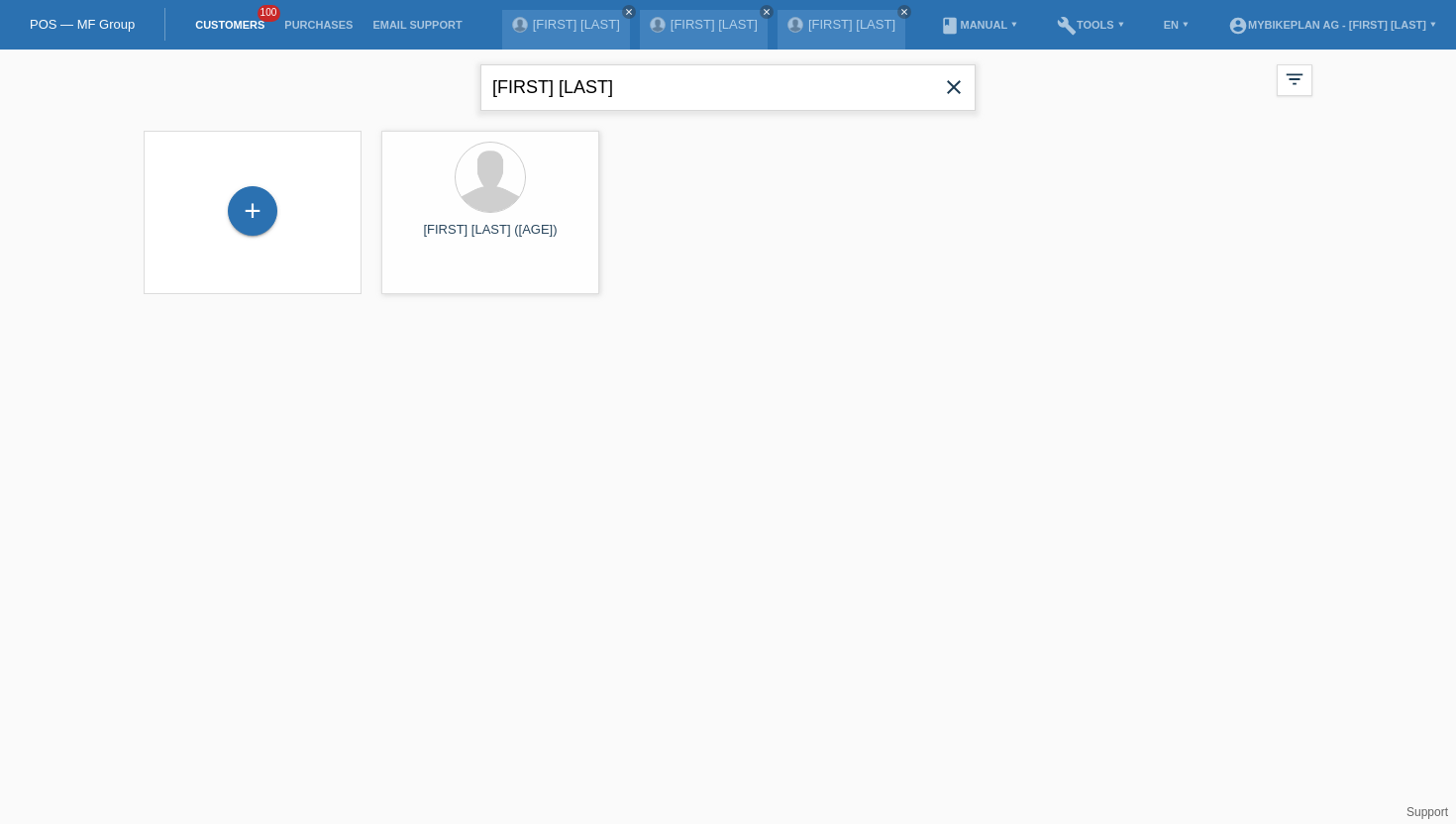 type on "[FIRST] [LAST]" 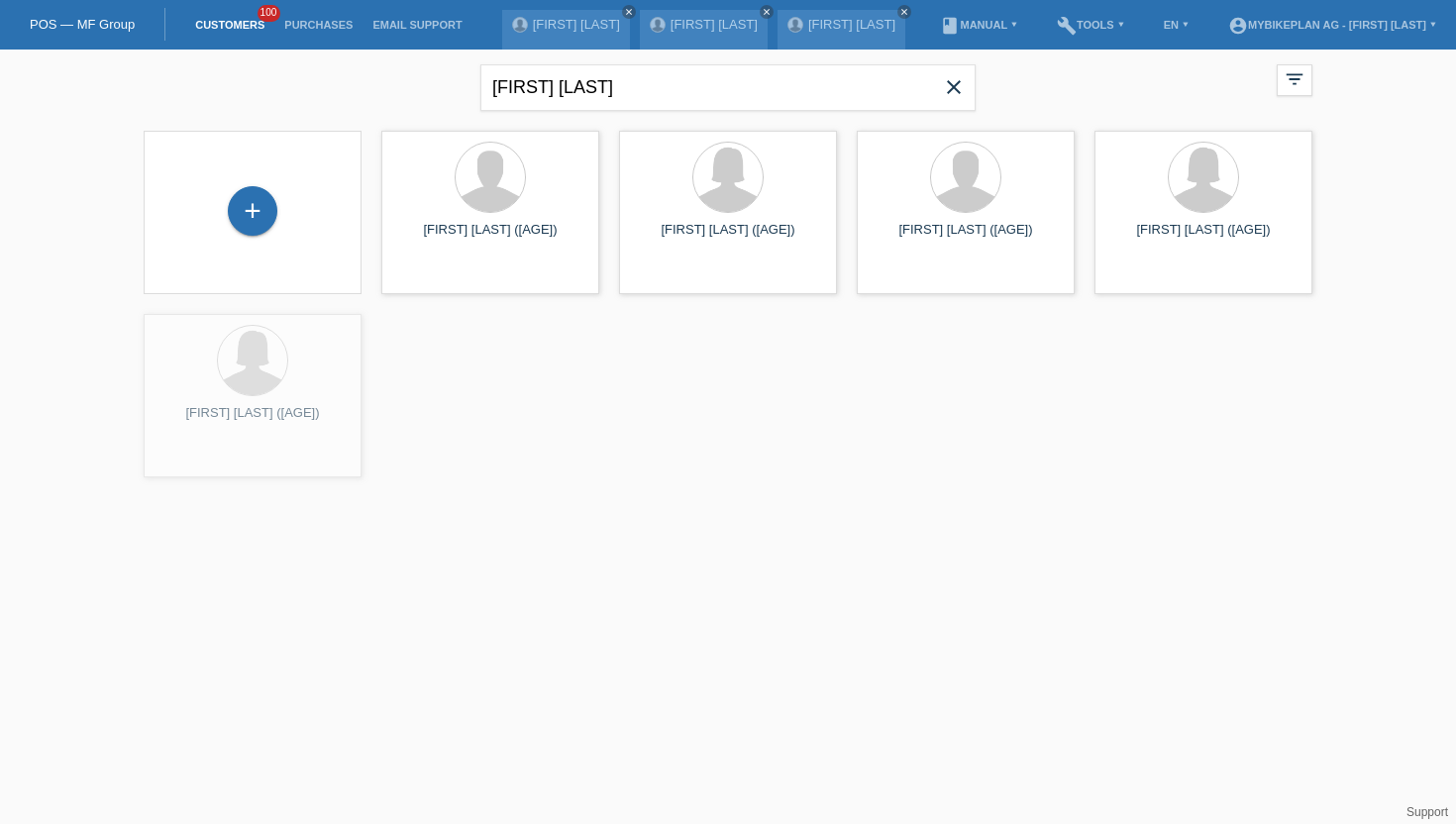 click on "+" at bounding box center [253, 212] 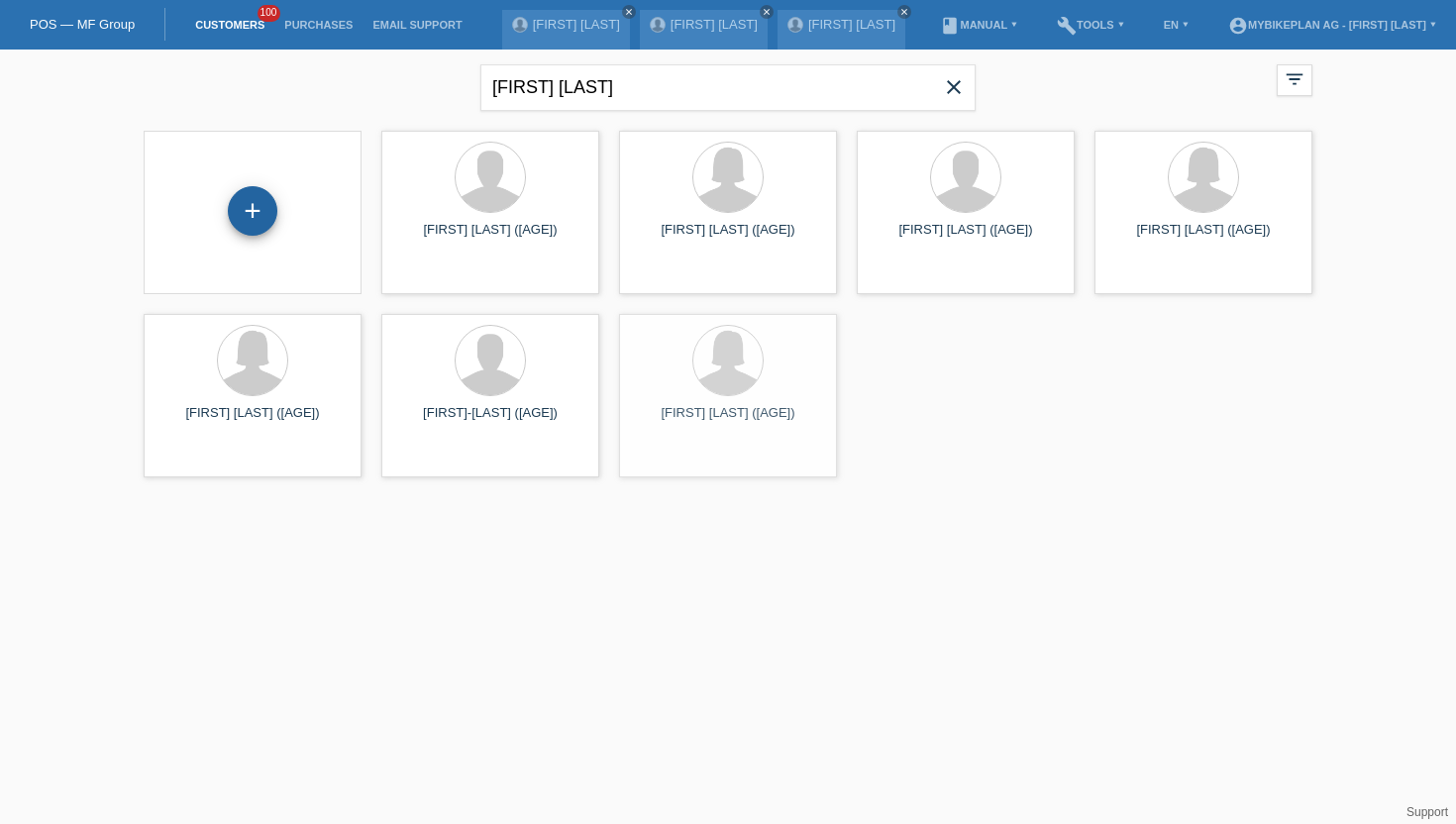 click on "+" at bounding box center [253, 211] 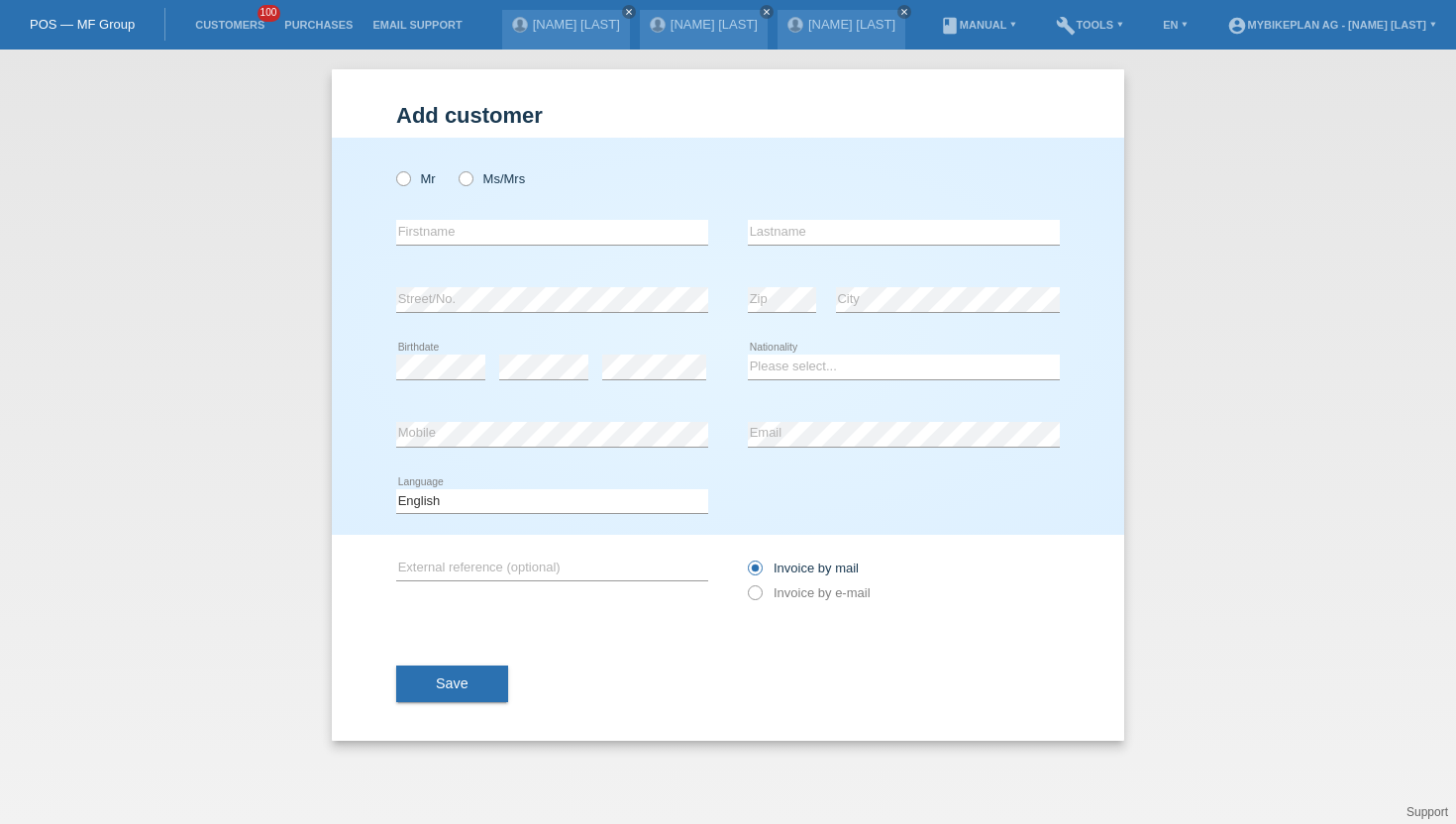 scroll, scrollTop: 0, scrollLeft: 0, axis: both 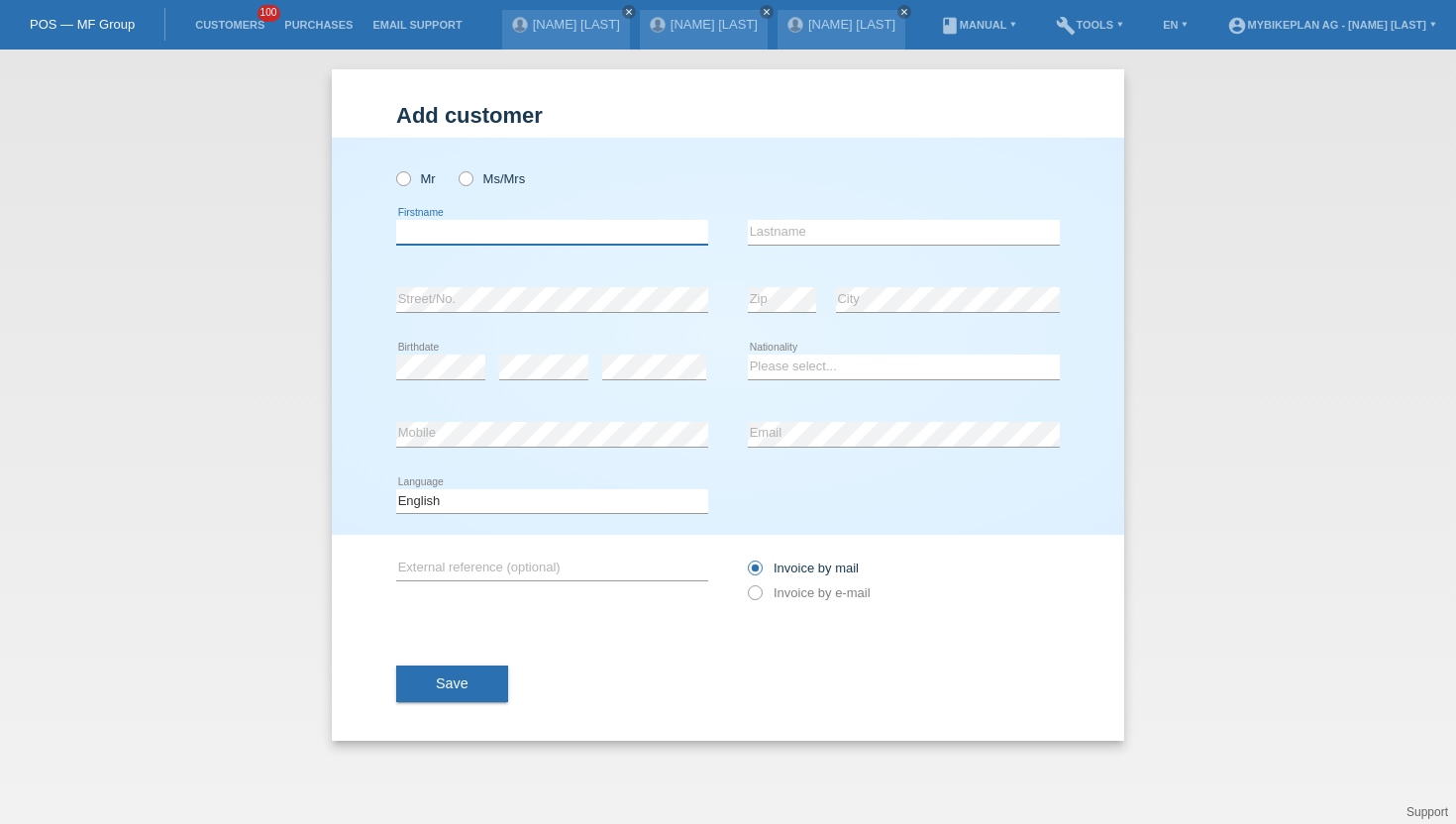 click at bounding box center [552, 232] 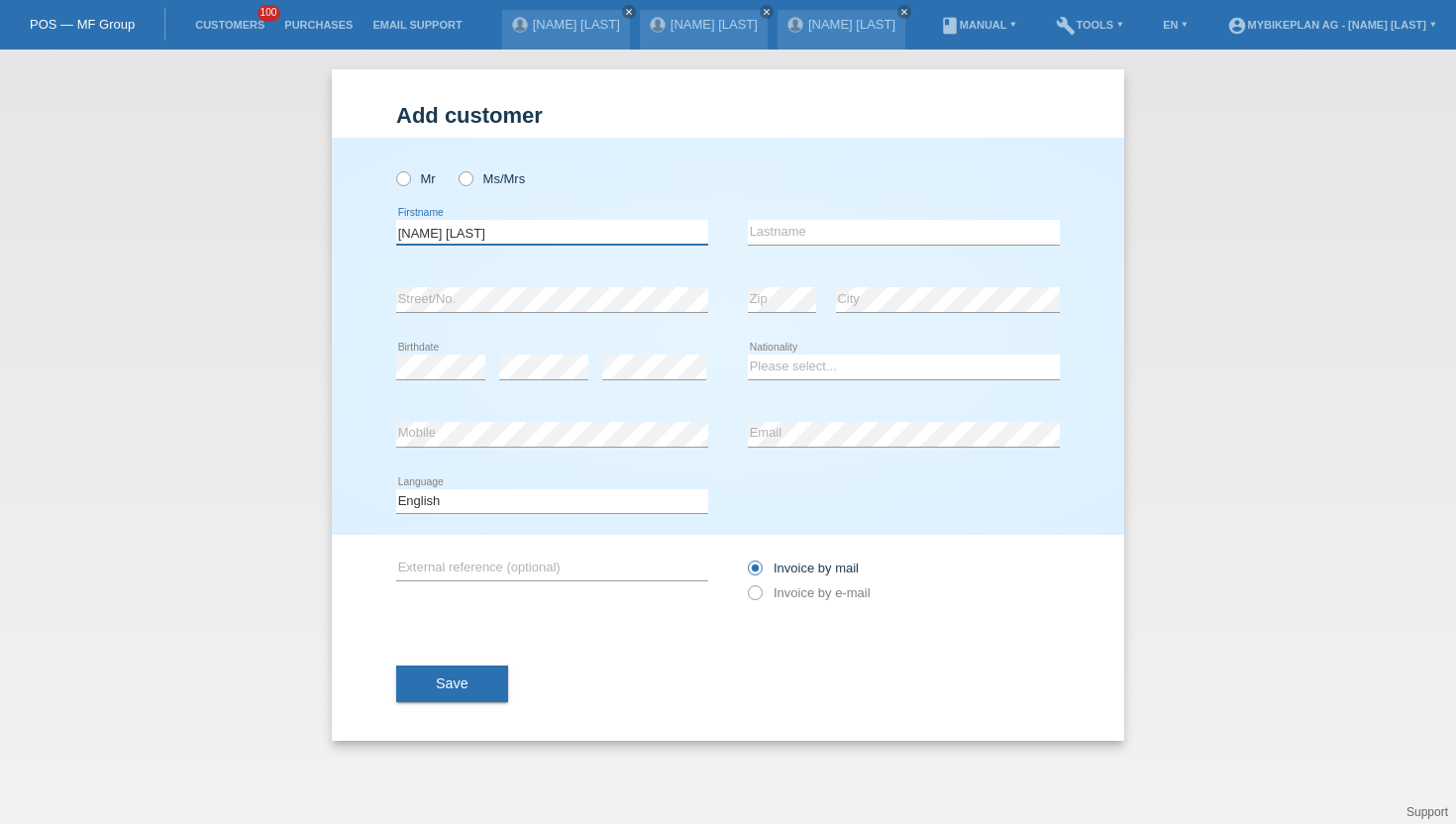 click on "[FIRST] [LAST]" at bounding box center (552, 232) 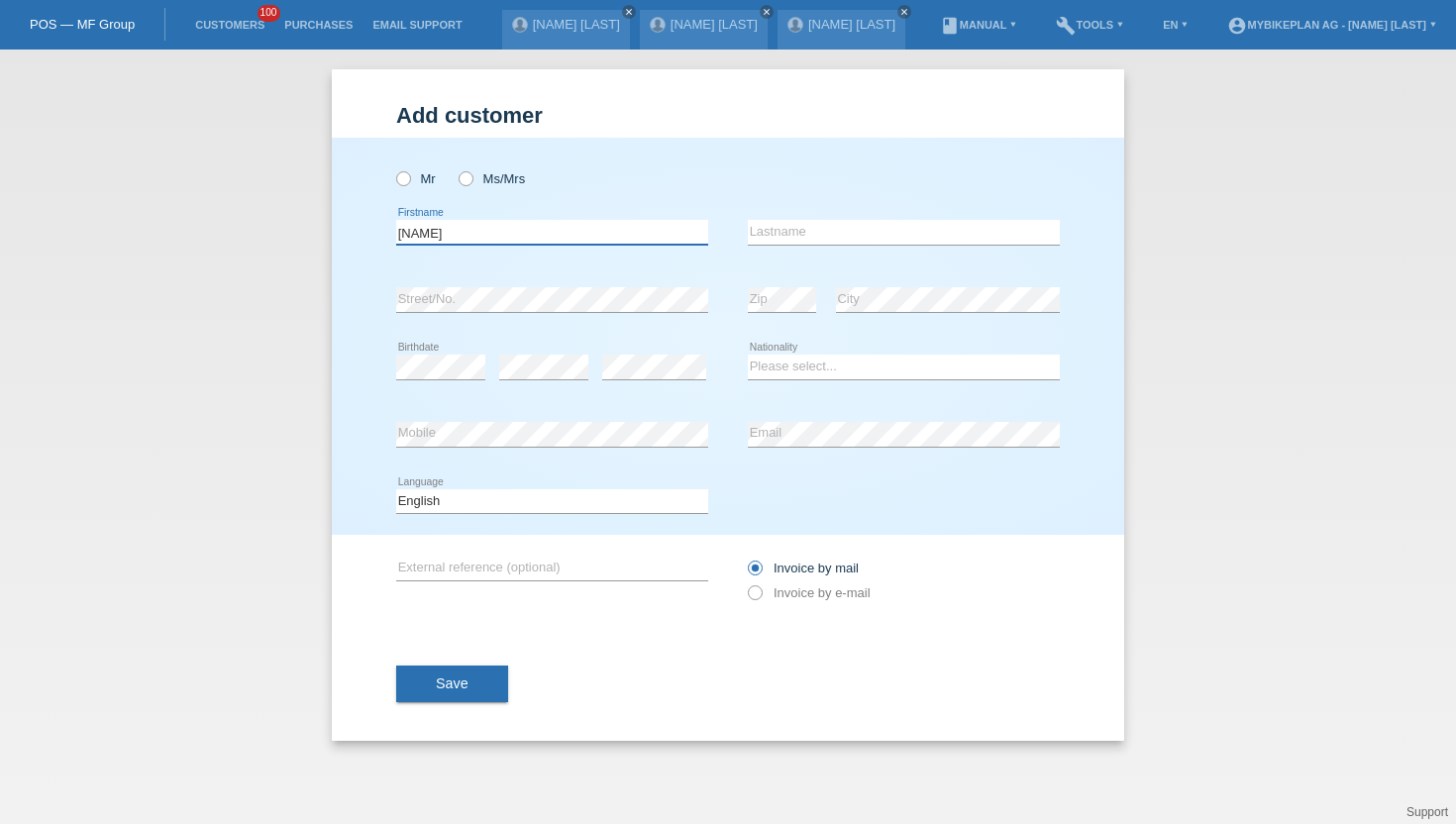 type on "[FIRST]" 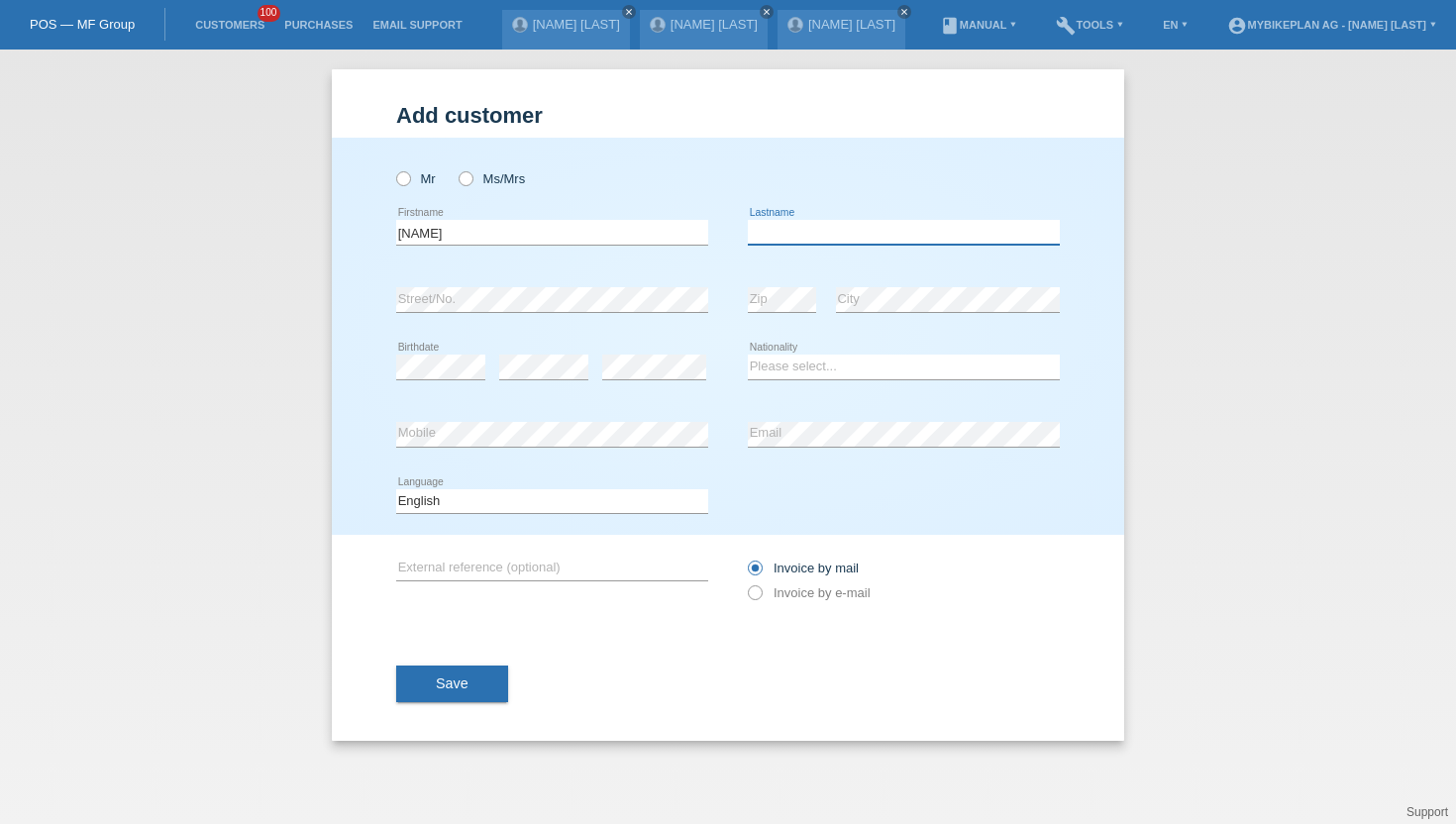 click at bounding box center (903, 232) 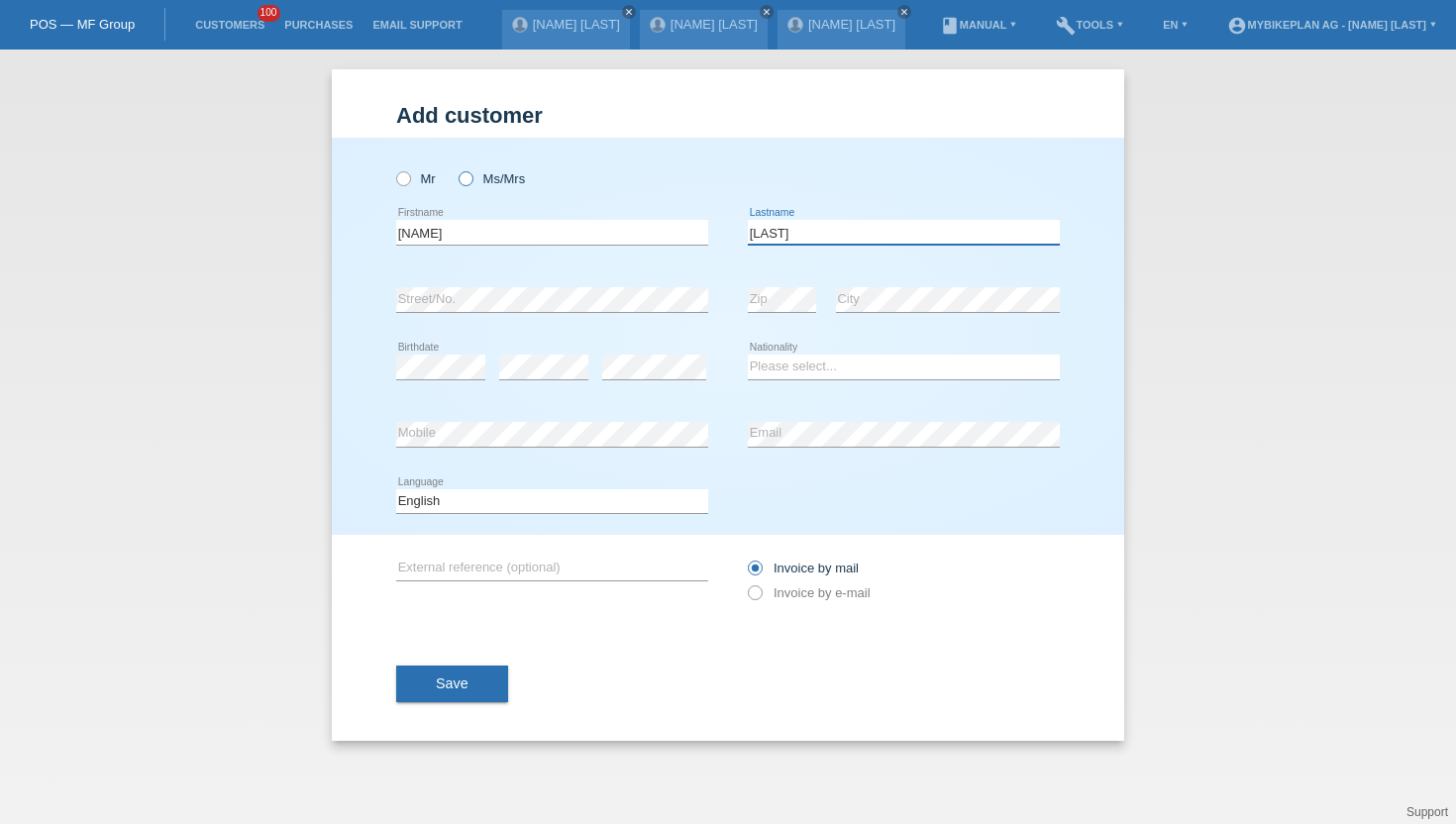 type on "[LAST]" 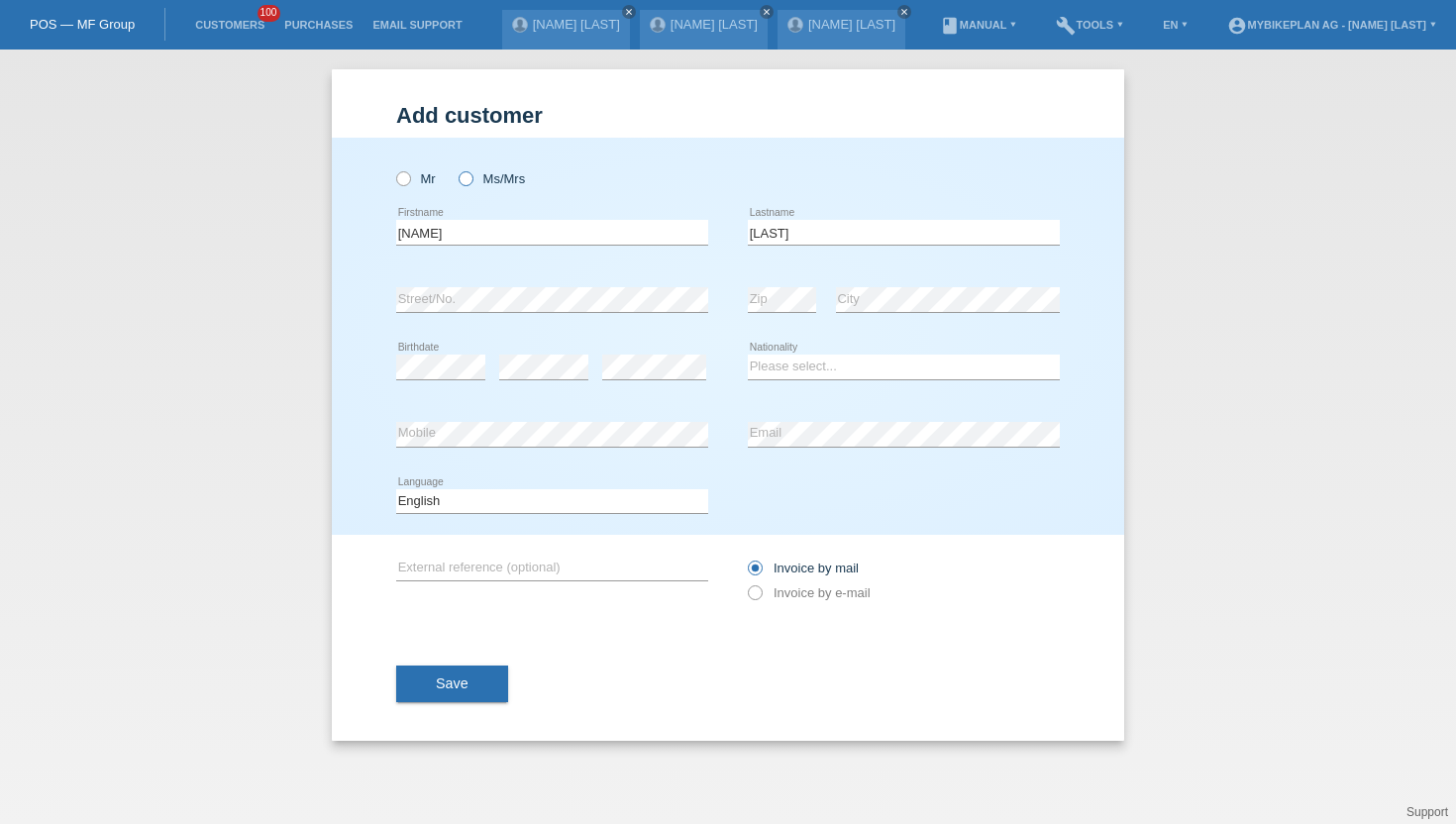 click at bounding box center [456, 168] 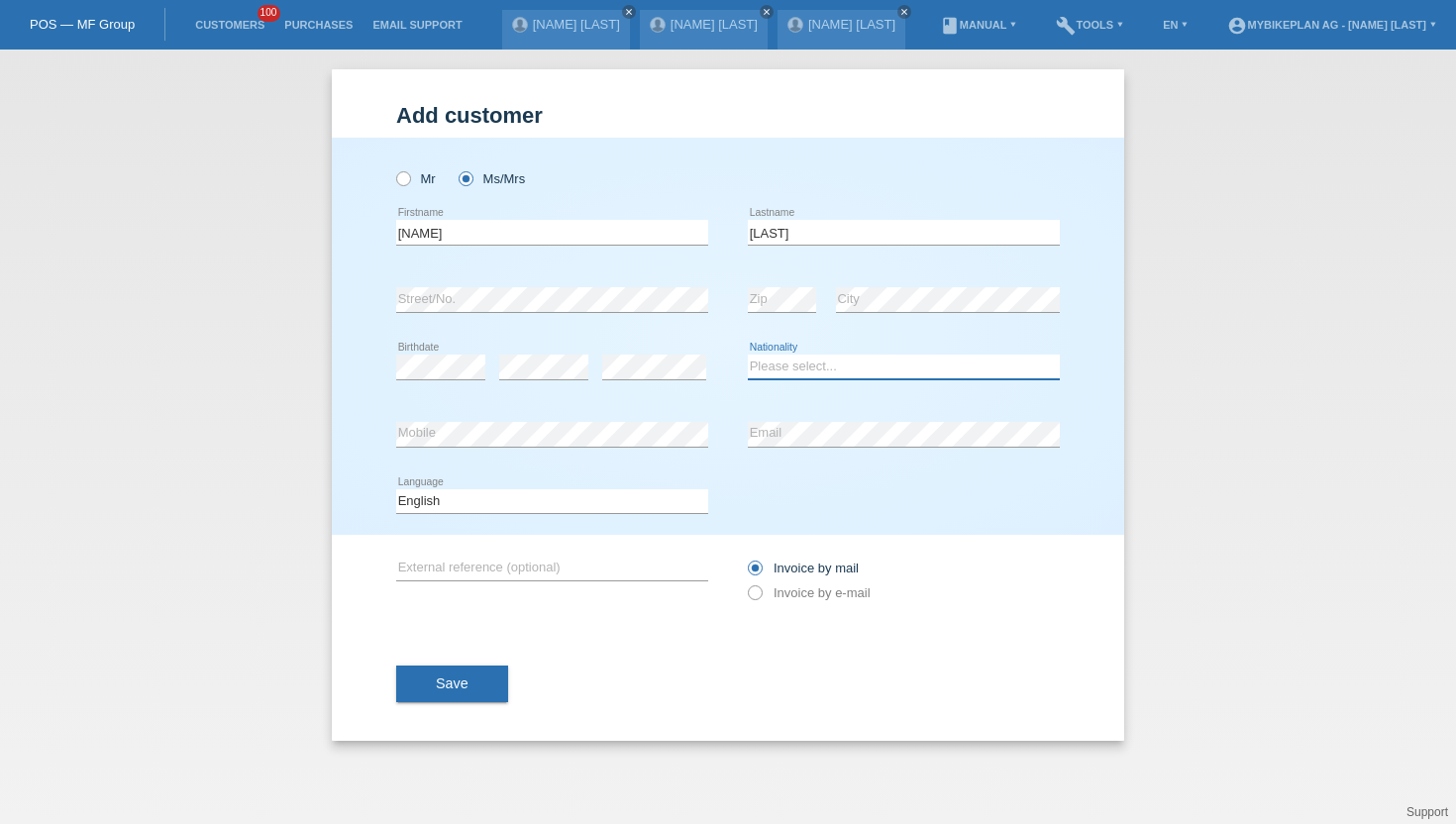 click on "Please select...
Switzerland
Austria
Germany
Liechtenstein
------------
Afghanistan
Åland Islands
Albania
Algeria
American Samoa Andorra Angola Anguilla Antarctica Antigua and Barbuda Argentina Armenia" at bounding box center (903, 366) 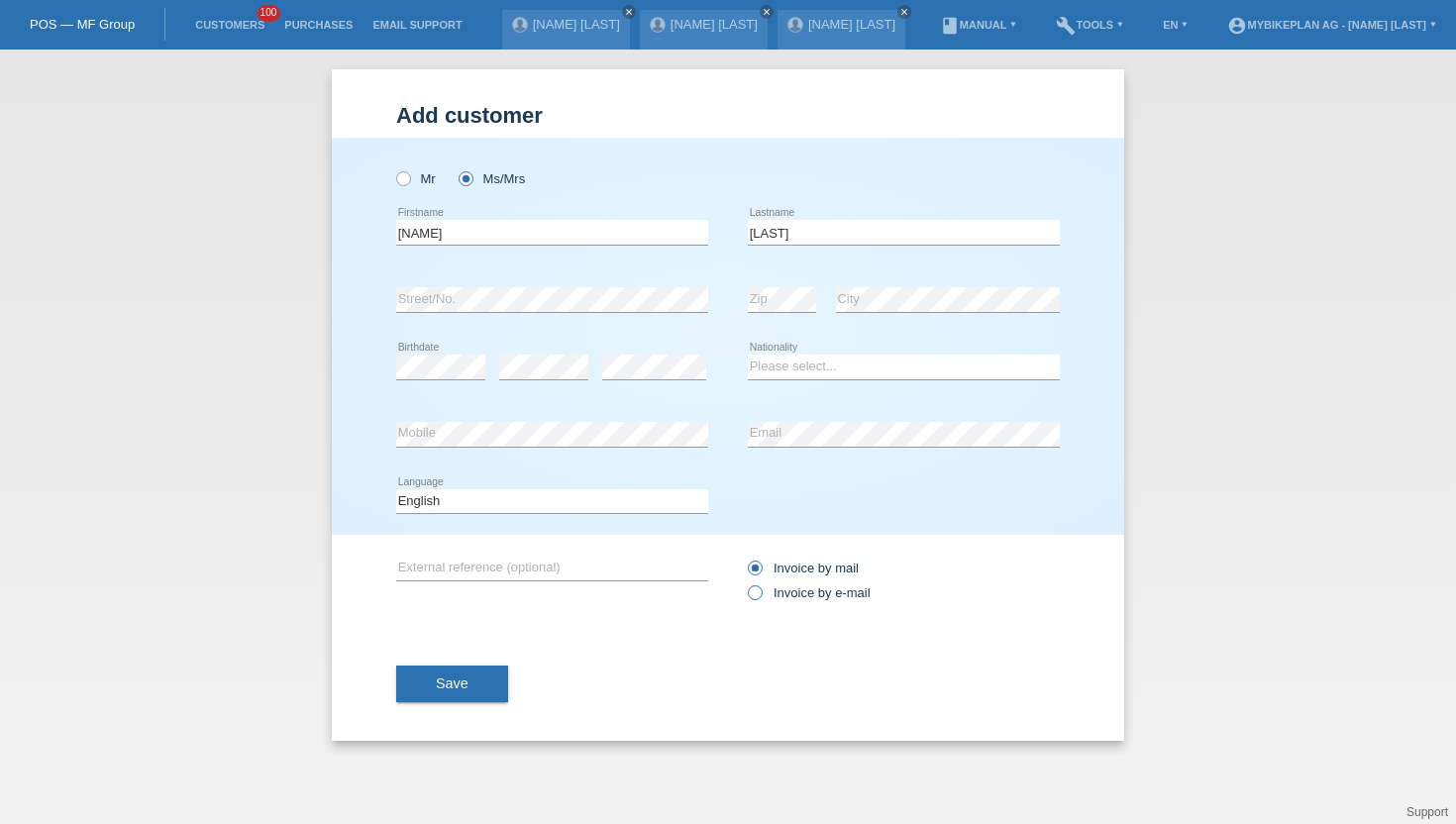 click at bounding box center (745, 582) 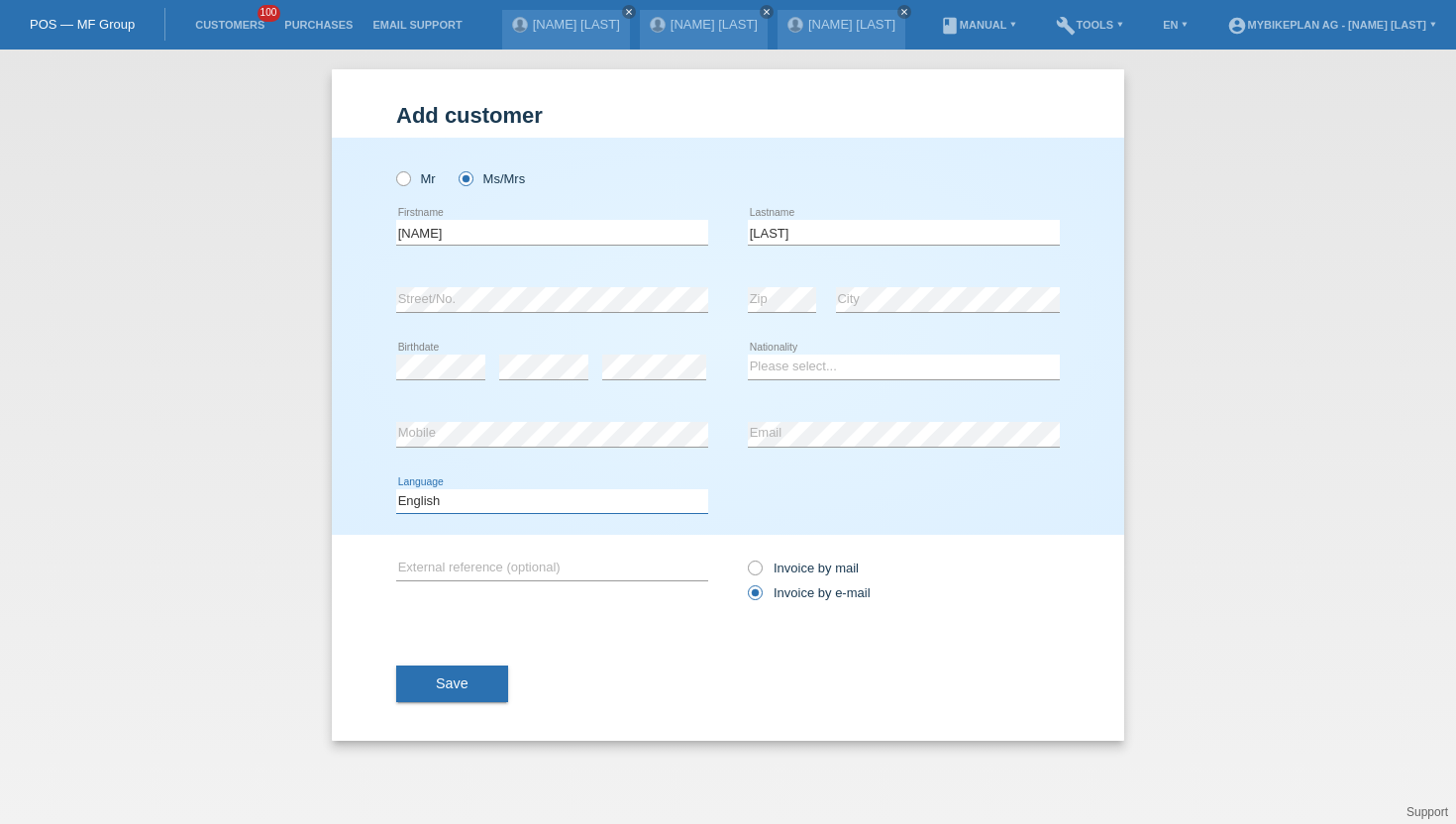 click on "Deutsch
Français
Italiano
English" at bounding box center [552, 501] 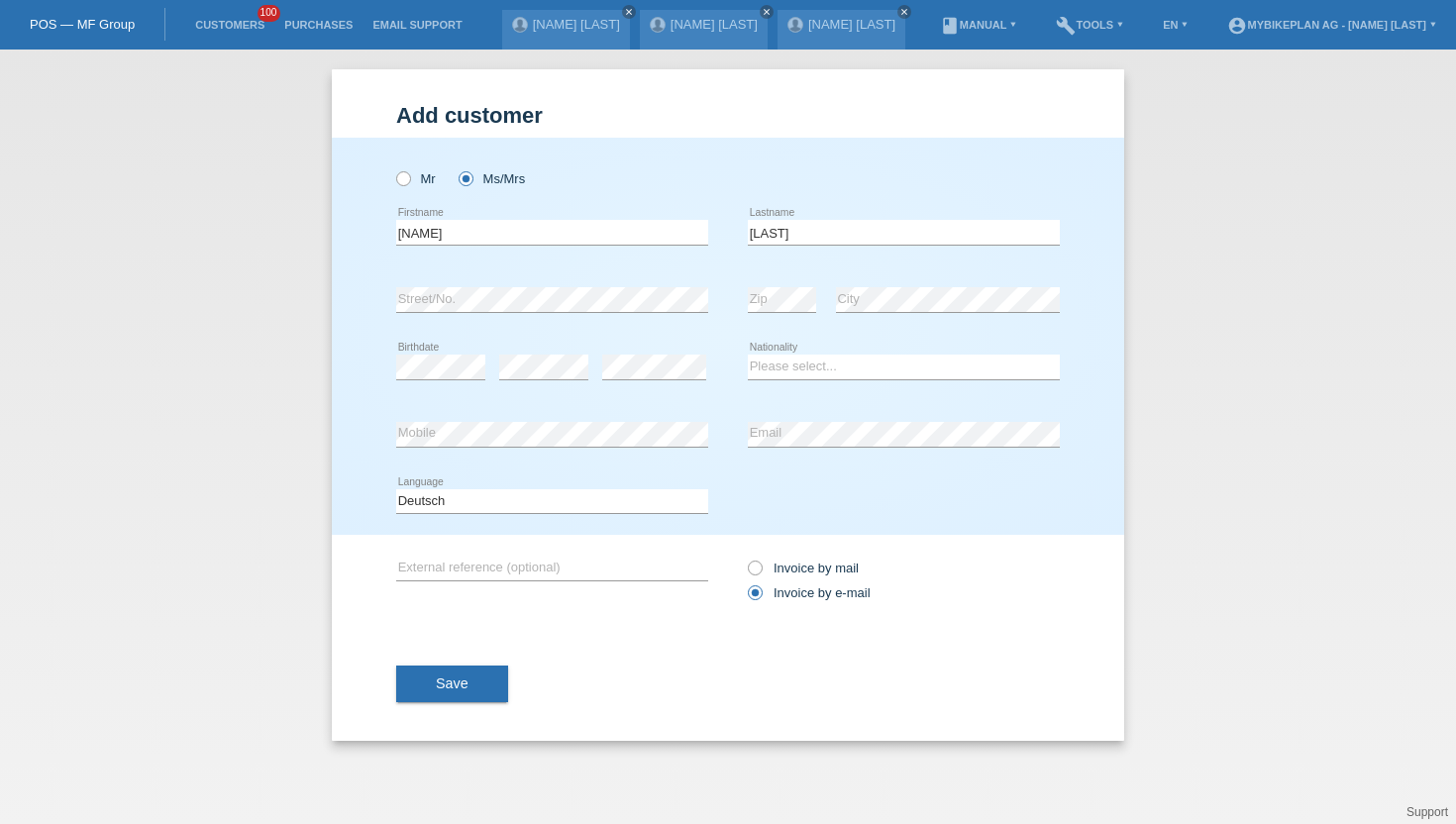 click at bounding box center [544, 379] 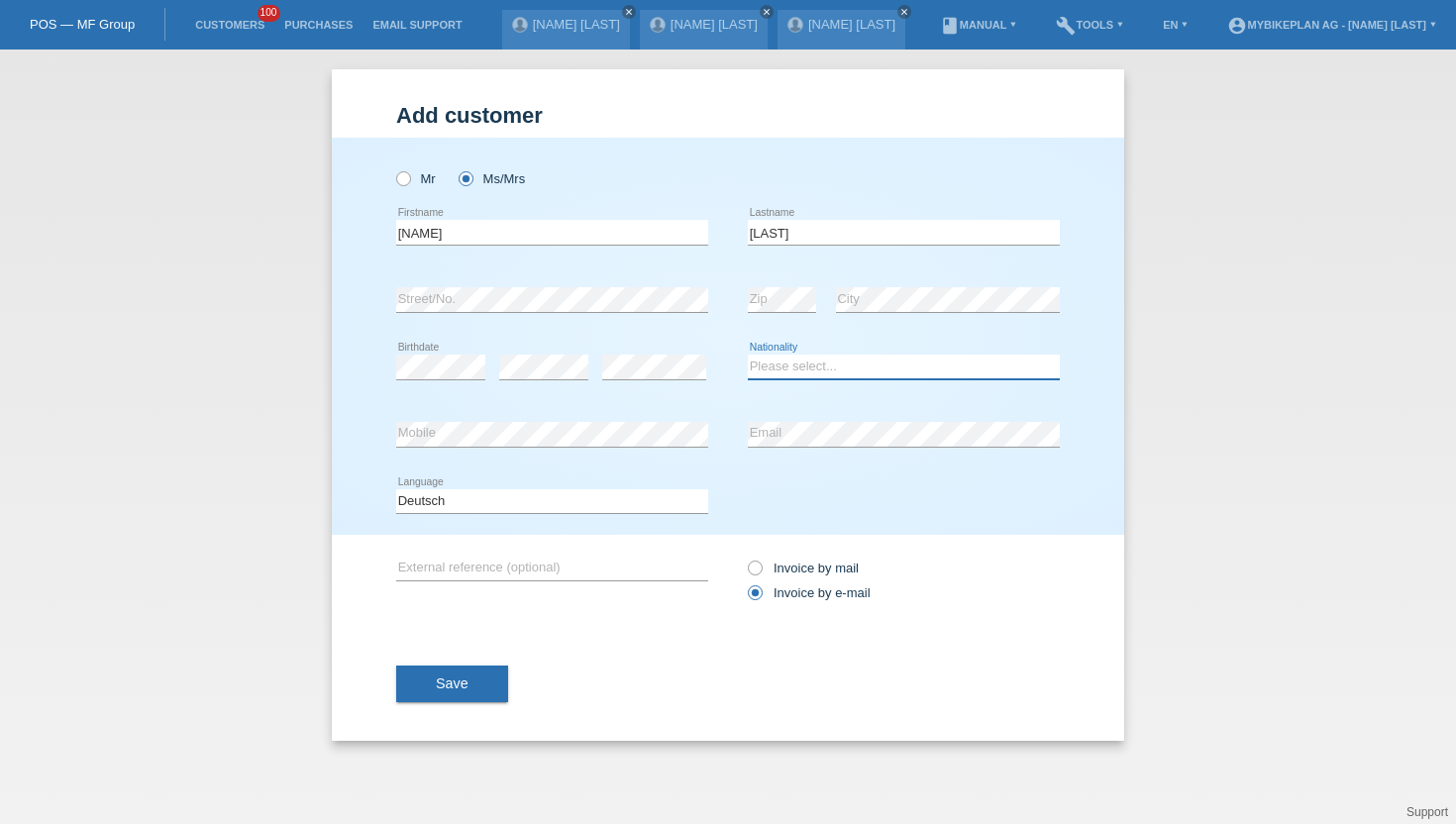 click on "Please select...
Switzerland
Austria
Germany
Liechtenstein
------------
Afghanistan
Åland Islands
Albania
Algeria
American Samoa Andorra Angola Anguilla Antarctica Antigua and Barbuda Argentina Armenia" at bounding box center [903, 366] 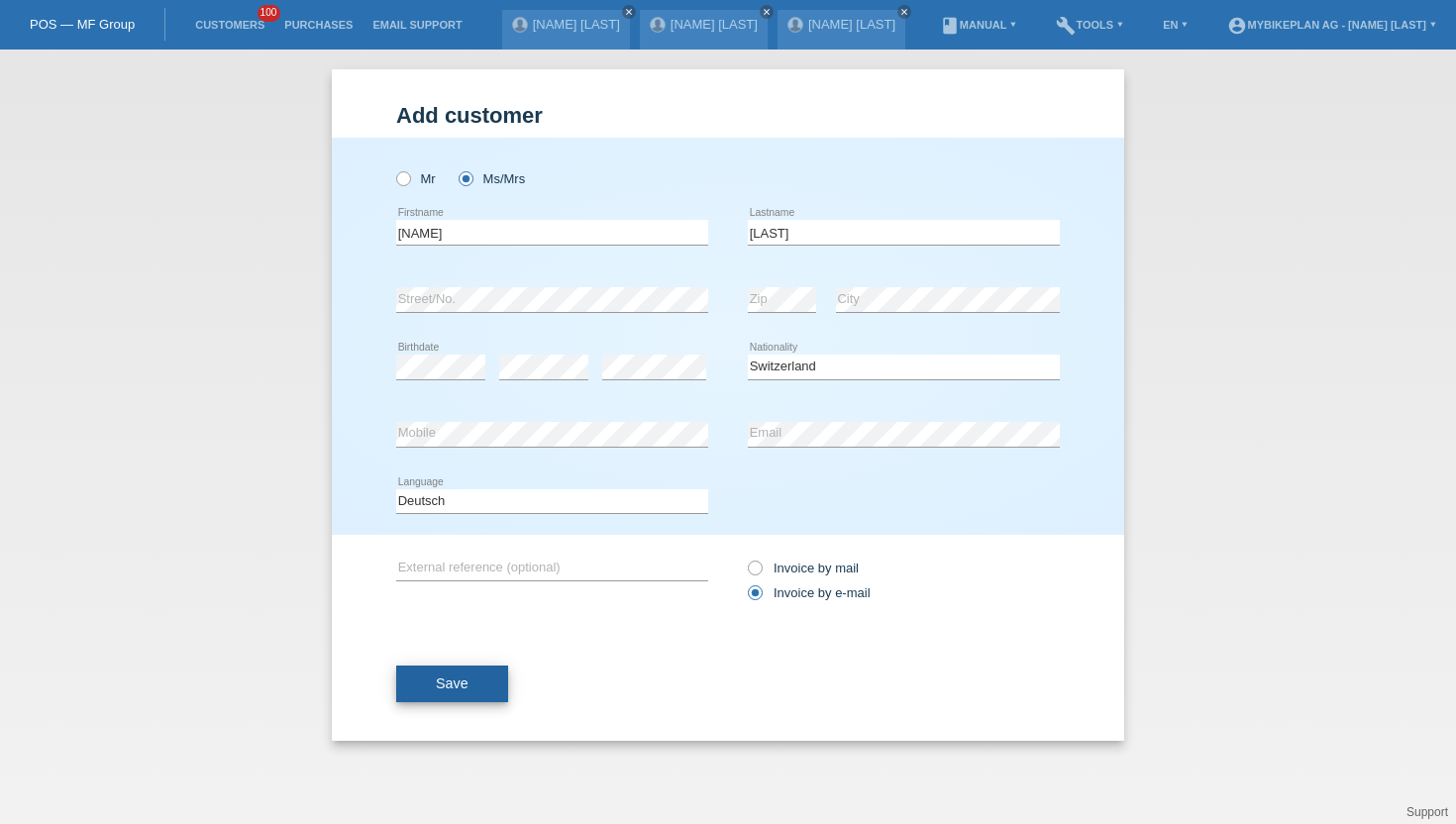 click on "Save" at bounding box center [452, 684] 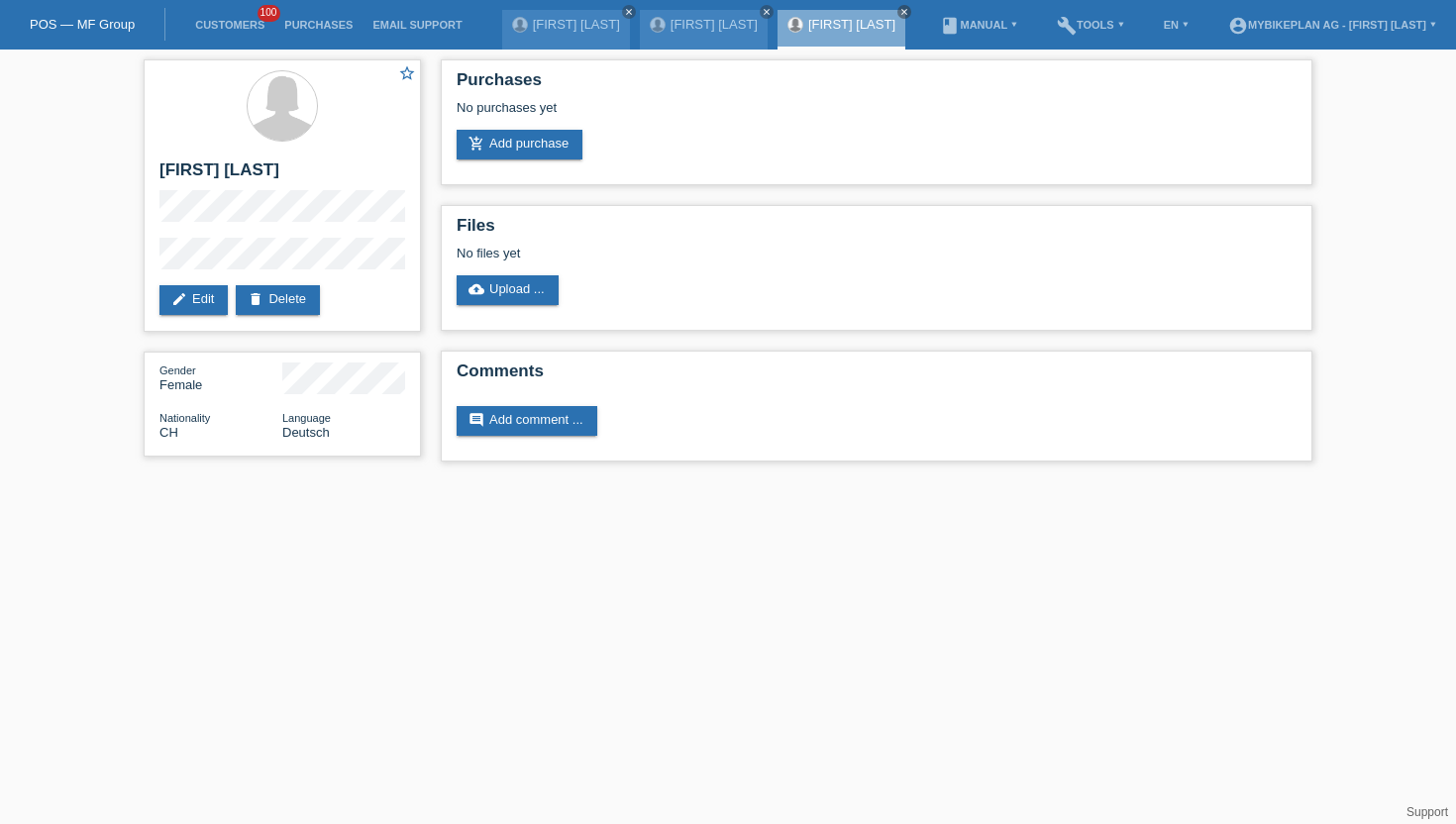 scroll, scrollTop: 0, scrollLeft: 0, axis: both 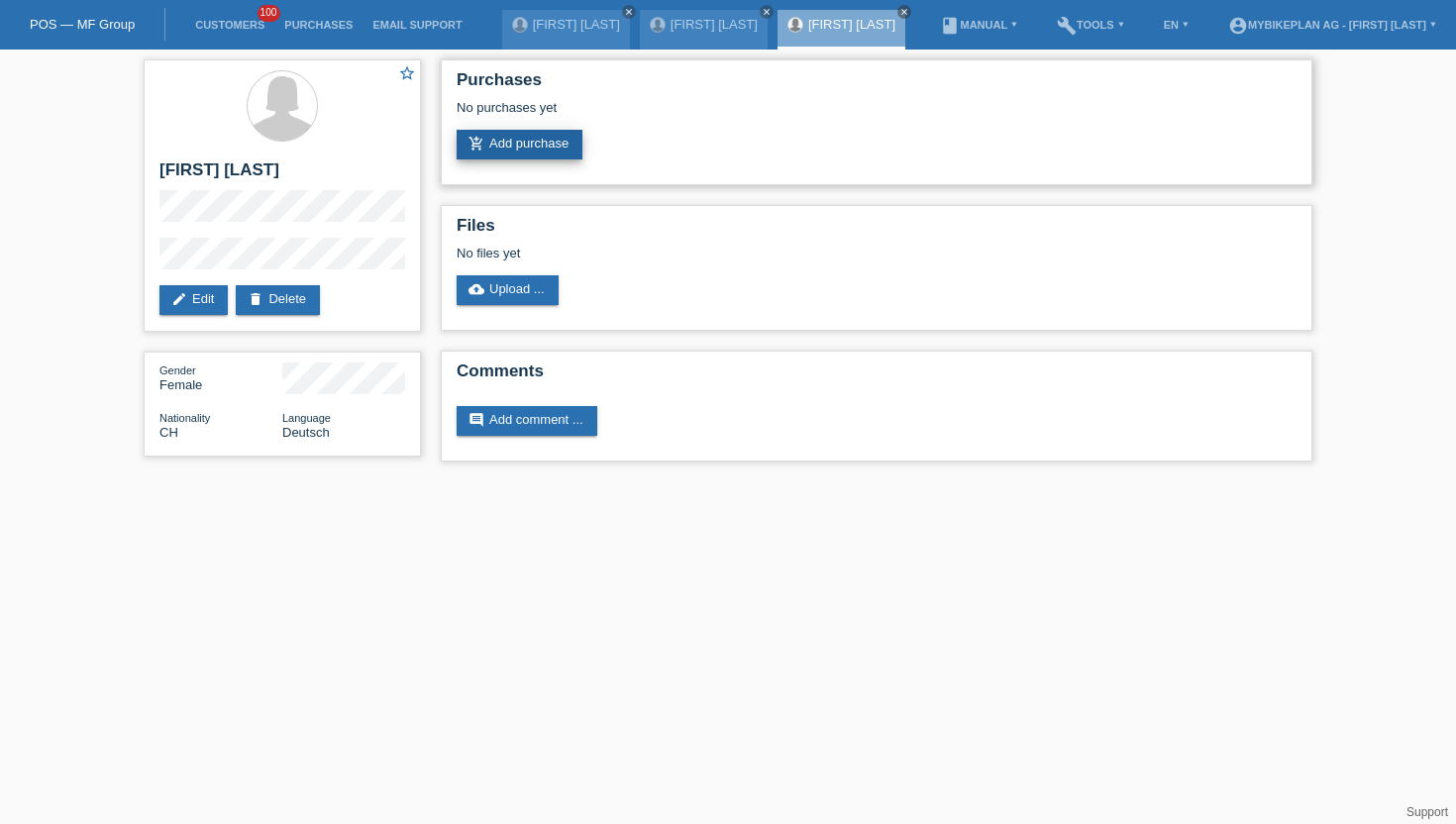 click on "add_shopping_cart  Add purchase" at bounding box center [519, 145] 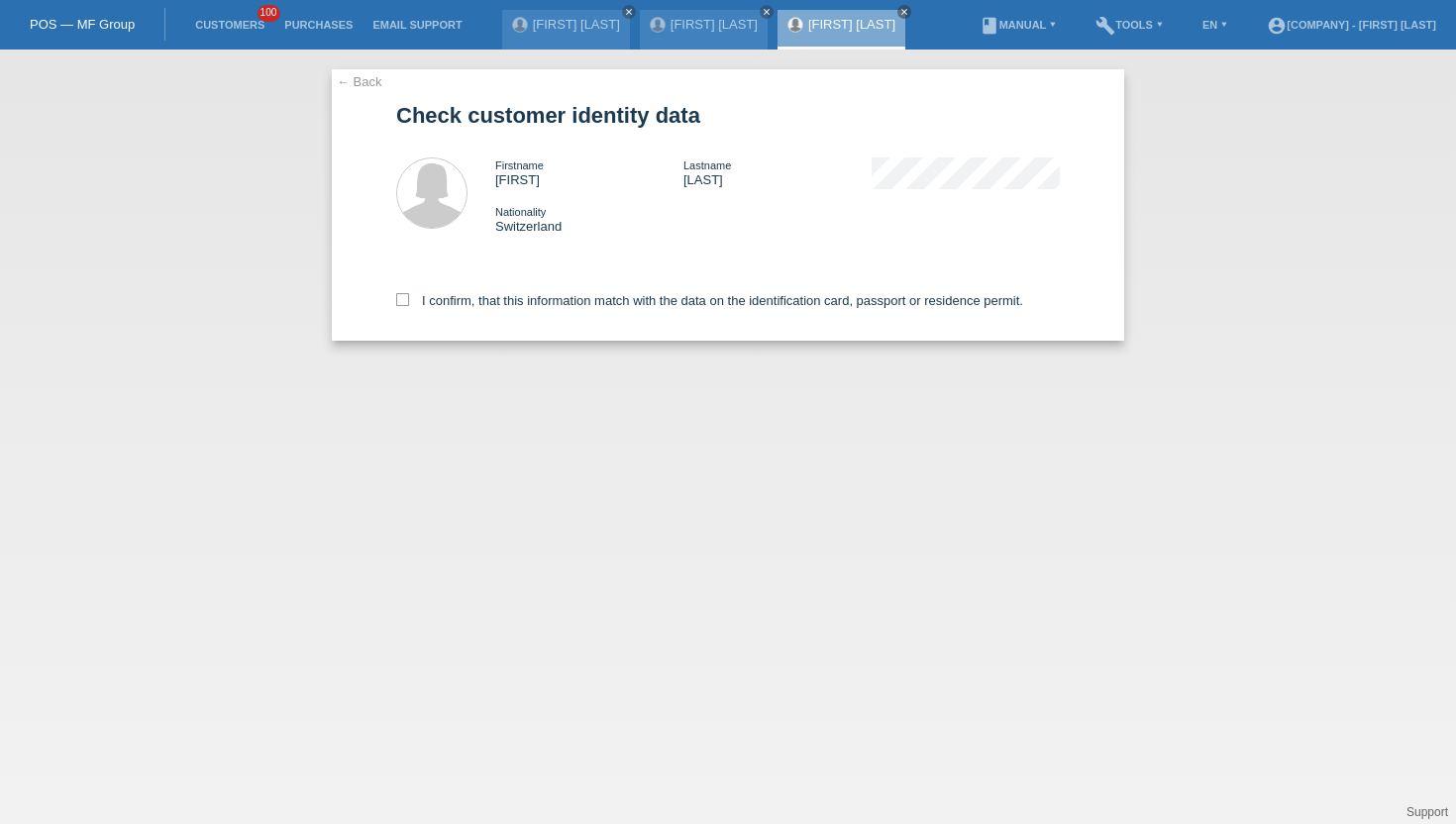 scroll, scrollTop: 0, scrollLeft: 0, axis: both 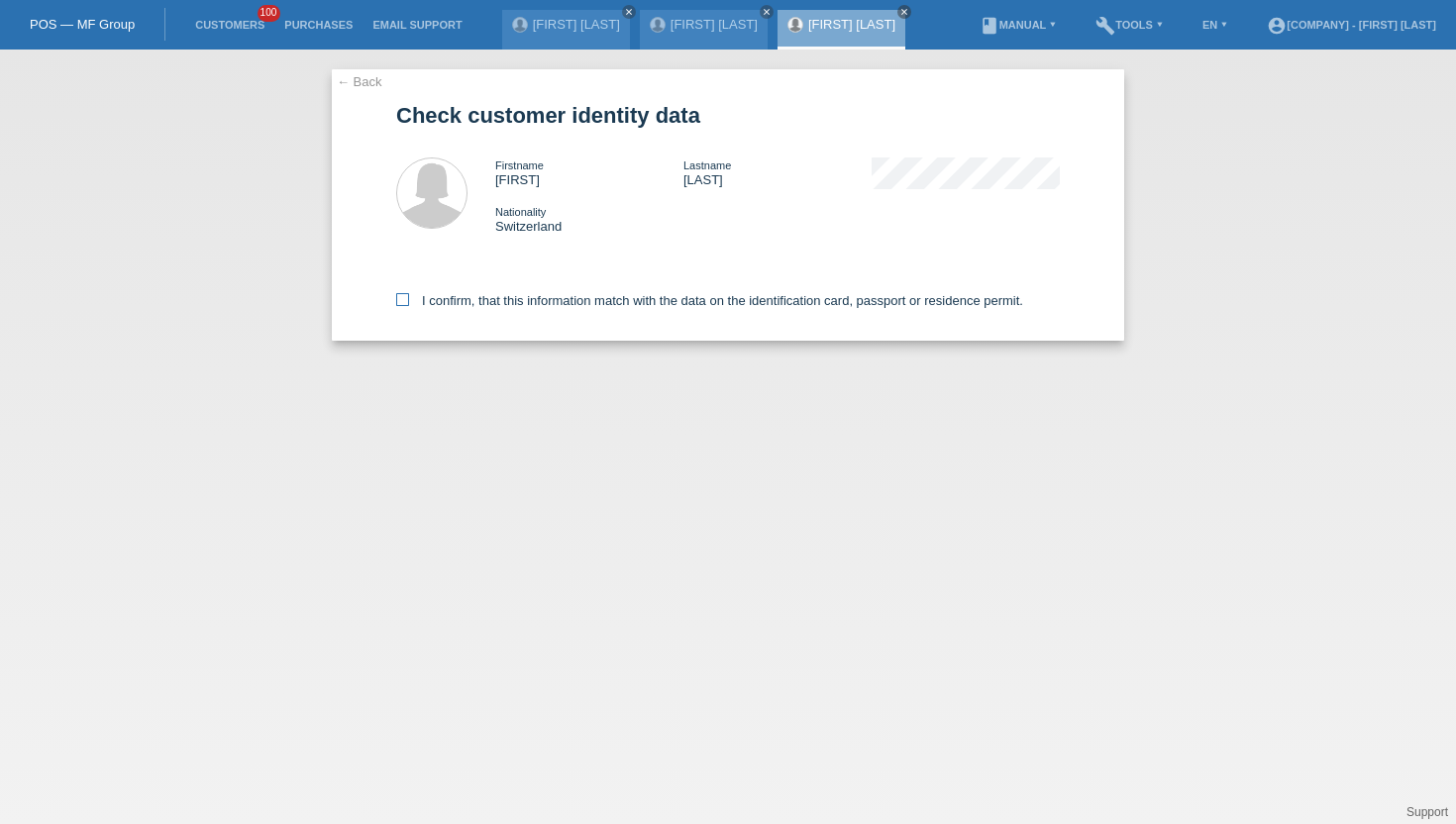 click at bounding box center (402, 299) 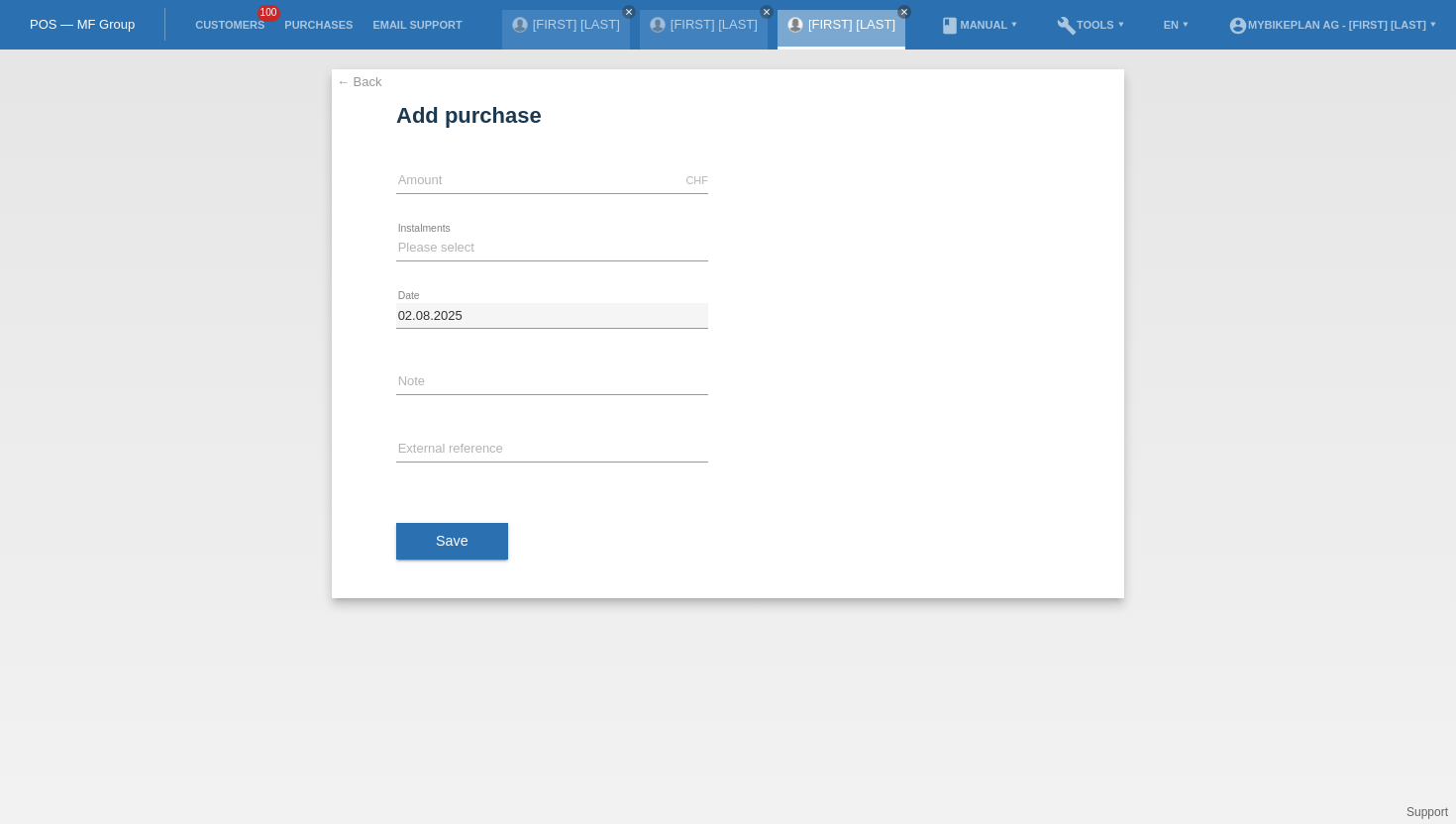 scroll, scrollTop: 0, scrollLeft: 0, axis: both 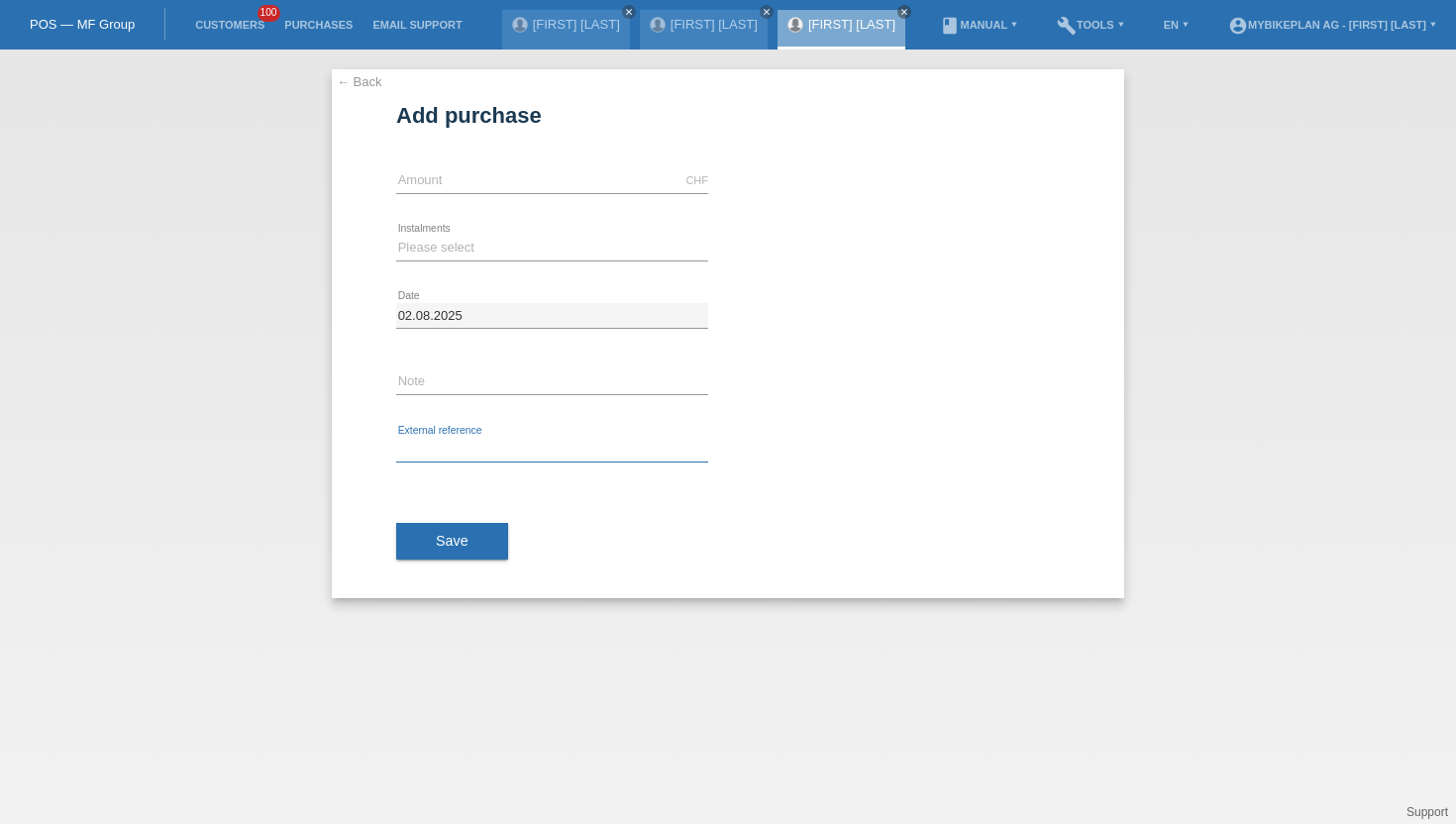 click at bounding box center (552, 450) 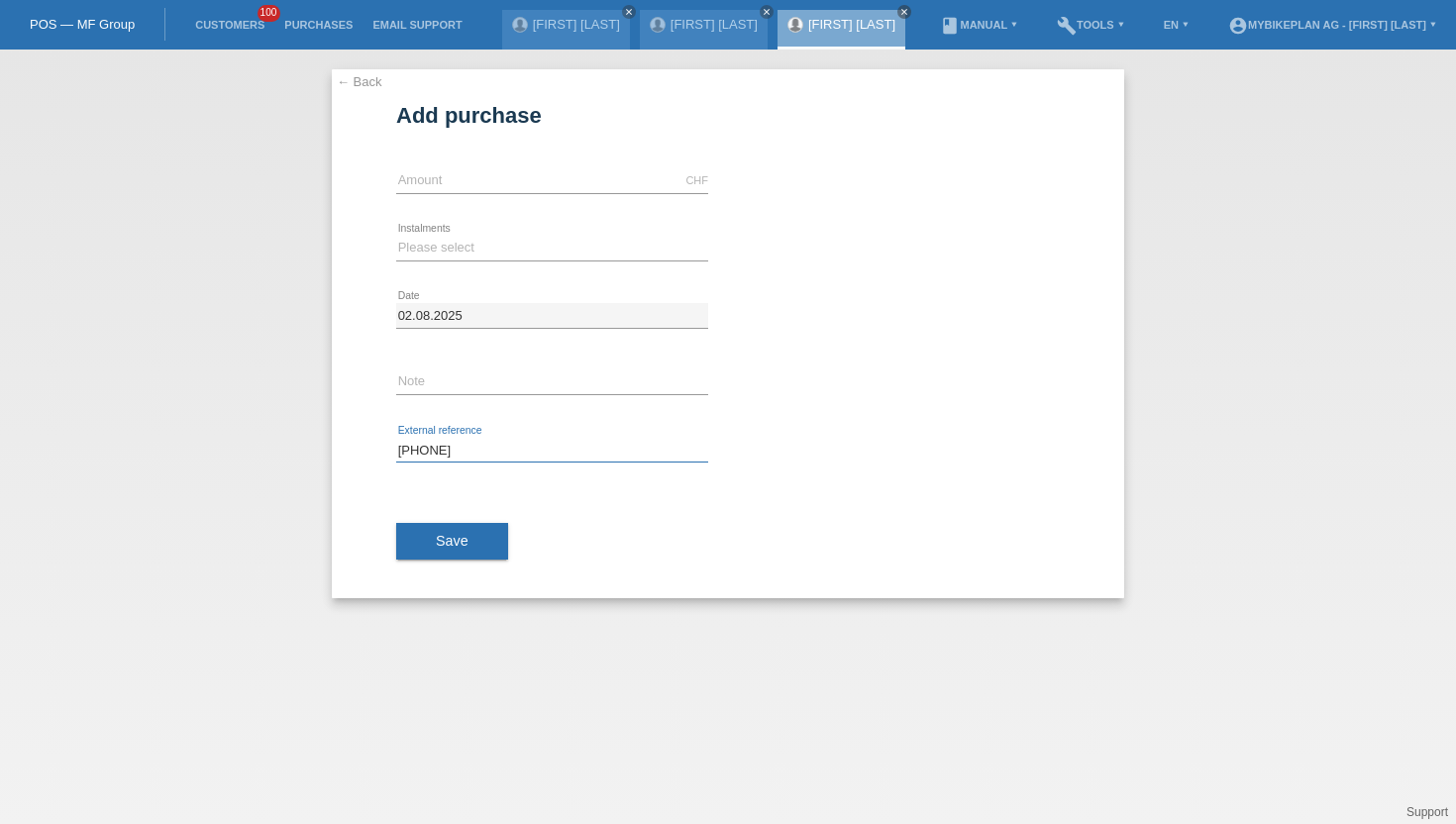 type on "[PHONE]" 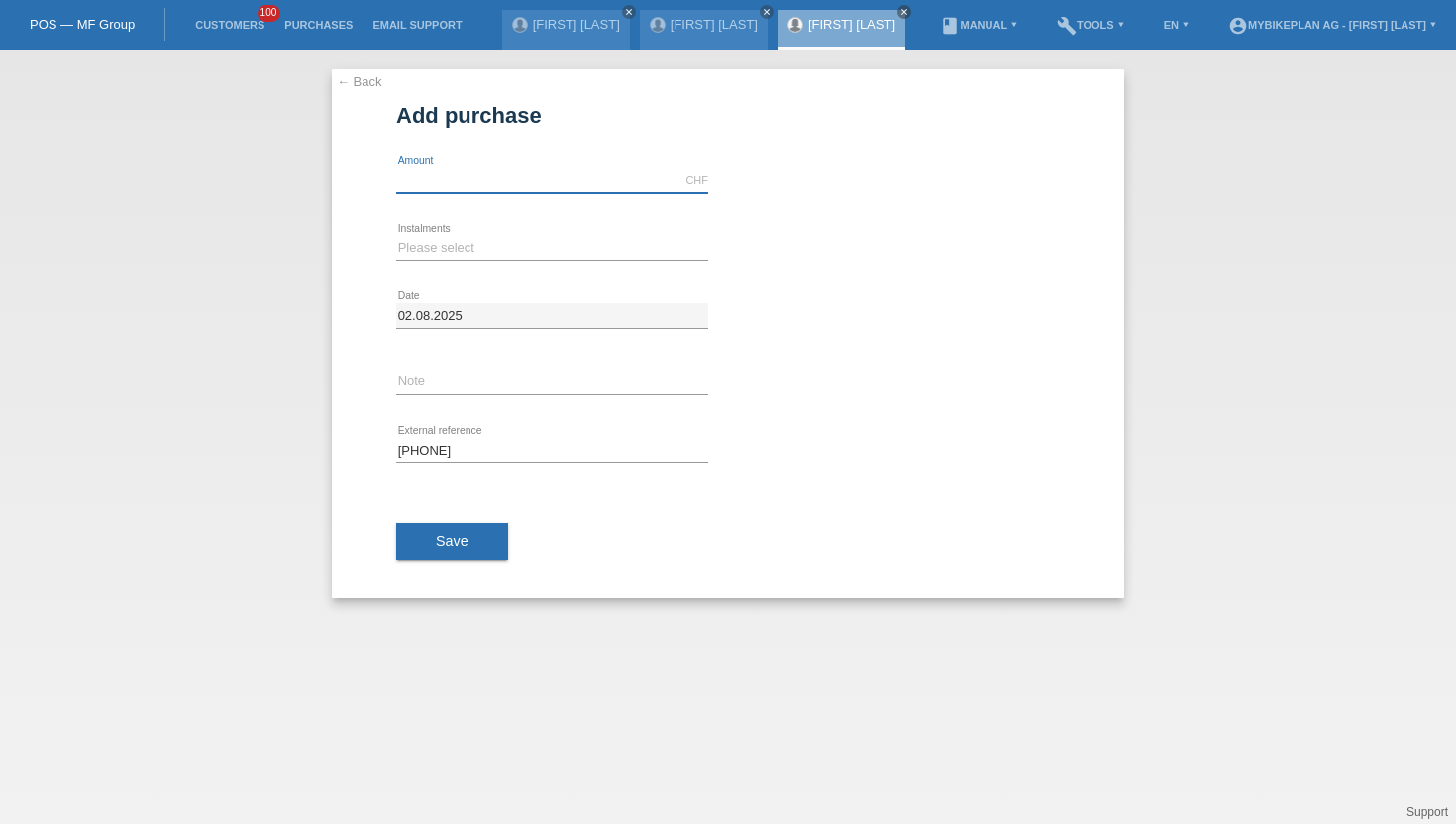 click at bounding box center [552, 180] 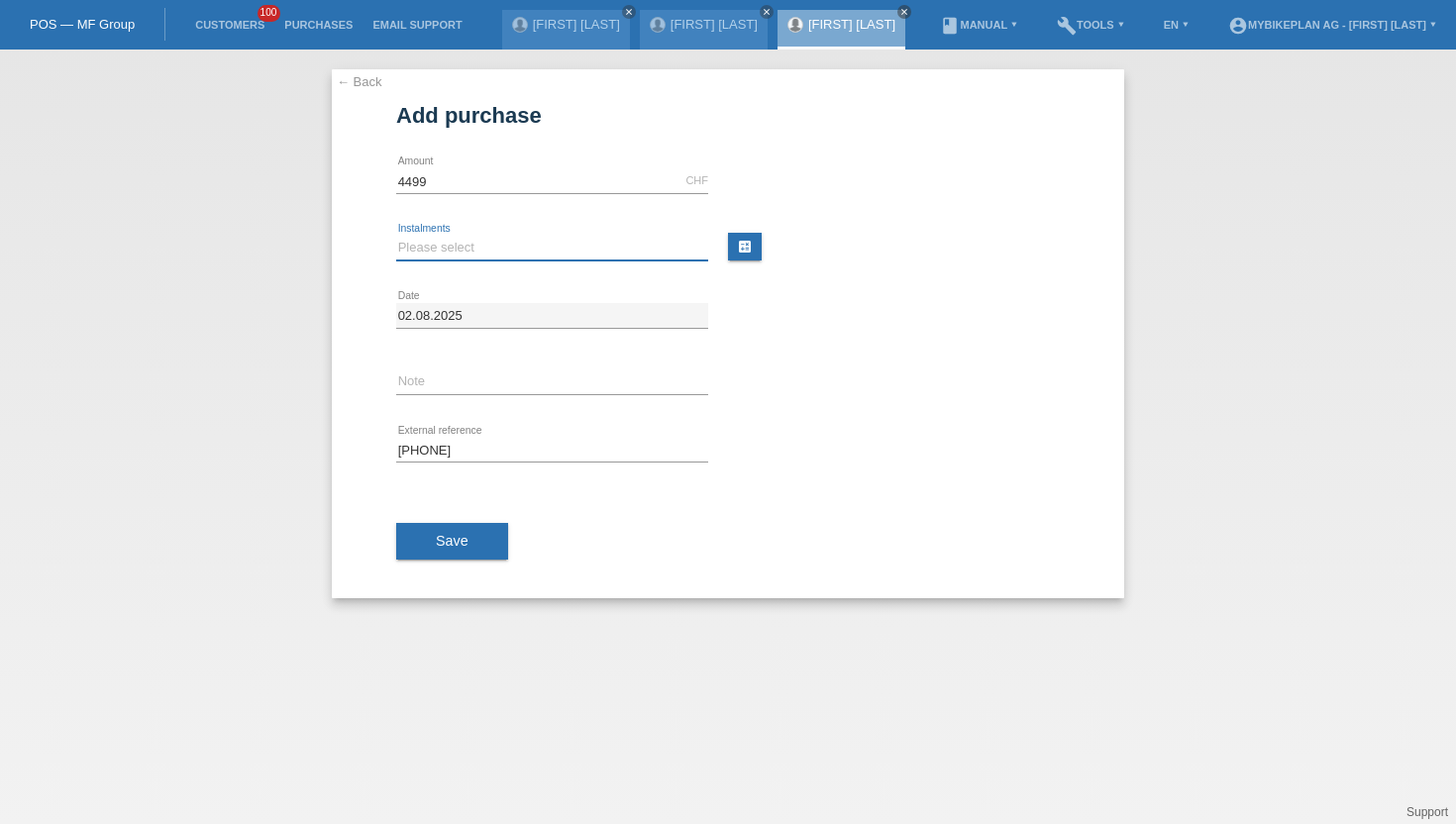 type on "4499.00" 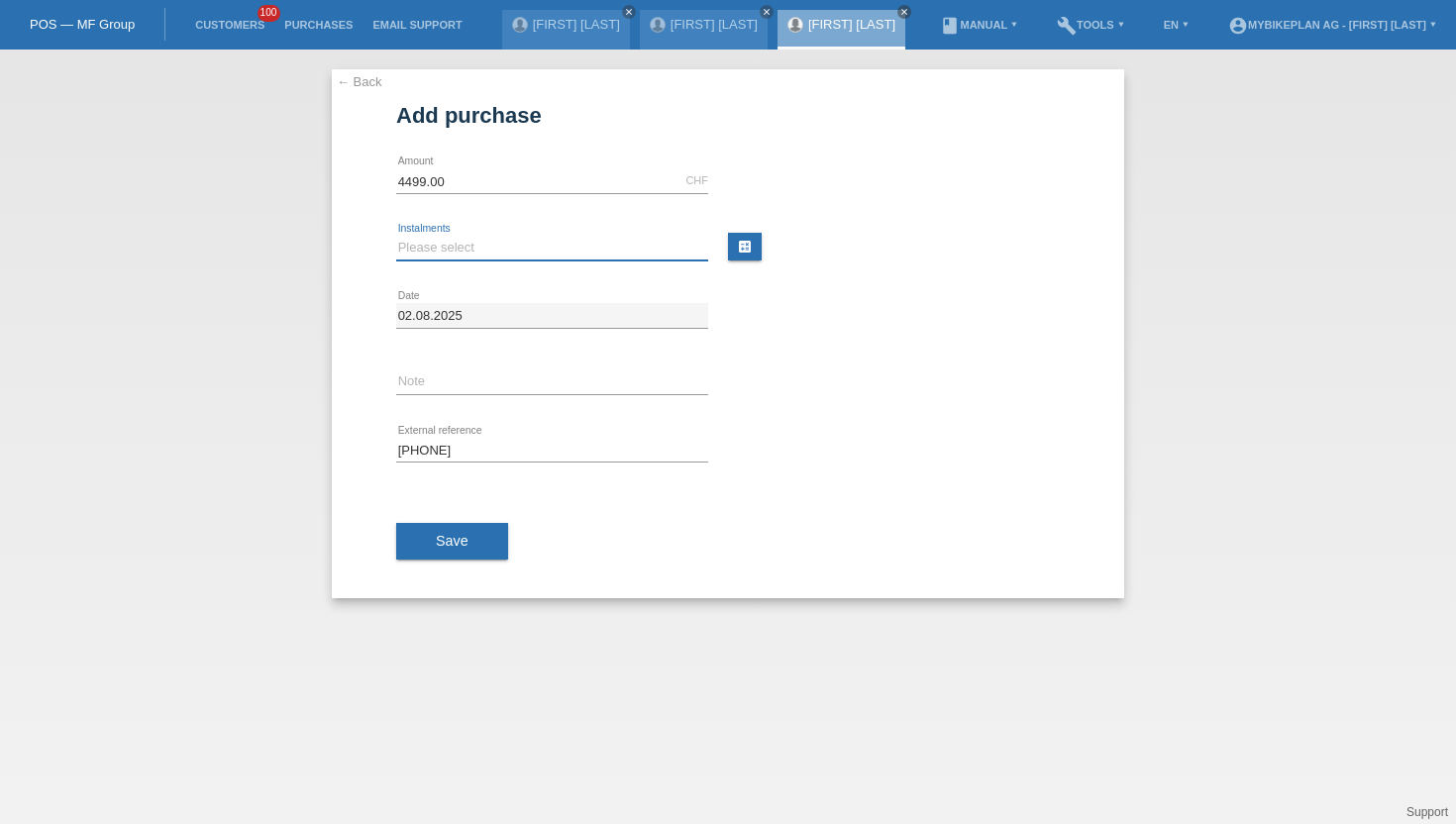select on "487" 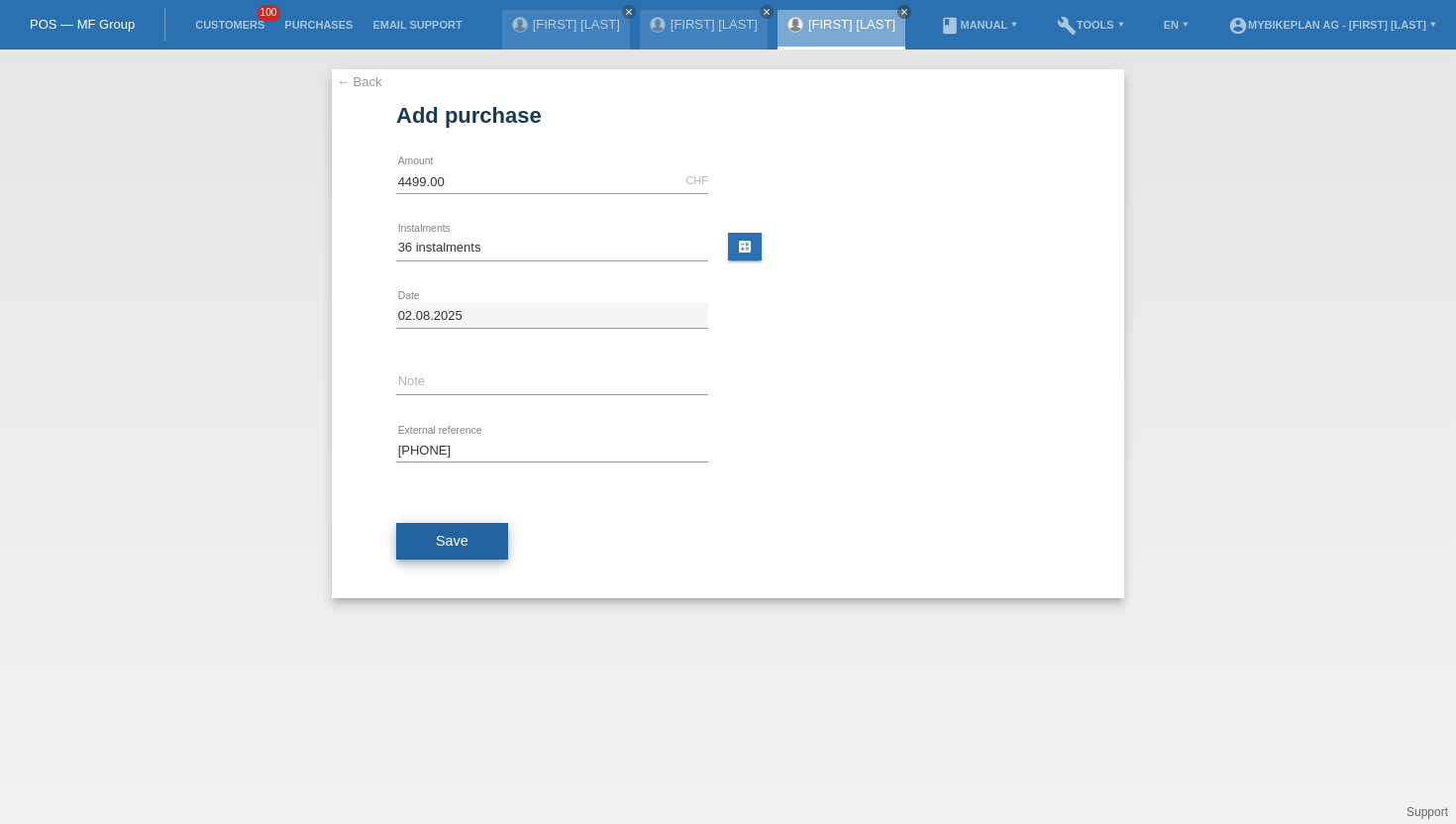 click on "Save" at bounding box center (452, 541) 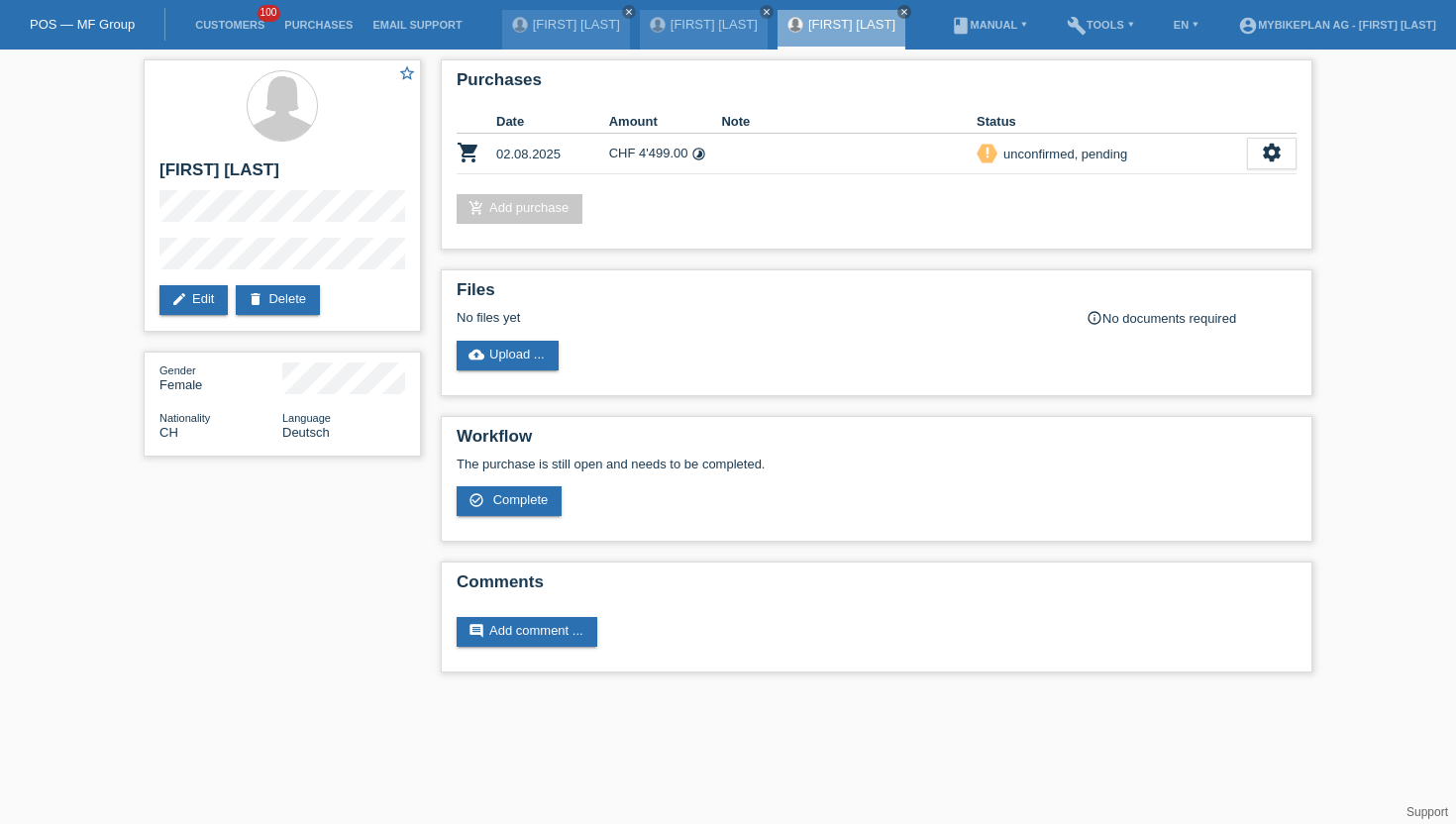 scroll, scrollTop: 0, scrollLeft: 0, axis: both 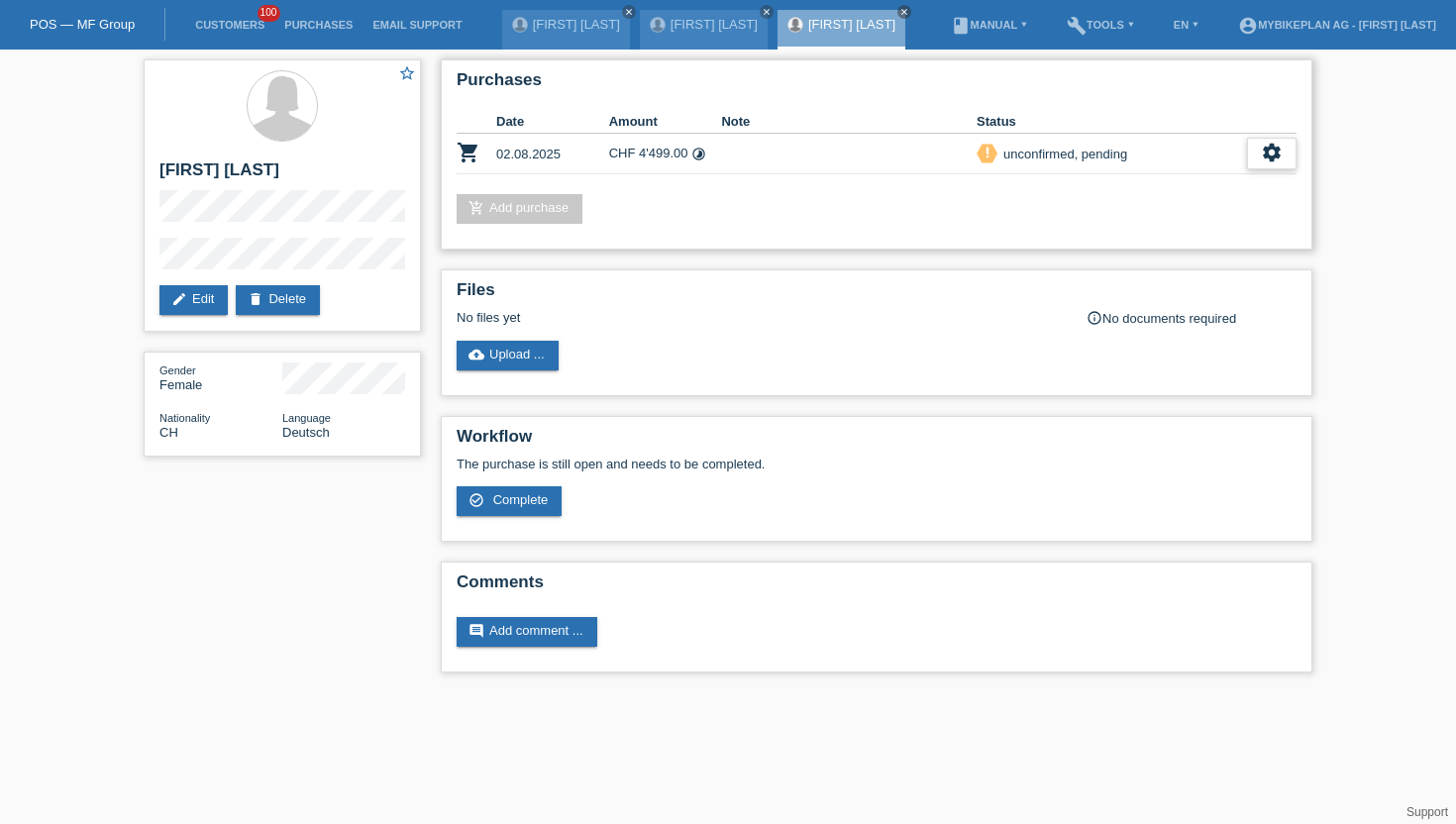 click on "settings" at bounding box center [1272, 154] 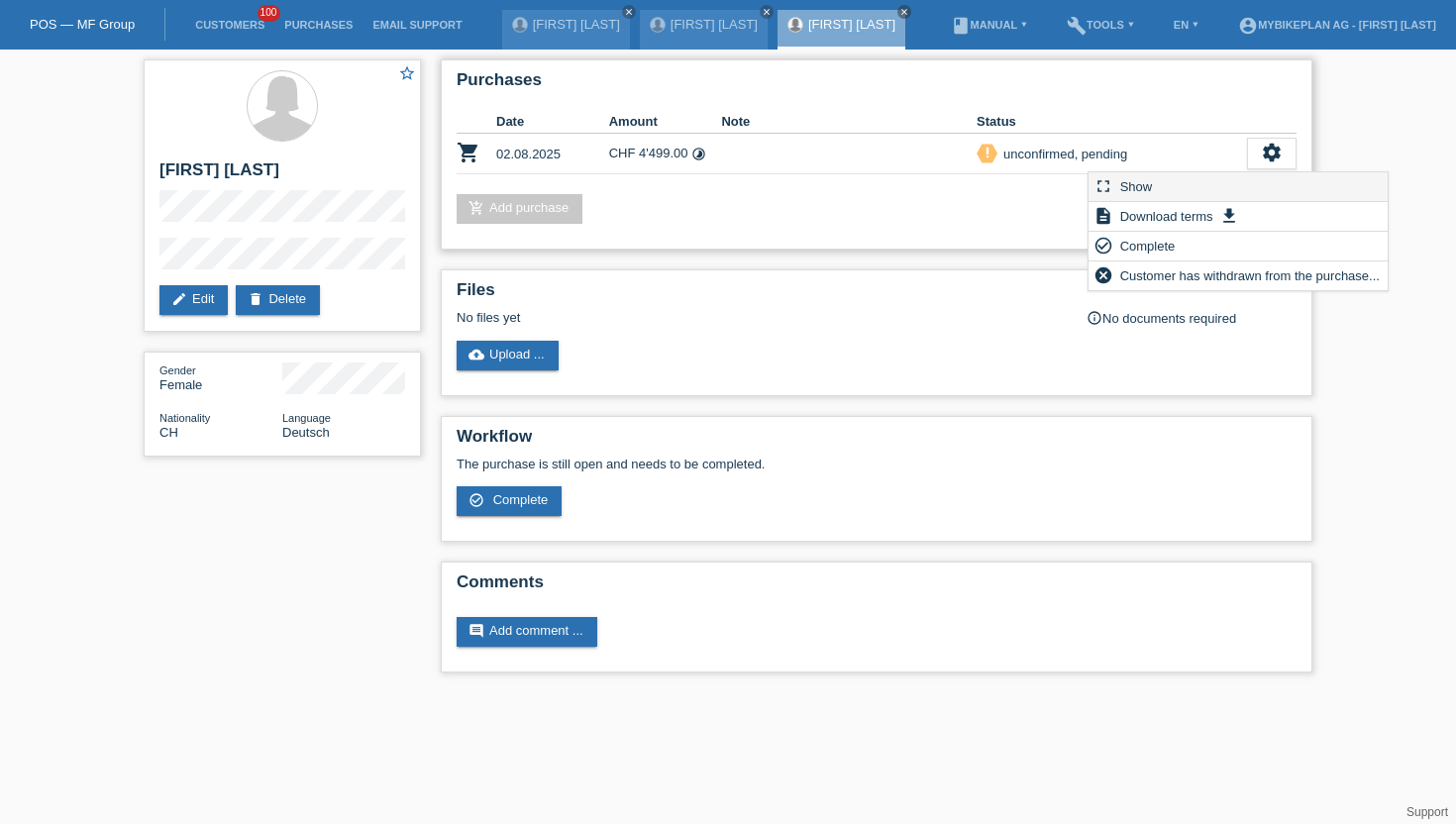 click on "fullscreen   Show" at bounding box center [1238, 187] 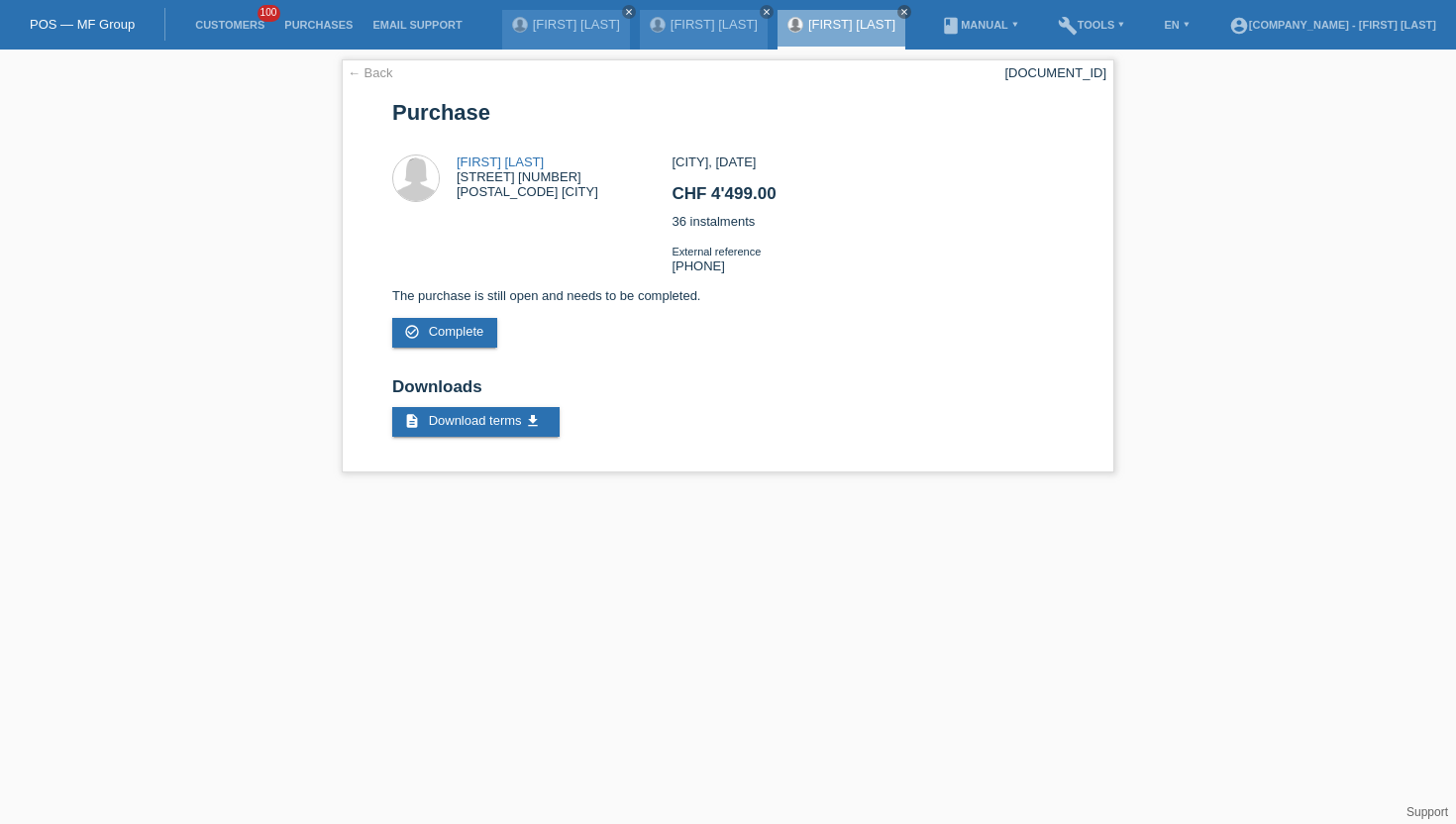 scroll, scrollTop: 0, scrollLeft: 0, axis: both 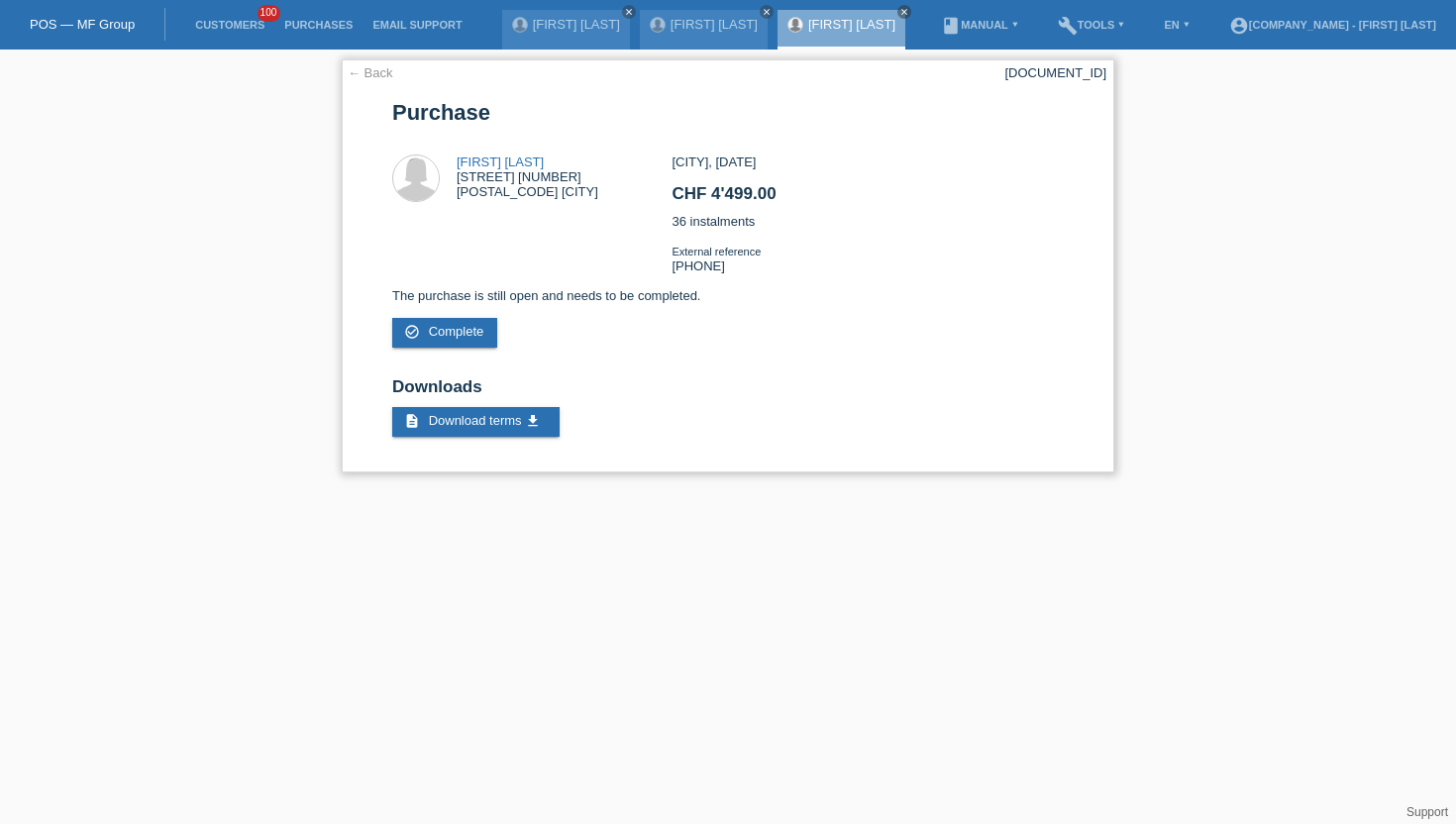 click on "[DOCUMENT_ID]" at bounding box center [1055, 72] 